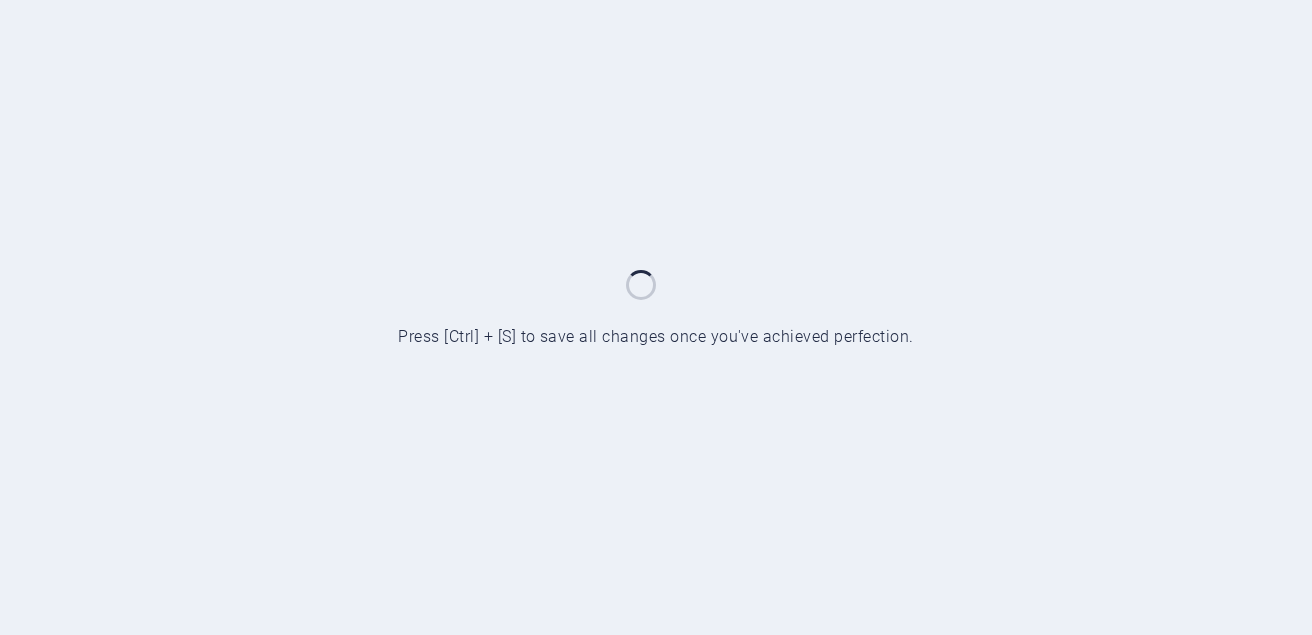 scroll, scrollTop: 0, scrollLeft: 0, axis: both 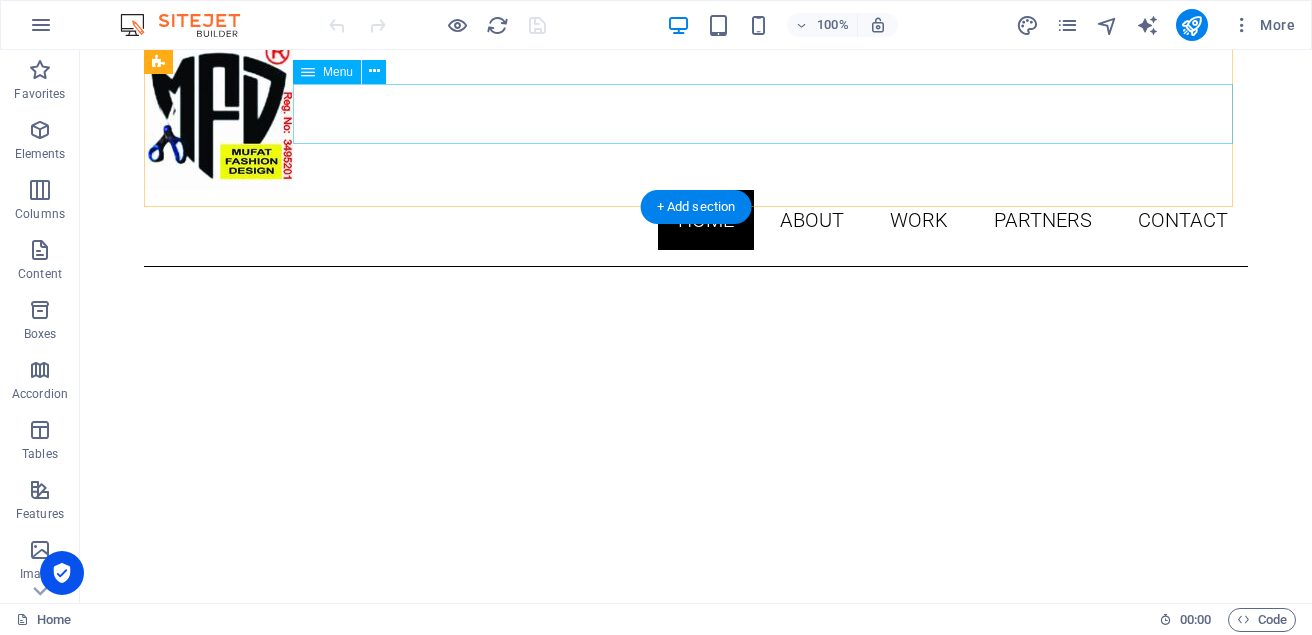 click on "Home About Work Partners Contact" at bounding box center [696, 220] 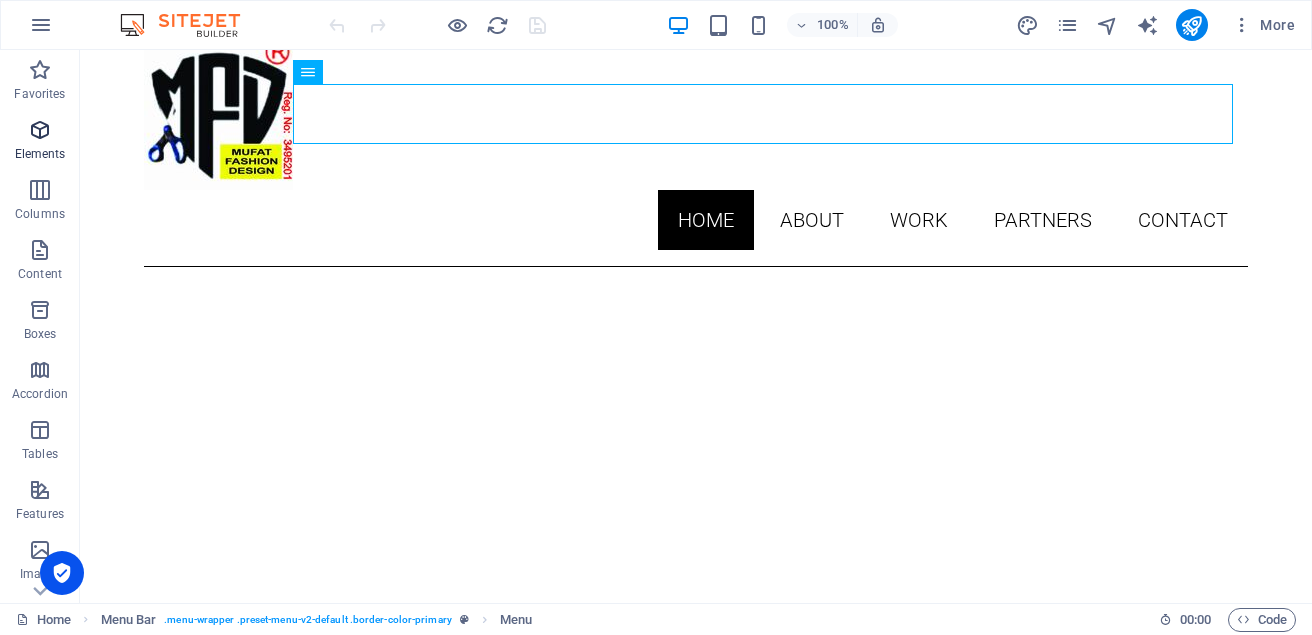 click at bounding box center (40, 130) 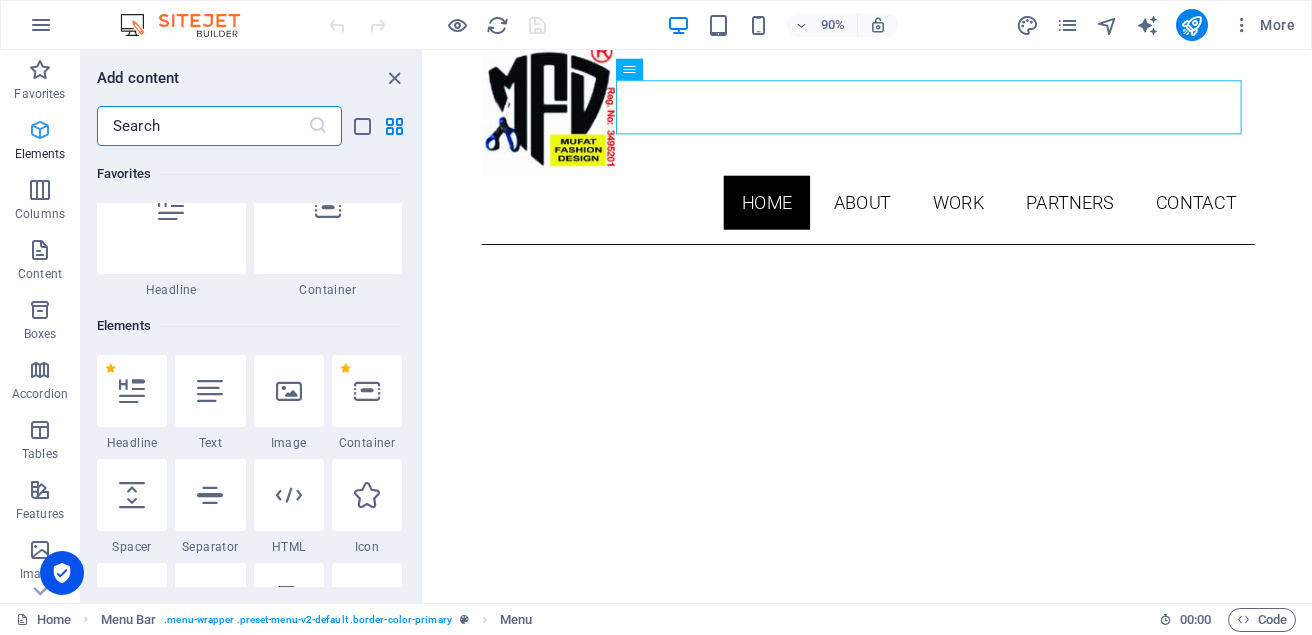 scroll, scrollTop: 213, scrollLeft: 0, axis: vertical 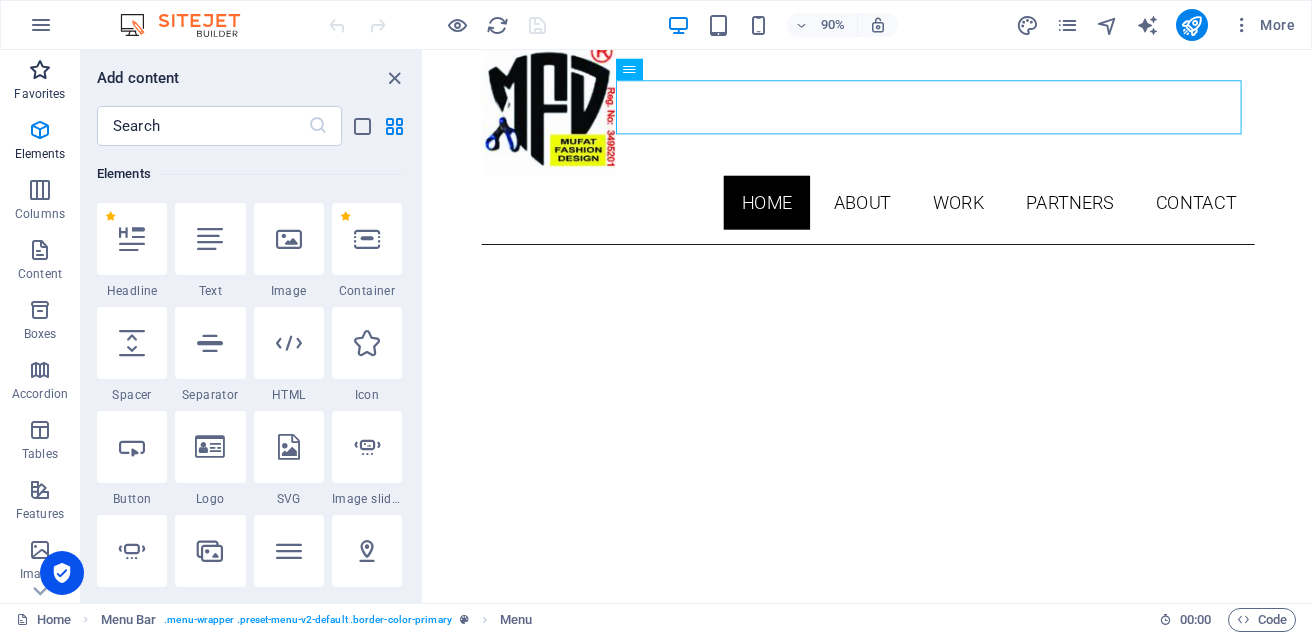 click on "Favorites" at bounding box center [39, 94] 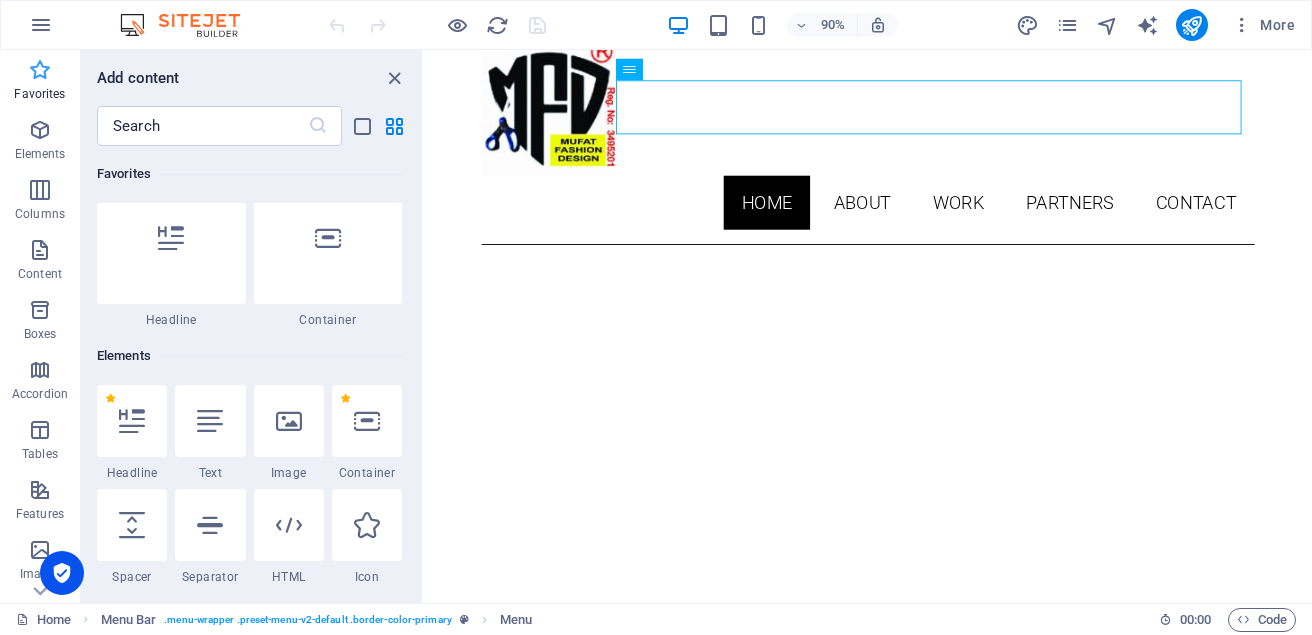 scroll, scrollTop: 0, scrollLeft: 0, axis: both 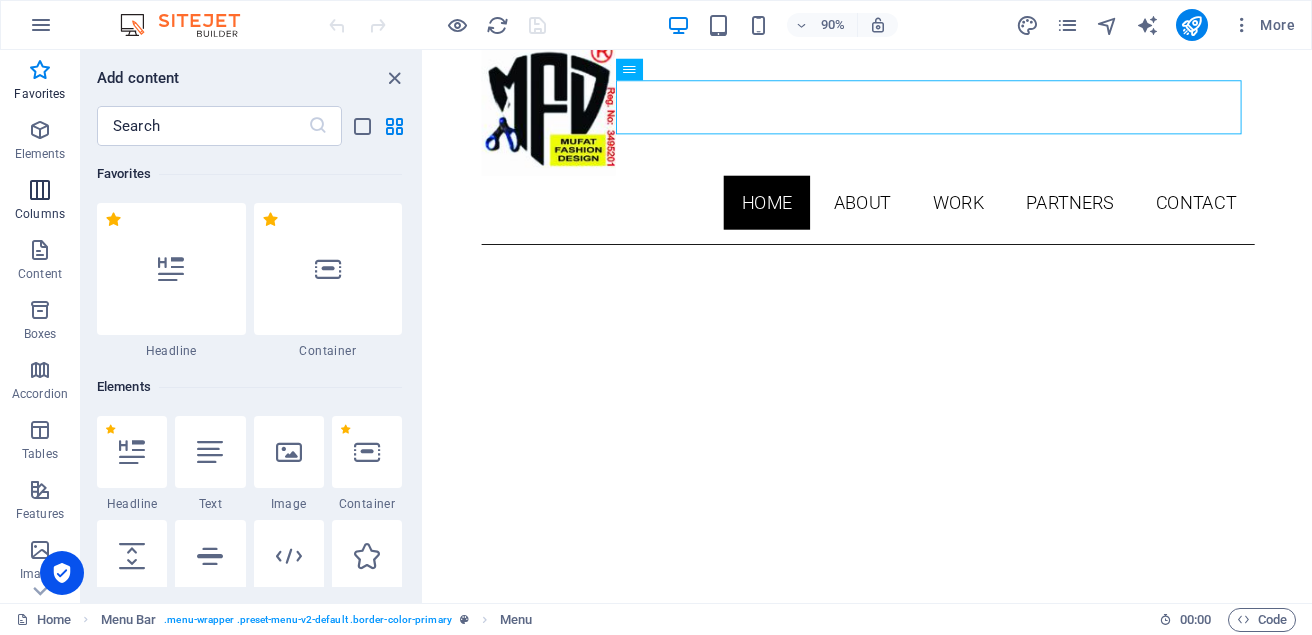click at bounding box center [40, 190] 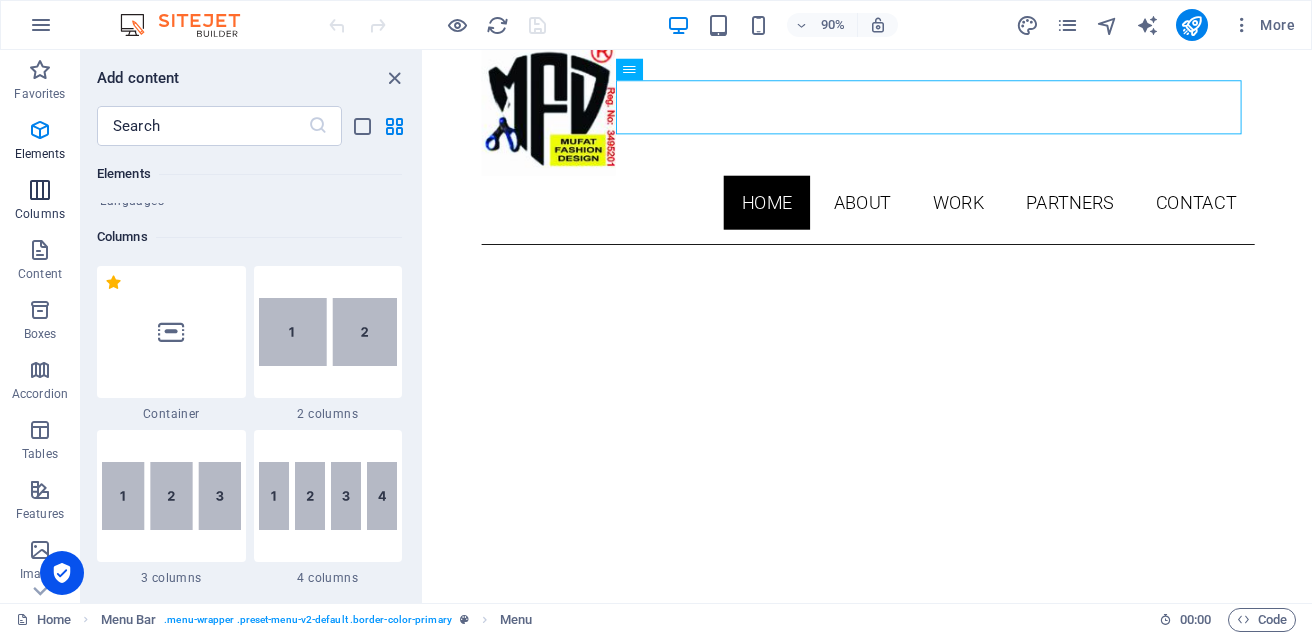 scroll, scrollTop: 990, scrollLeft: 0, axis: vertical 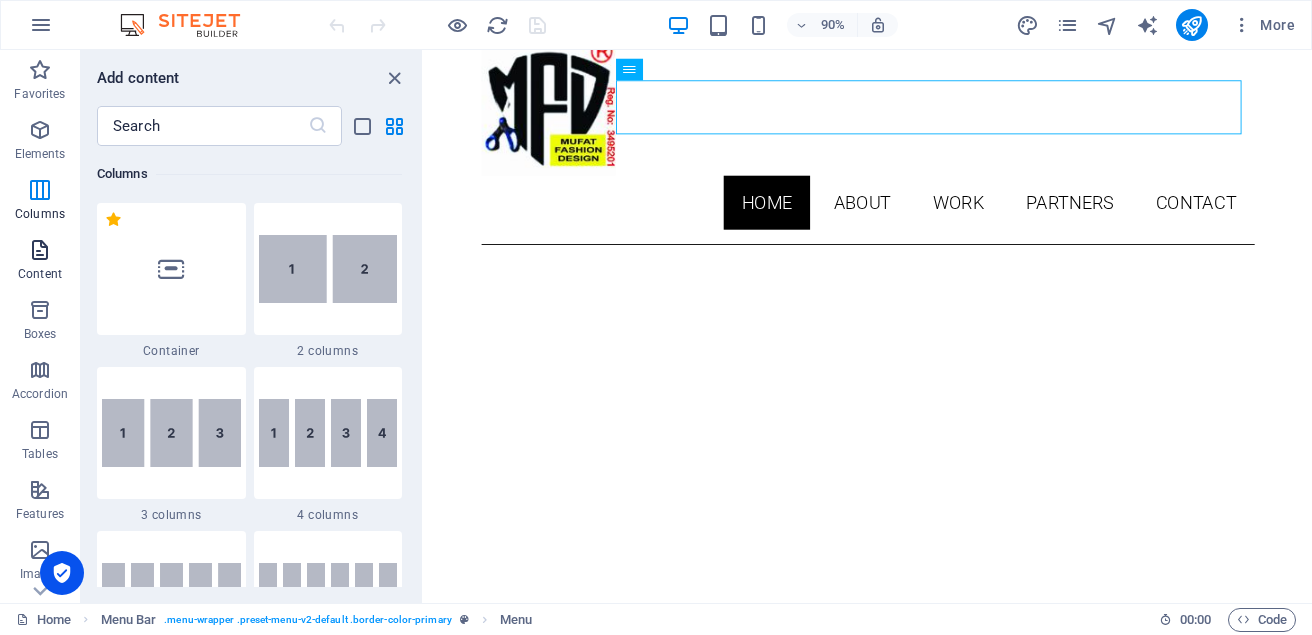 click at bounding box center (40, 250) 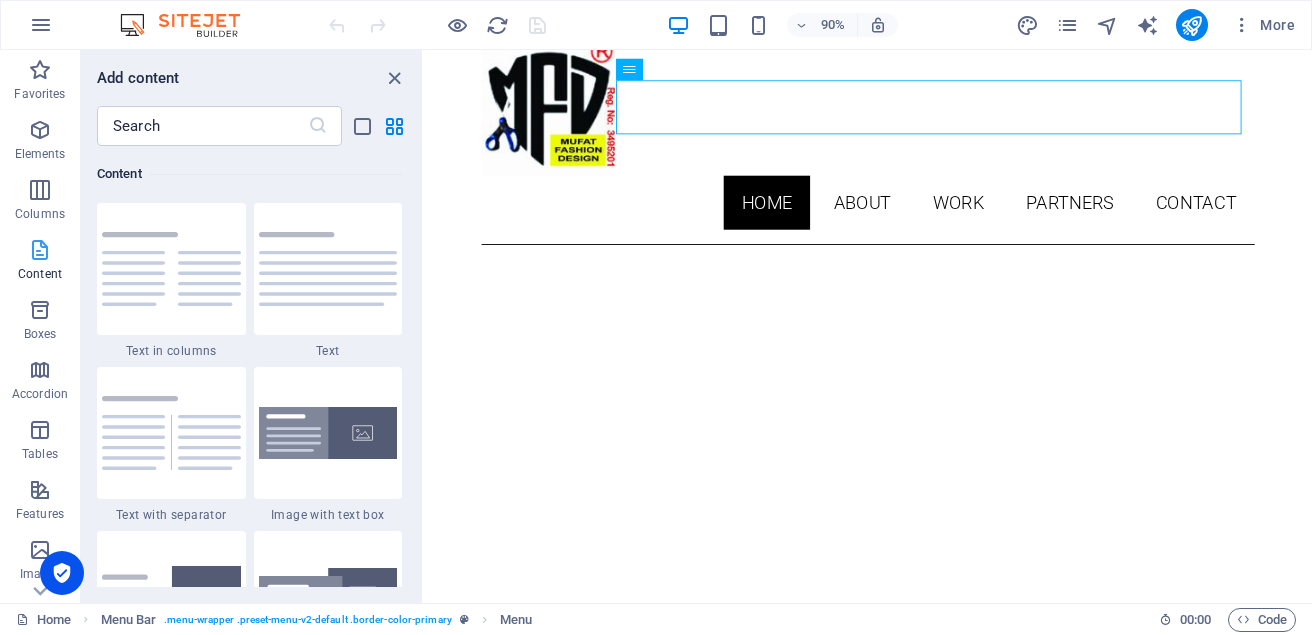 scroll, scrollTop: 3499, scrollLeft: 0, axis: vertical 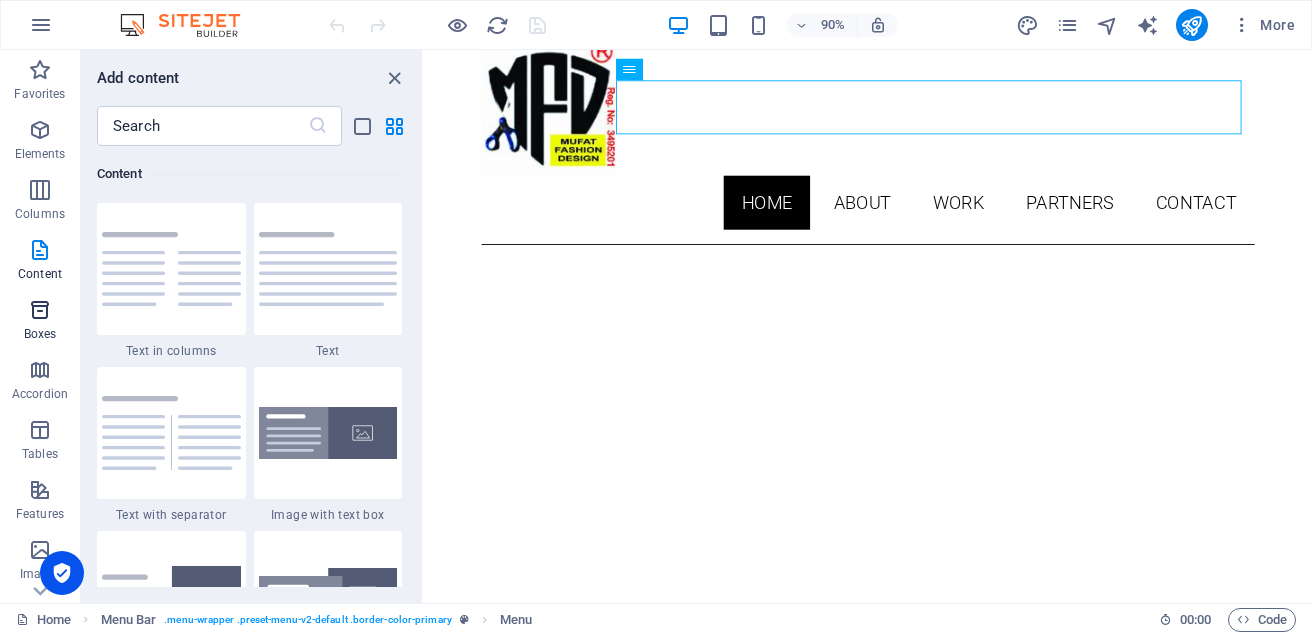 click at bounding box center (40, 310) 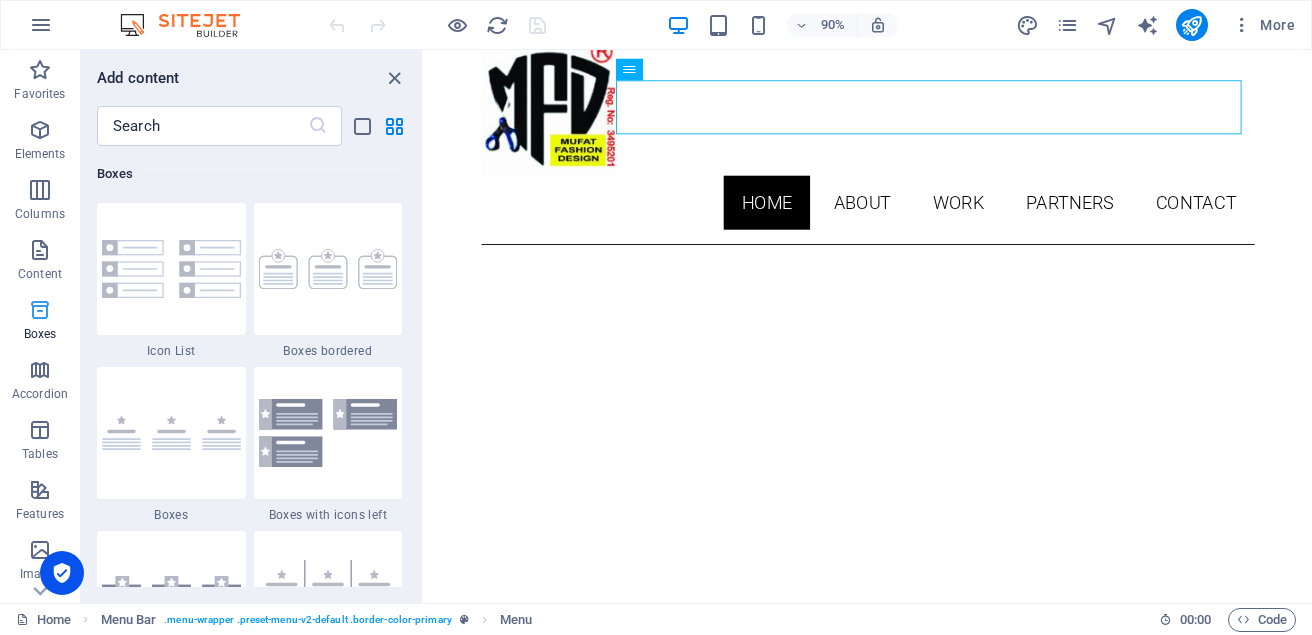 scroll, scrollTop: 5352, scrollLeft: 0, axis: vertical 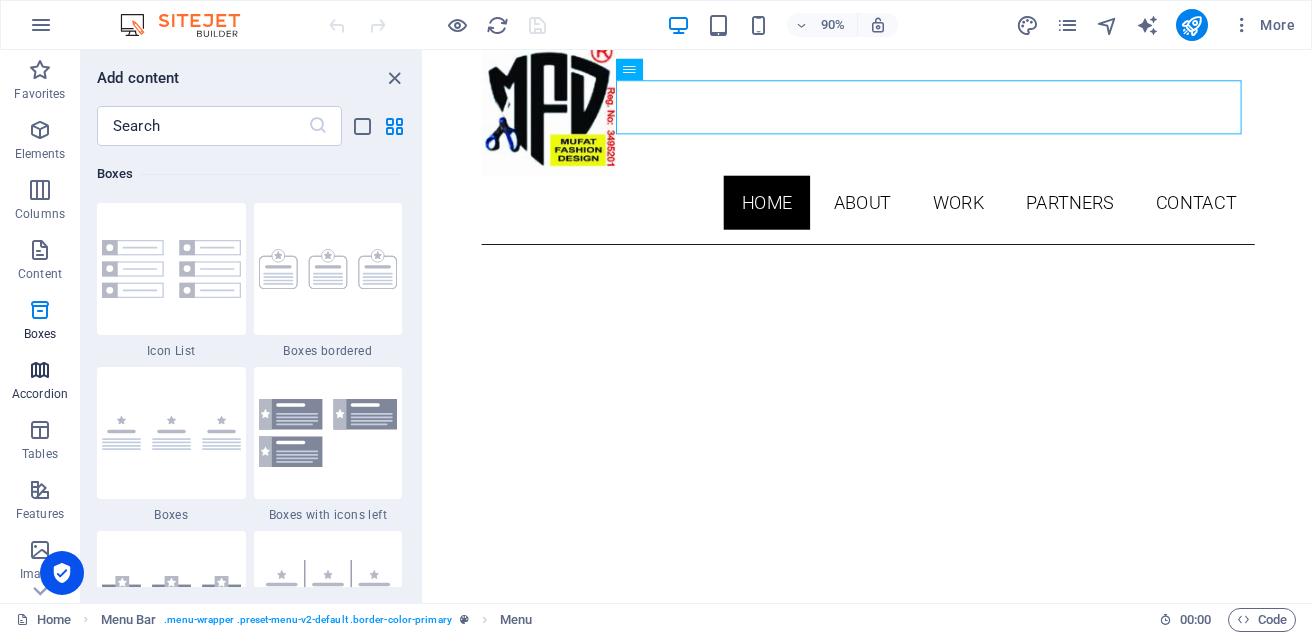 click at bounding box center (40, 370) 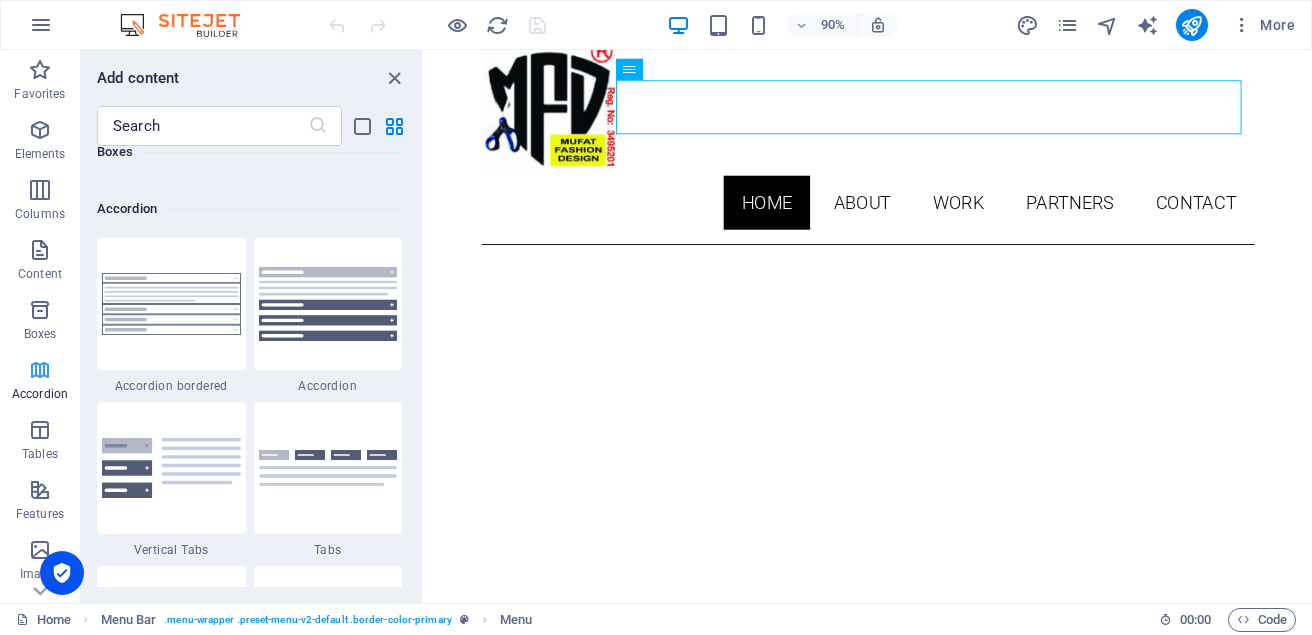 scroll, scrollTop: 6221, scrollLeft: 0, axis: vertical 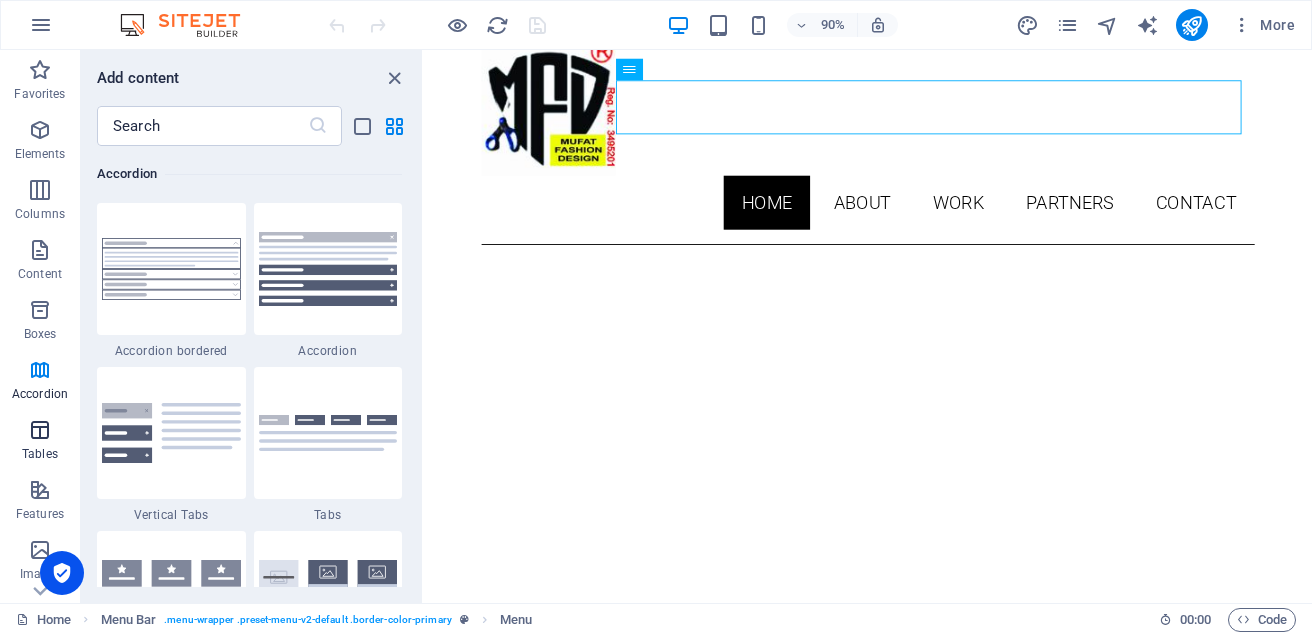 click at bounding box center (40, 430) 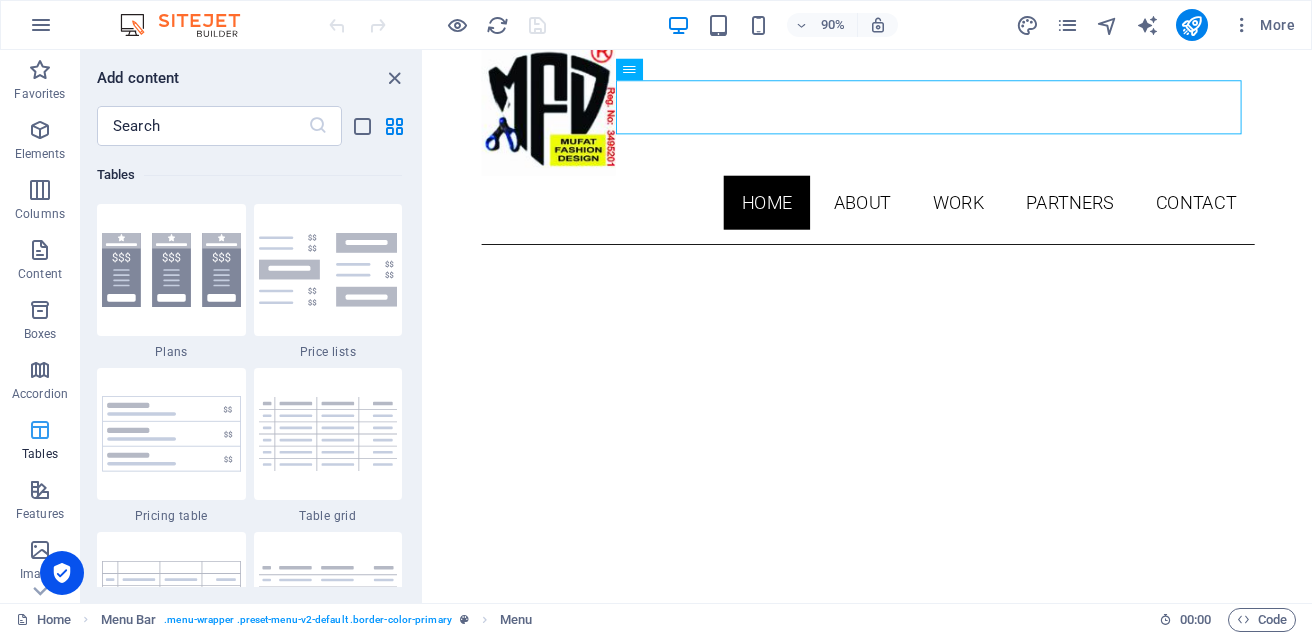 scroll, scrollTop: 6762, scrollLeft: 0, axis: vertical 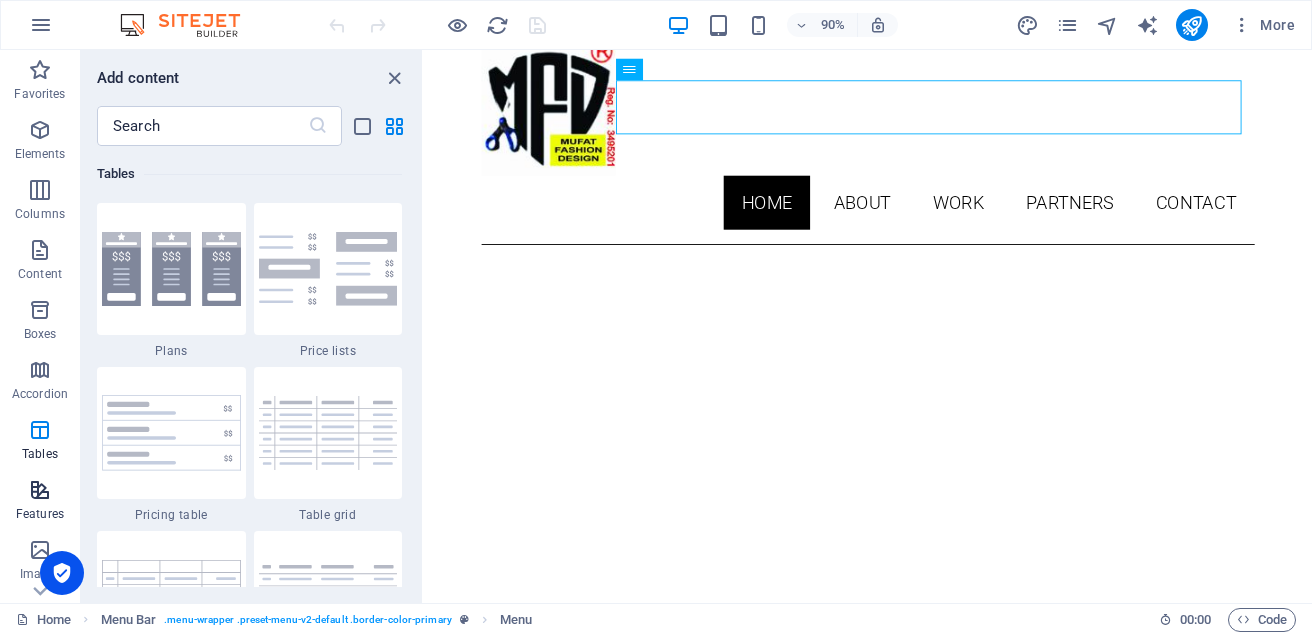 click at bounding box center (40, 490) 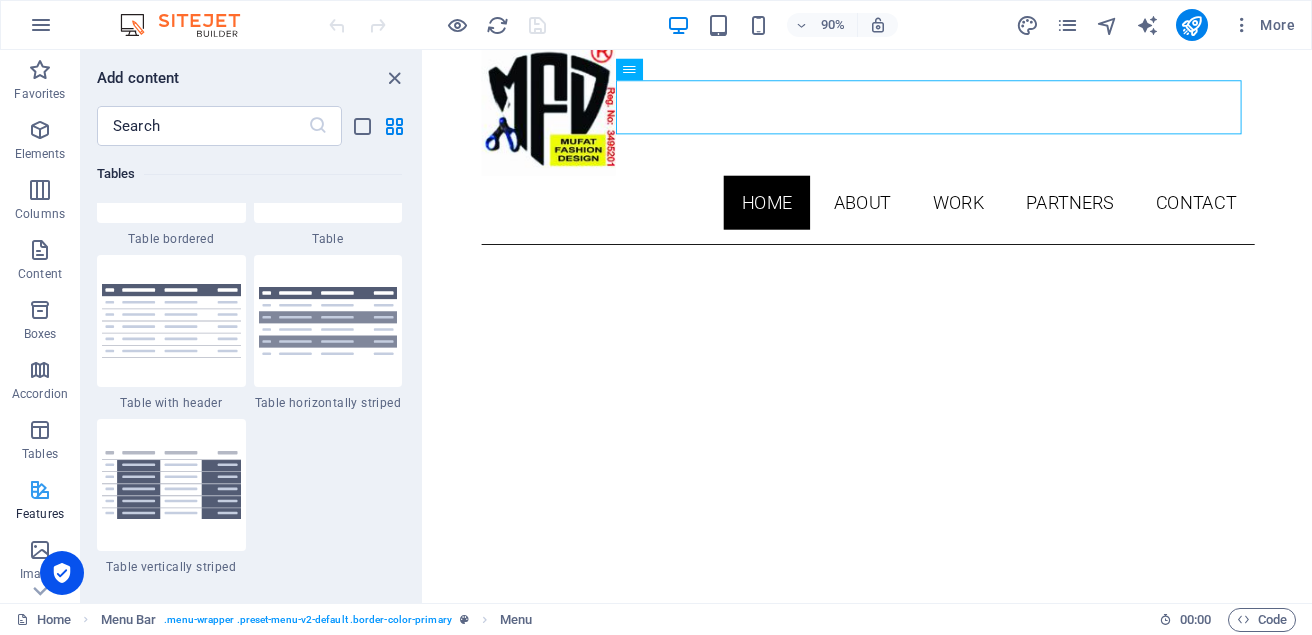 scroll, scrollTop: 7631, scrollLeft: 0, axis: vertical 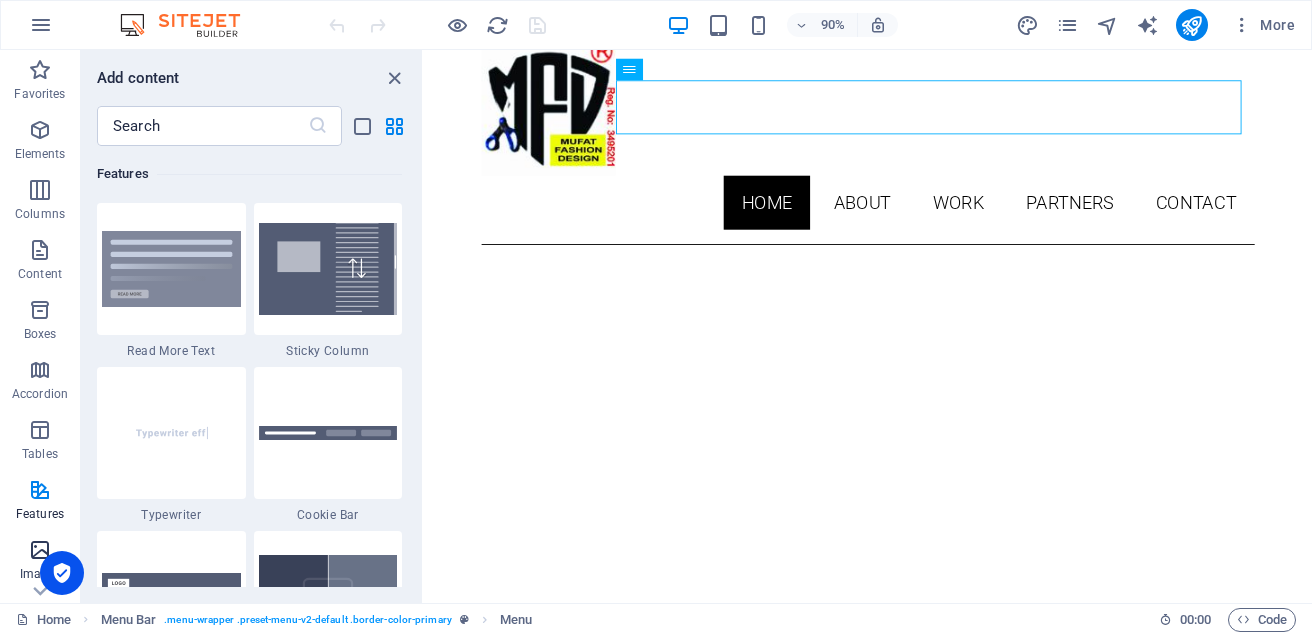 click at bounding box center (40, 550) 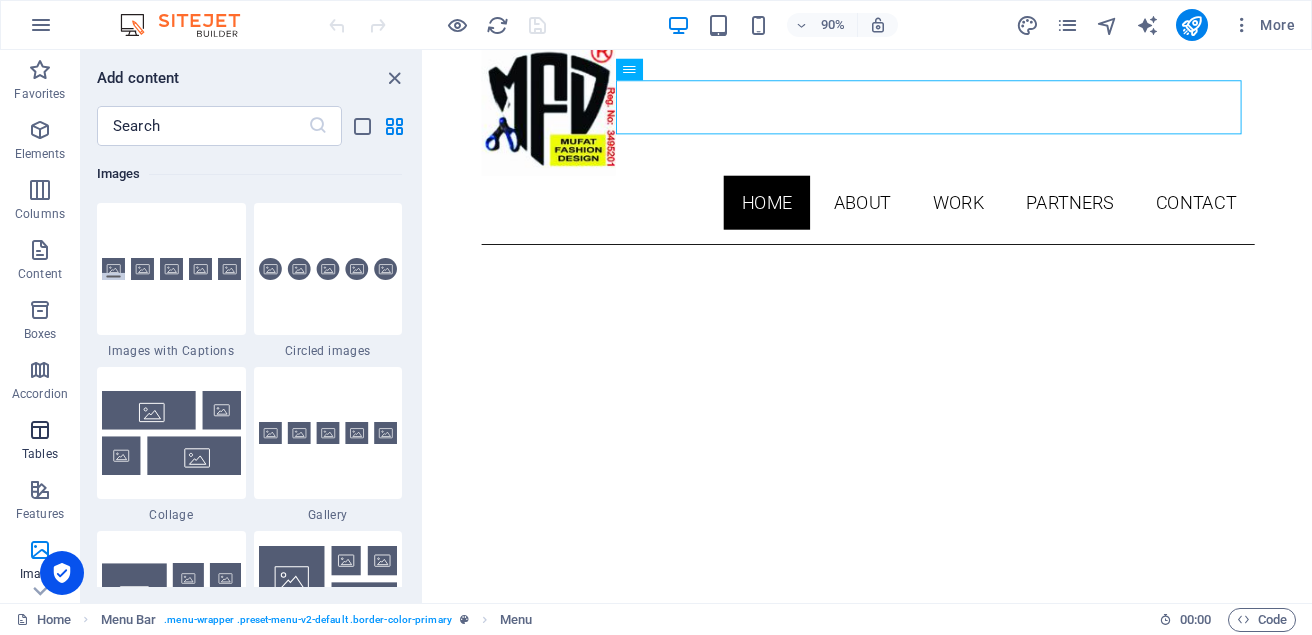 scroll, scrollTop: 9976, scrollLeft: 0, axis: vertical 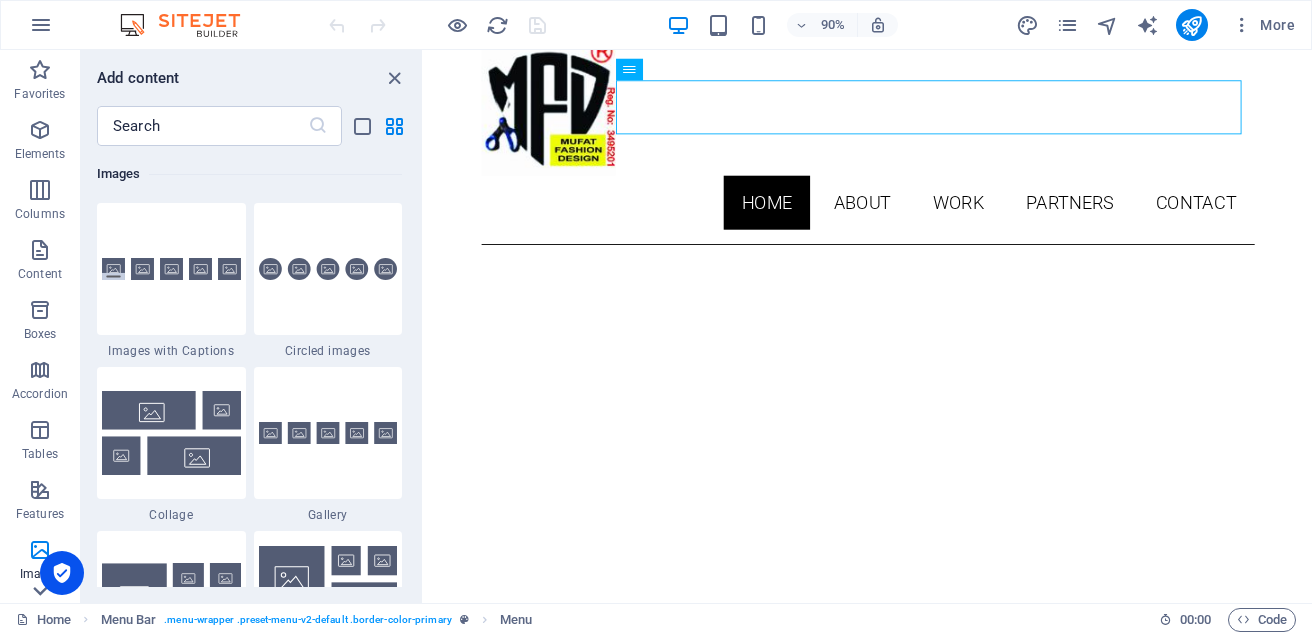 click 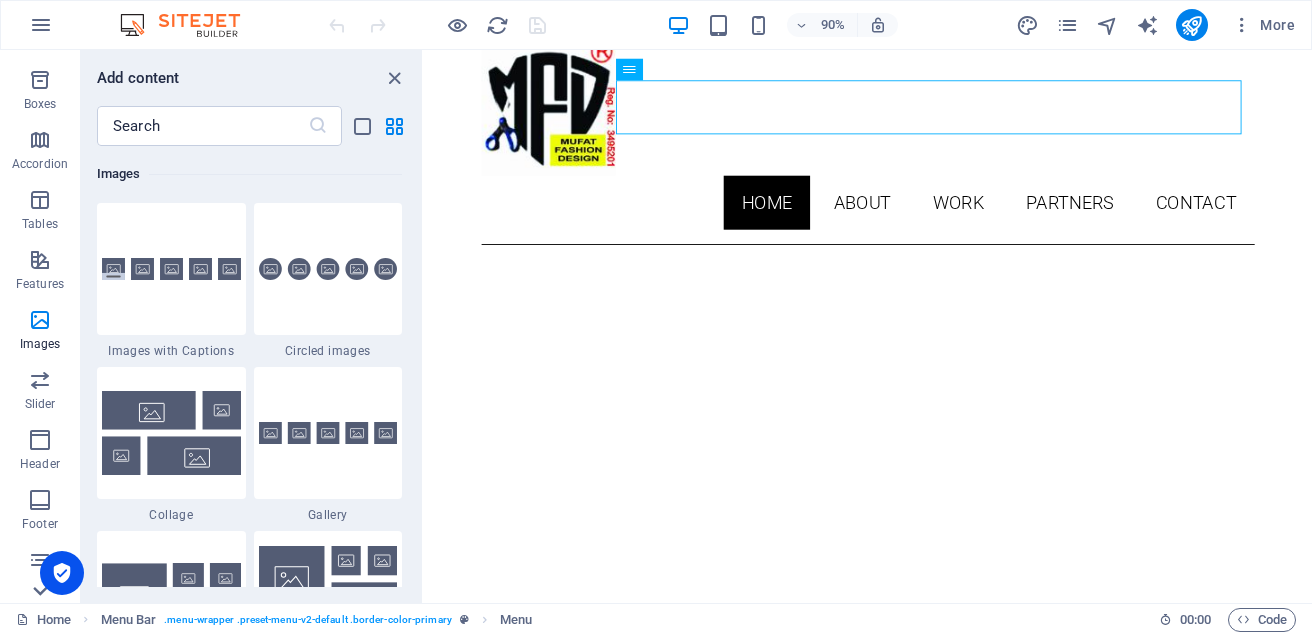 scroll, scrollTop: 347, scrollLeft: 0, axis: vertical 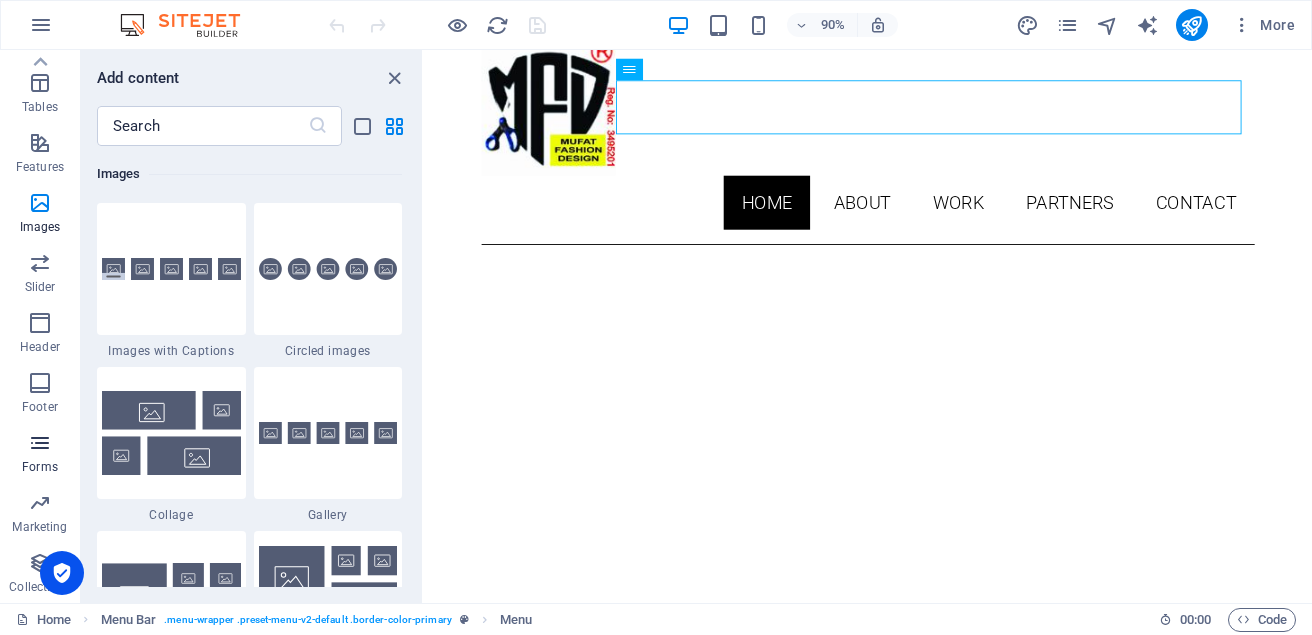 click on "Forms" at bounding box center [40, 467] 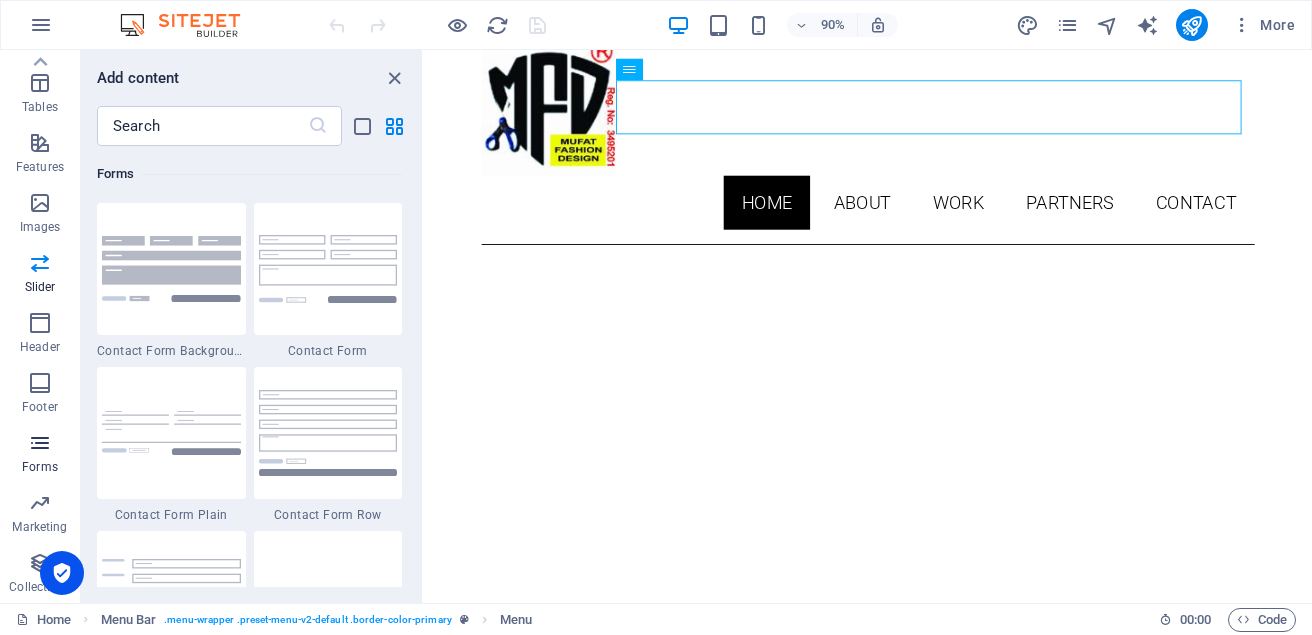 scroll, scrollTop: 14436, scrollLeft: 0, axis: vertical 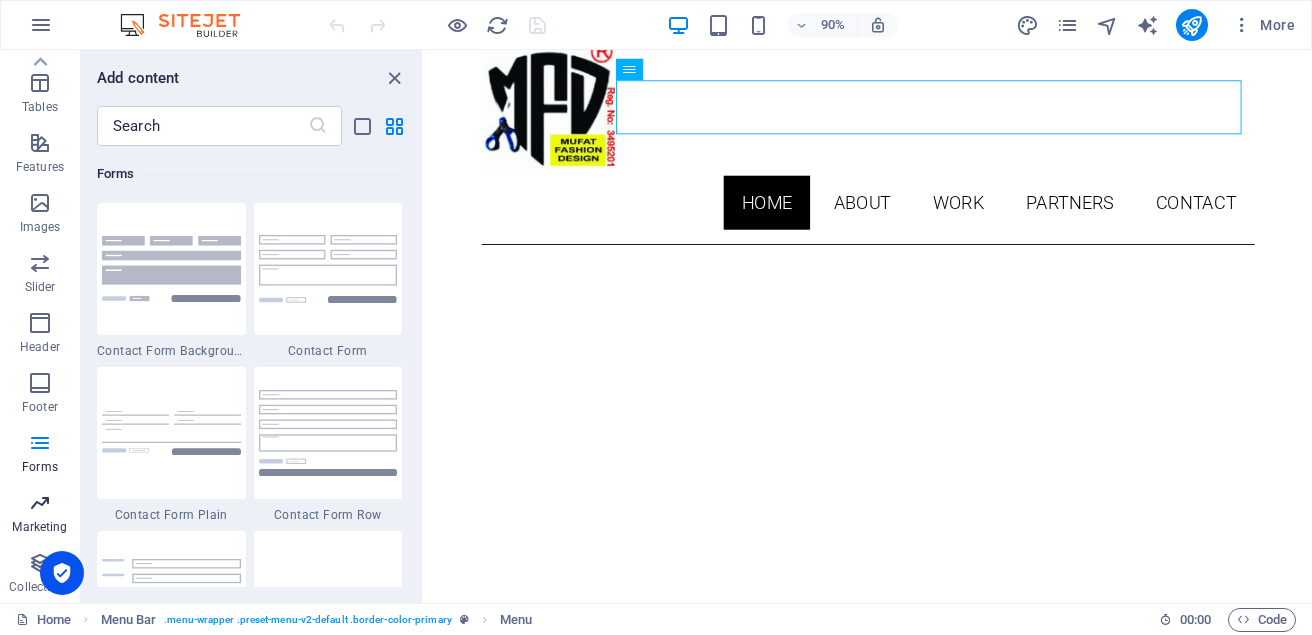 click on "Marketing" at bounding box center [39, 527] 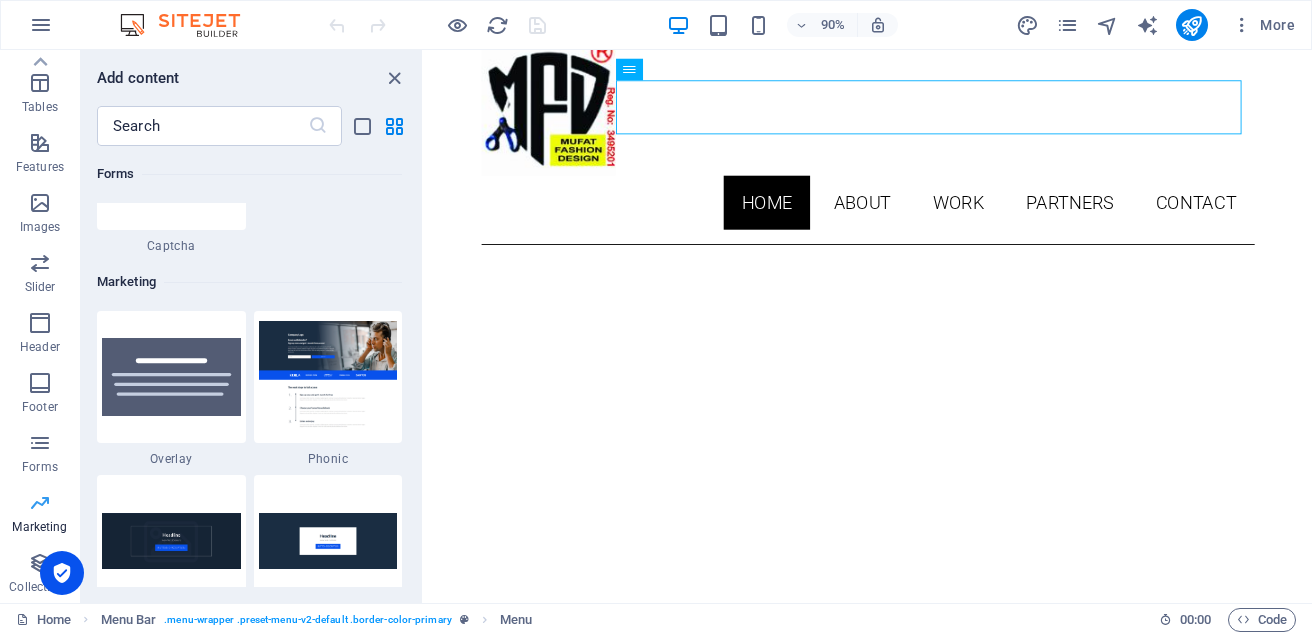 scroll, scrollTop: 16125, scrollLeft: 0, axis: vertical 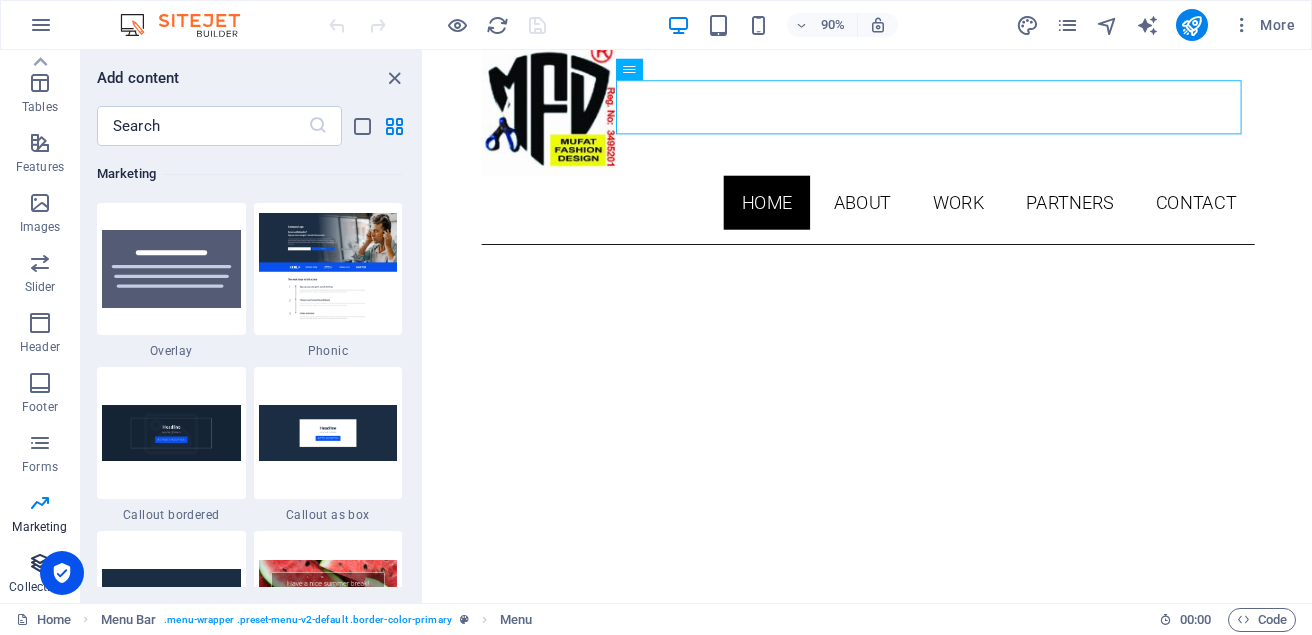 click on "Collections" at bounding box center [39, 587] 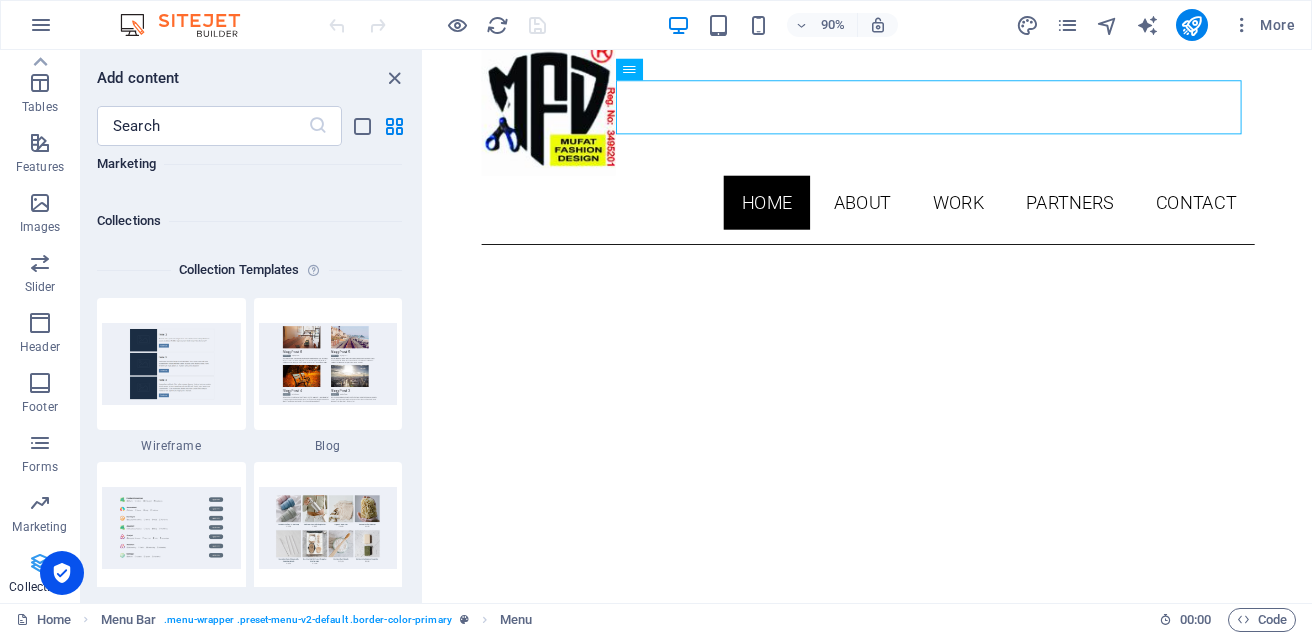 scroll, scrollTop: 18142, scrollLeft: 0, axis: vertical 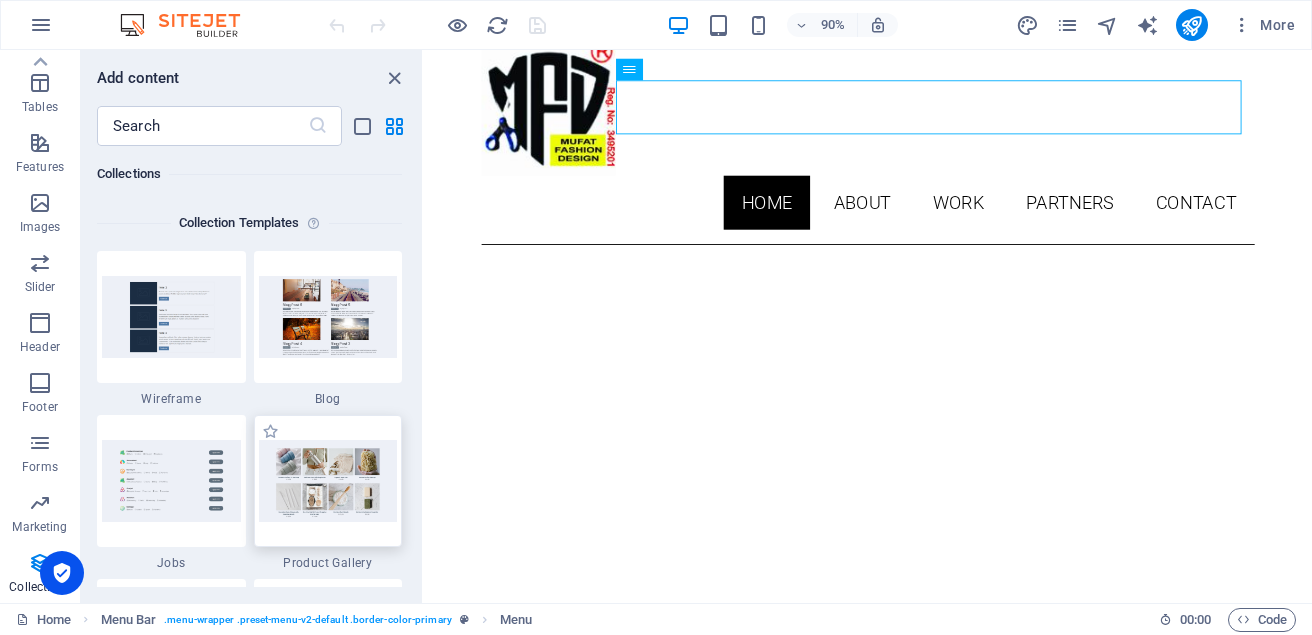 click at bounding box center [328, 480] 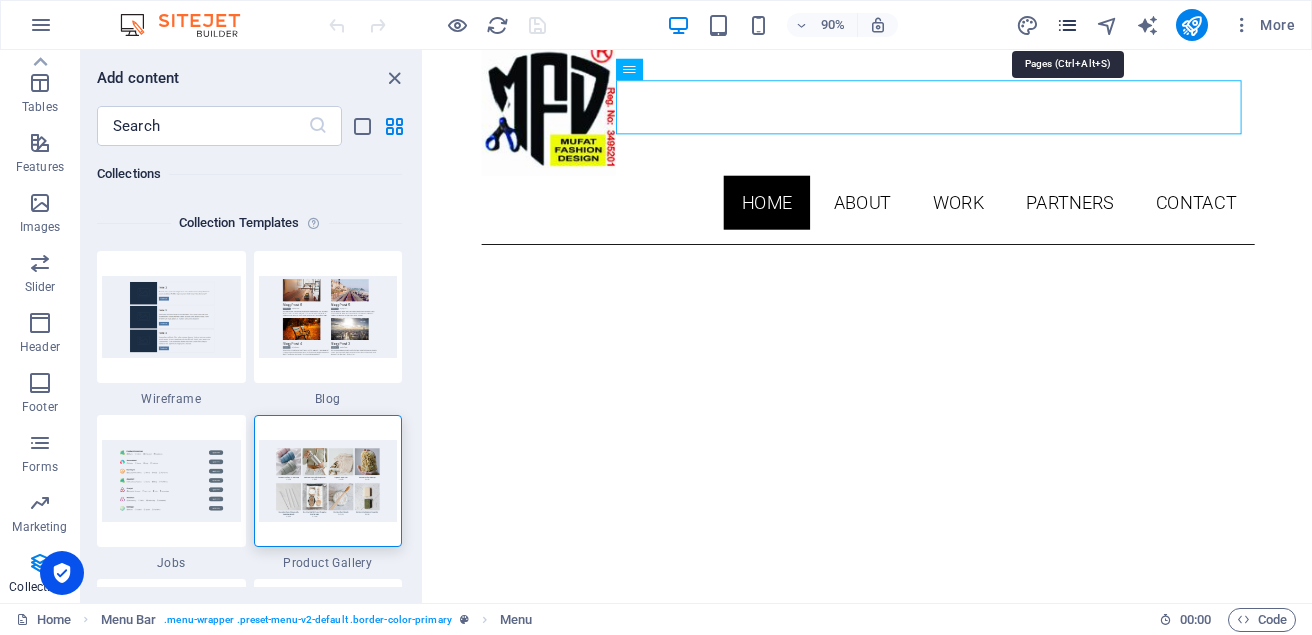 click at bounding box center (1067, 25) 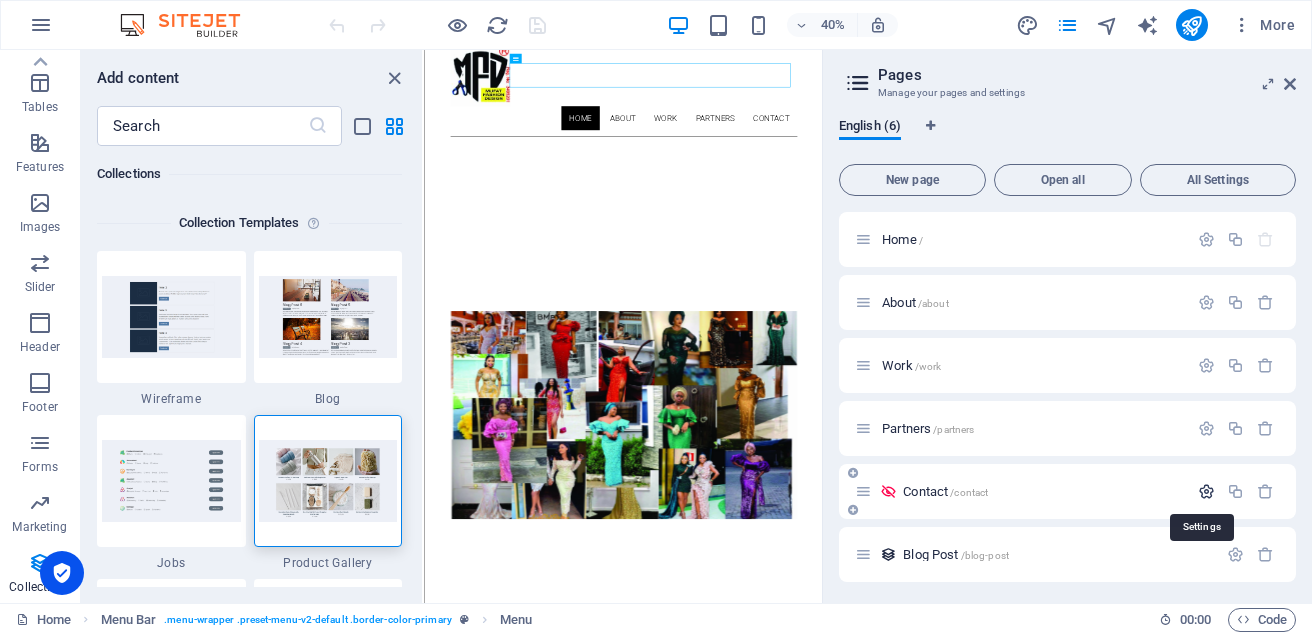 click at bounding box center [1206, 491] 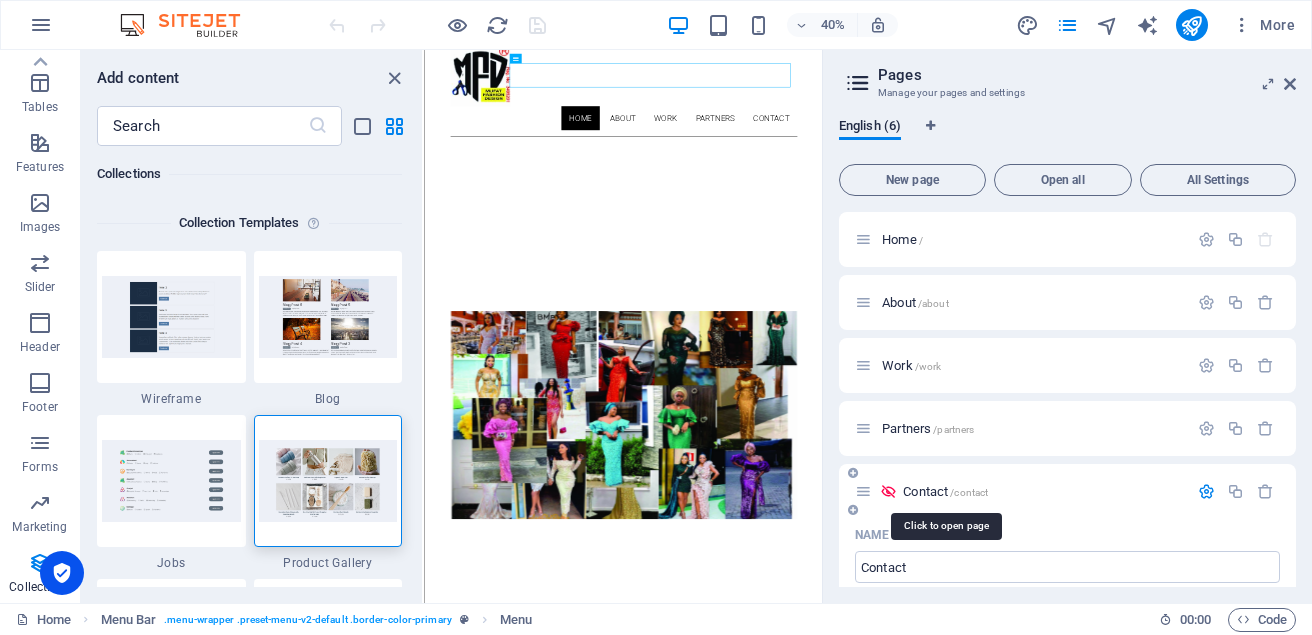 click on "/contact" at bounding box center (969, 492) 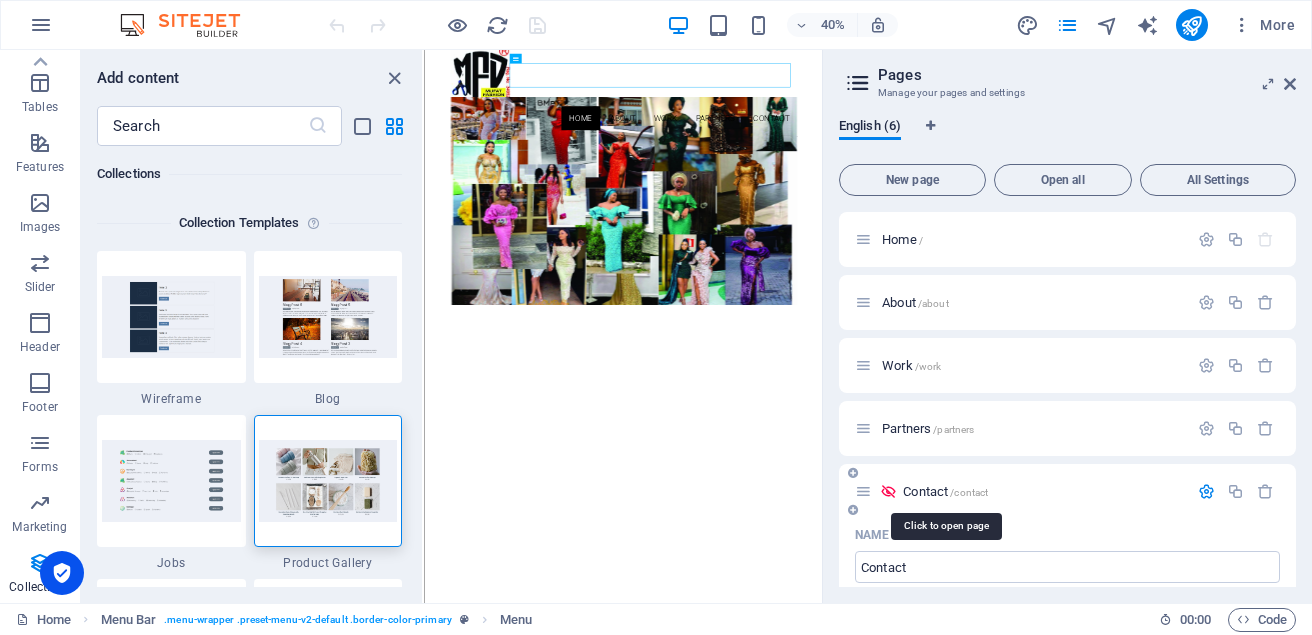 scroll, scrollTop: 0, scrollLeft: 0, axis: both 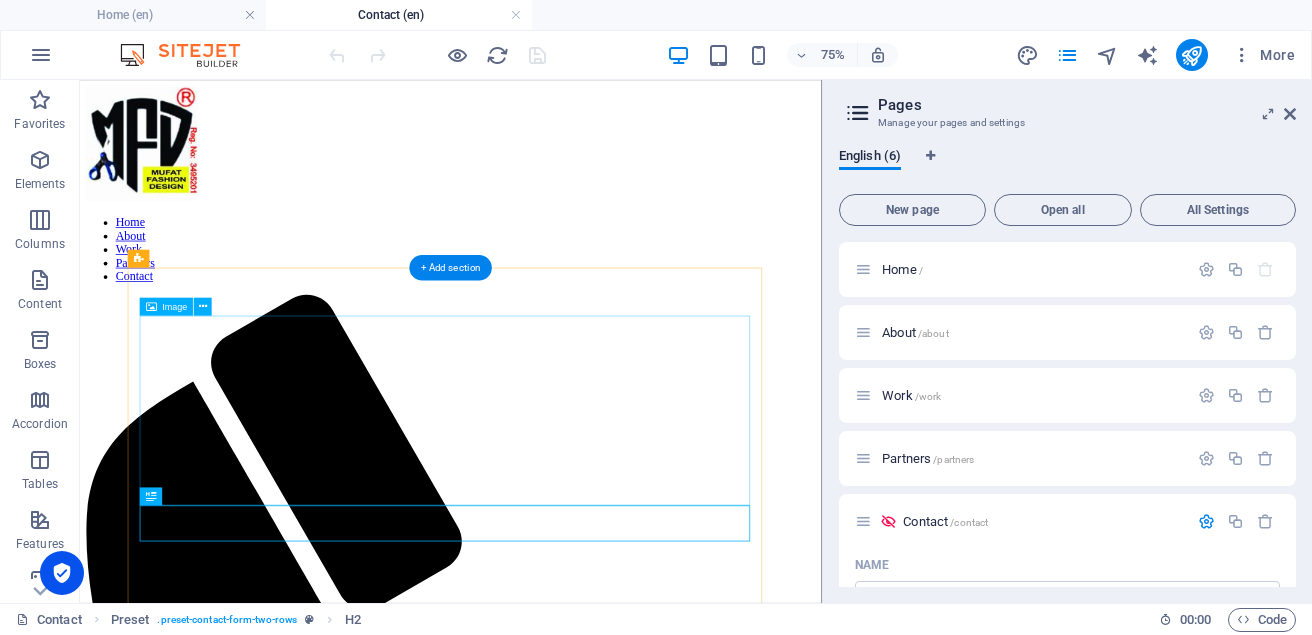 click at bounding box center (574, 1771) 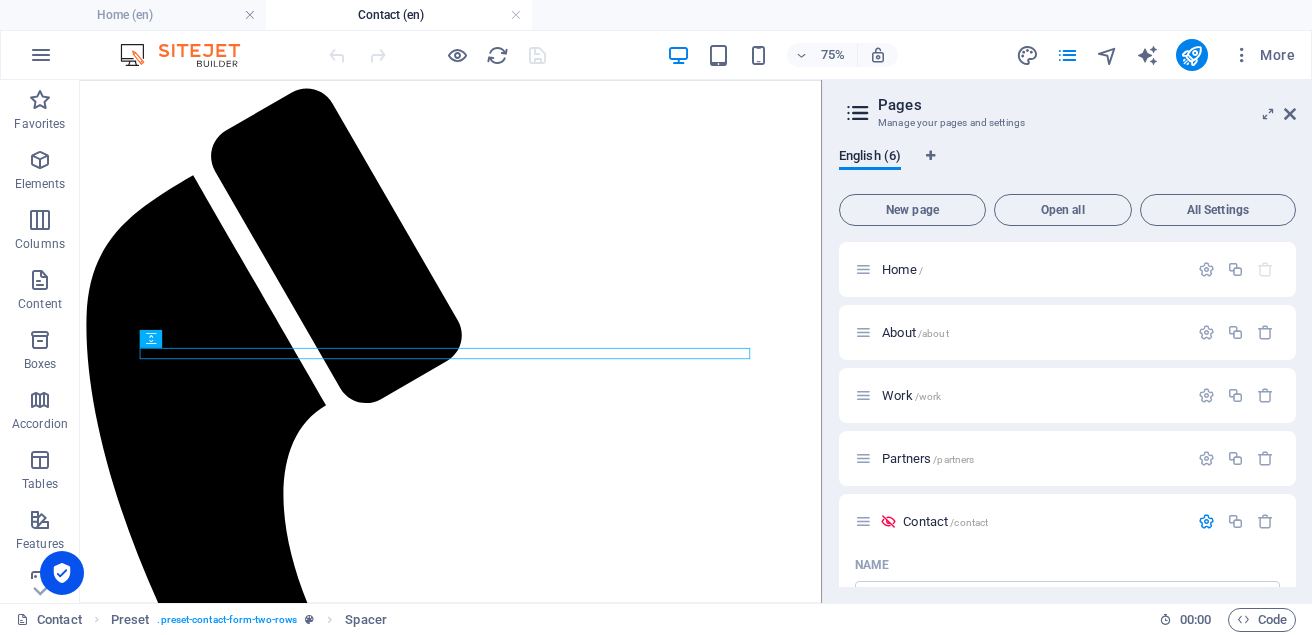 scroll, scrollTop: 292, scrollLeft: 0, axis: vertical 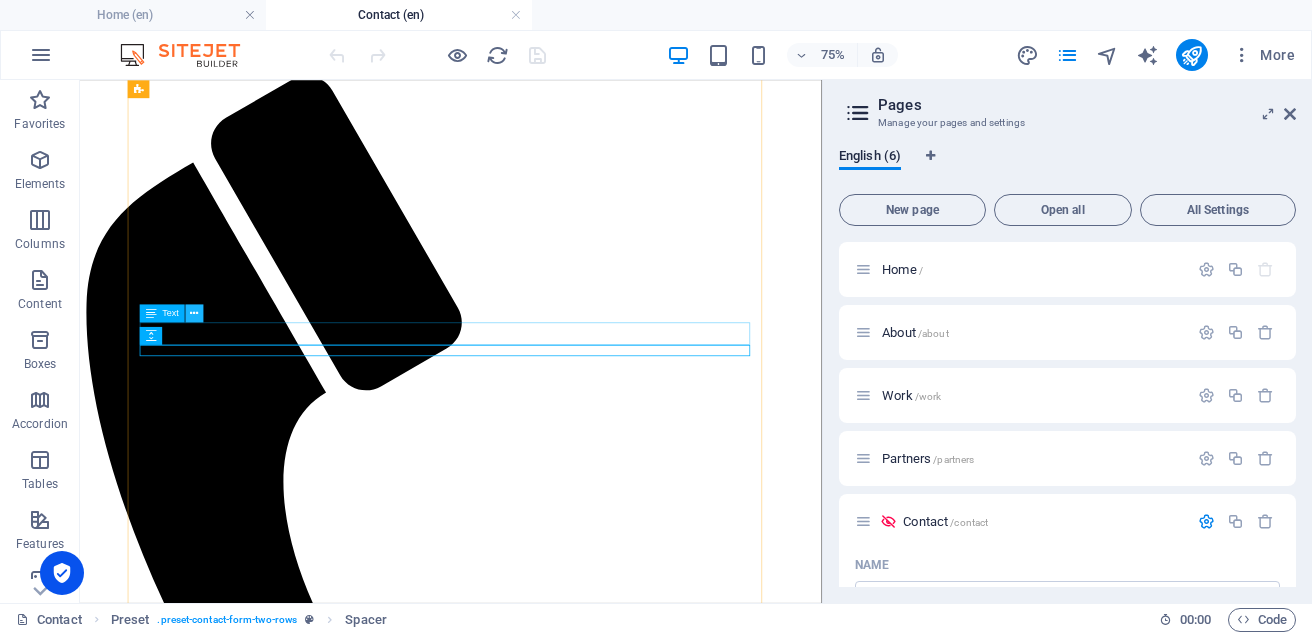 click at bounding box center [195, 313] 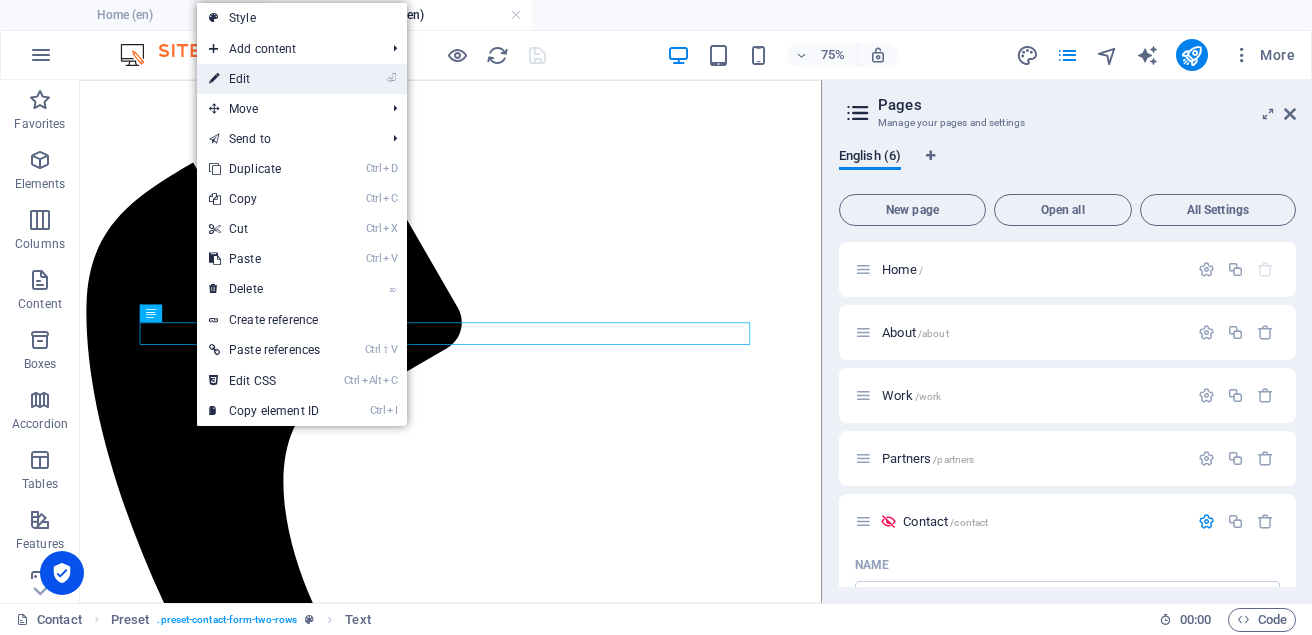 click on "⏎  Edit" at bounding box center (302, 79) 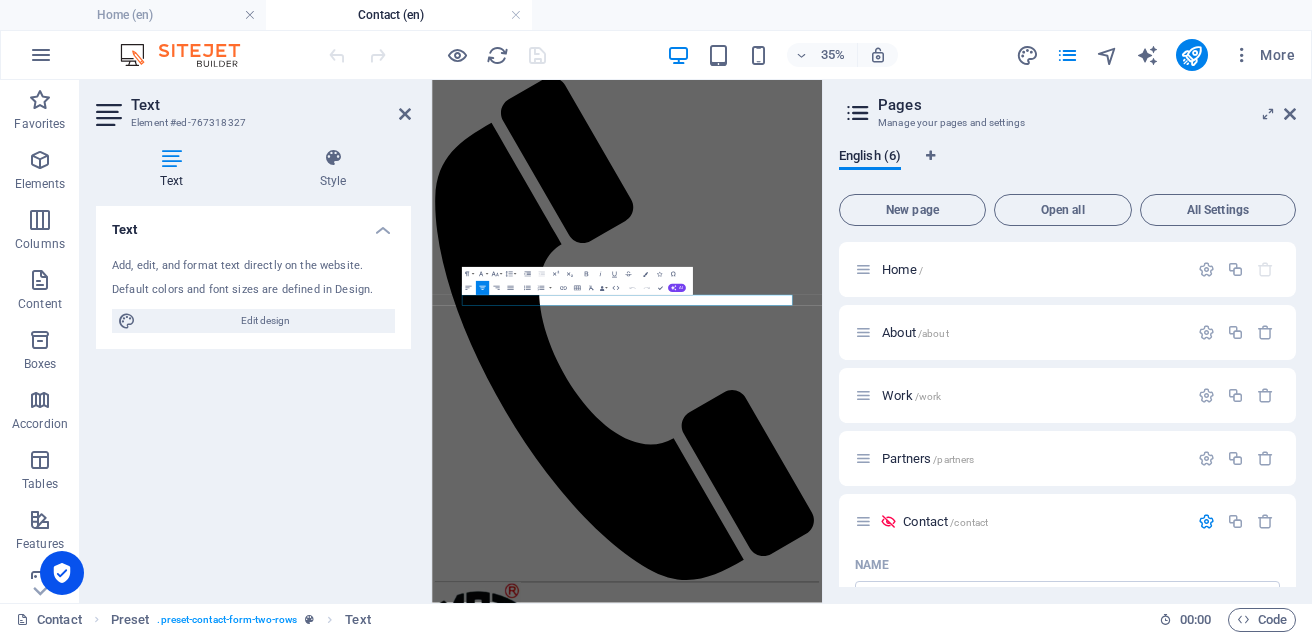 scroll, scrollTop: 0, scrollLeft: 0, axis: both 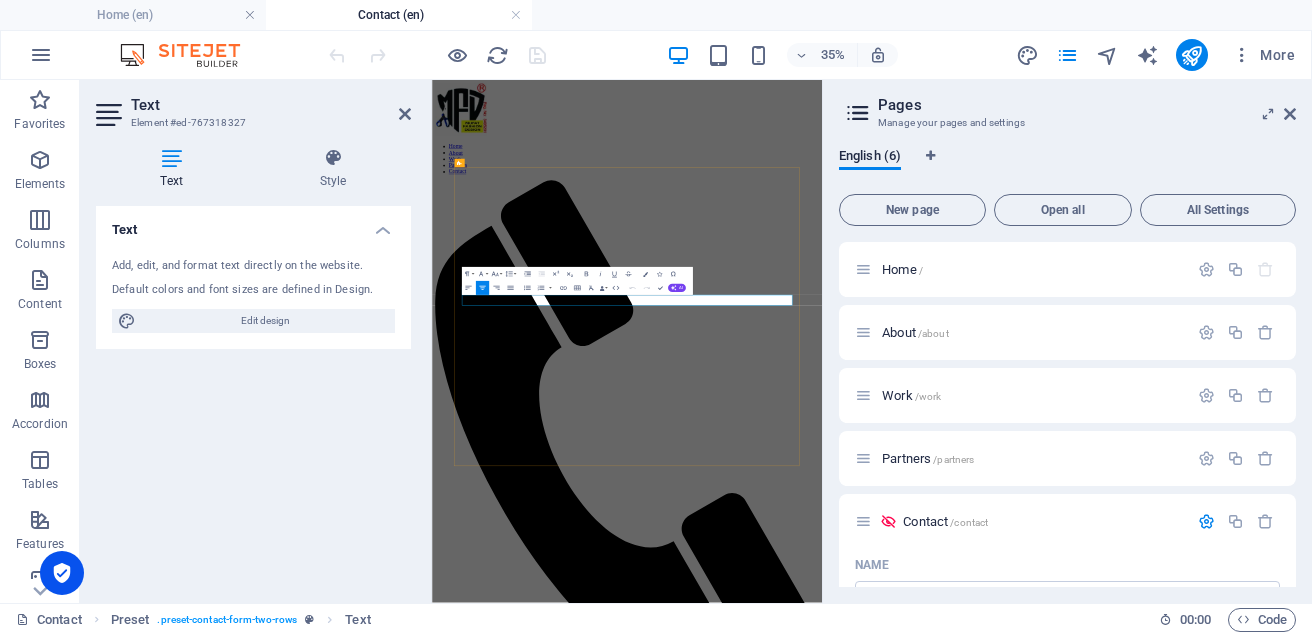 drag, startPoint x: 1383, startPoint y: 711, endPoint x: 1180, endPoint y: 717, distance: 203.08865 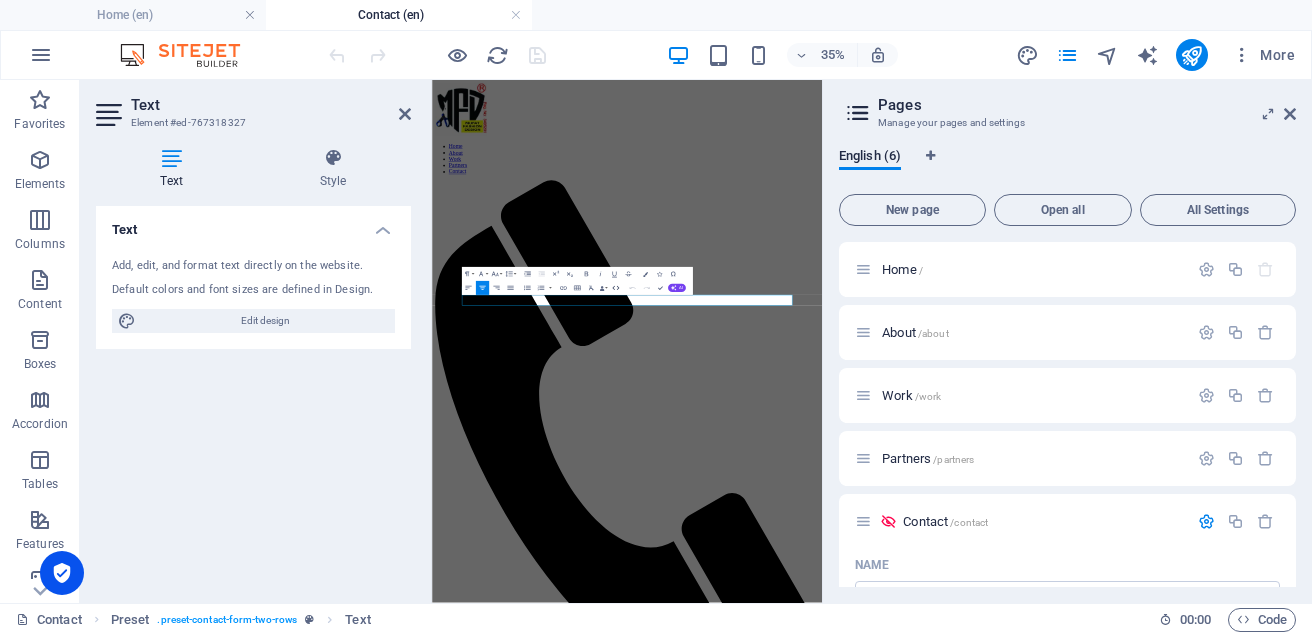 click 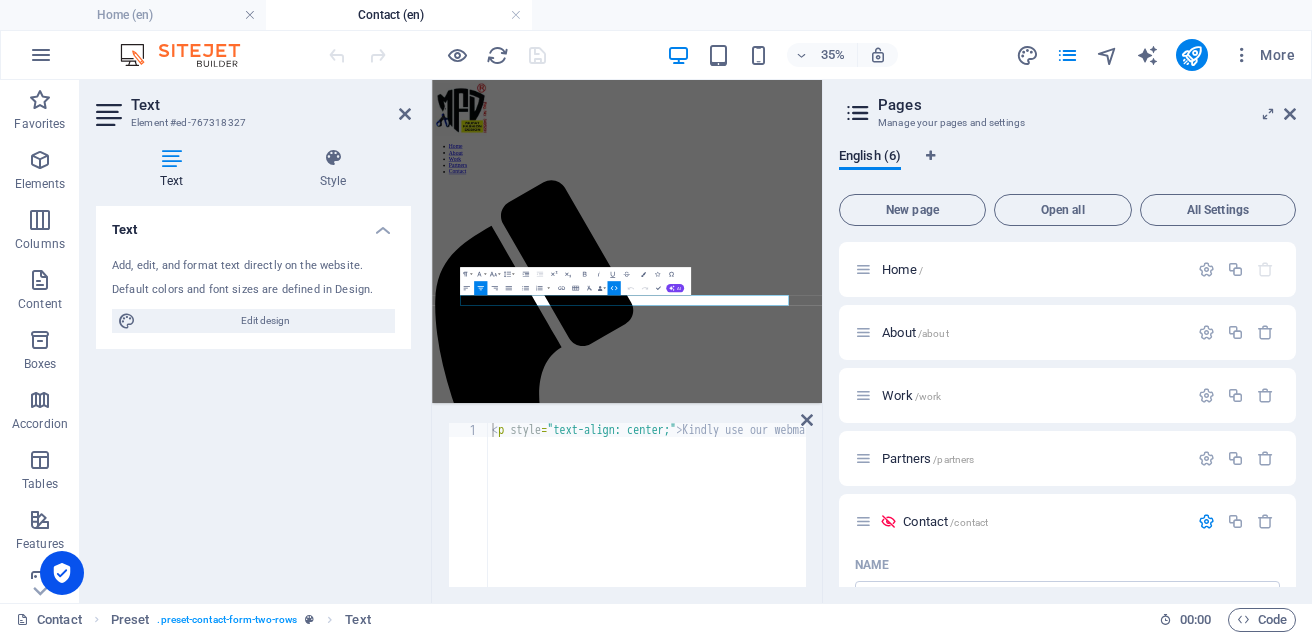 click on "< p   style = "text-align: center;" > Kindly use our webmail due to technical issue to be fixed soonest. &nbsp;  mufat@konsultng.com </ p >" at bounding box center [920, 517] 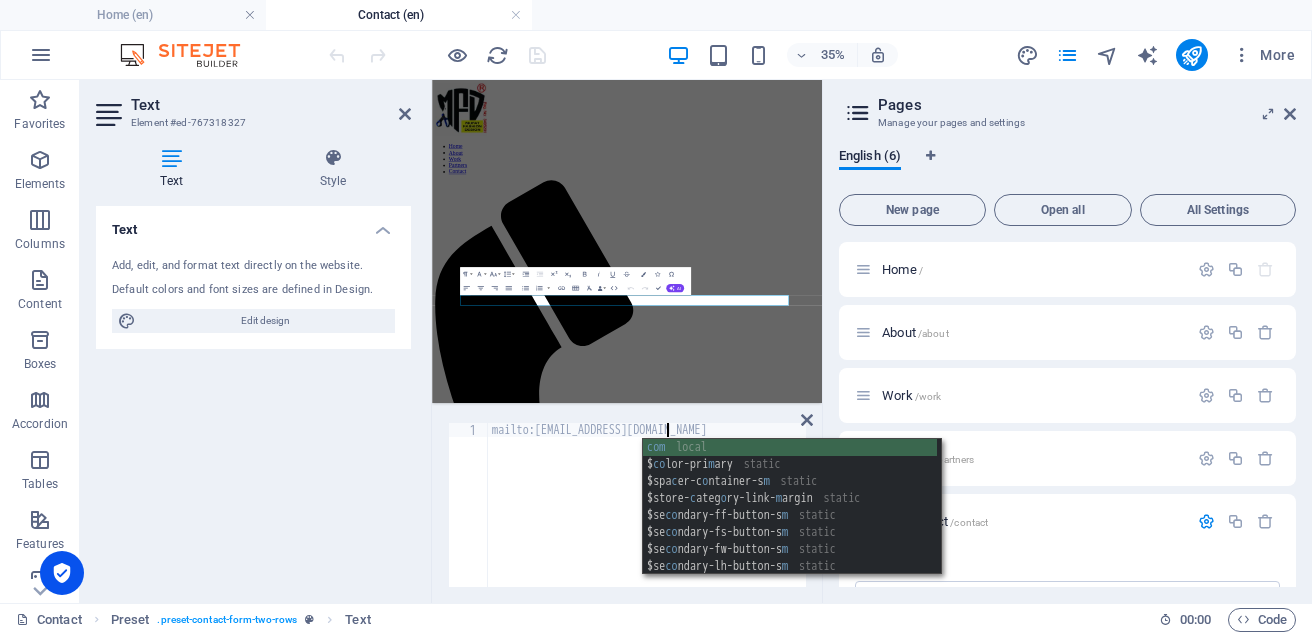 scroll, scrollTop: 0, scrollLeft: 13, axis: horizontal 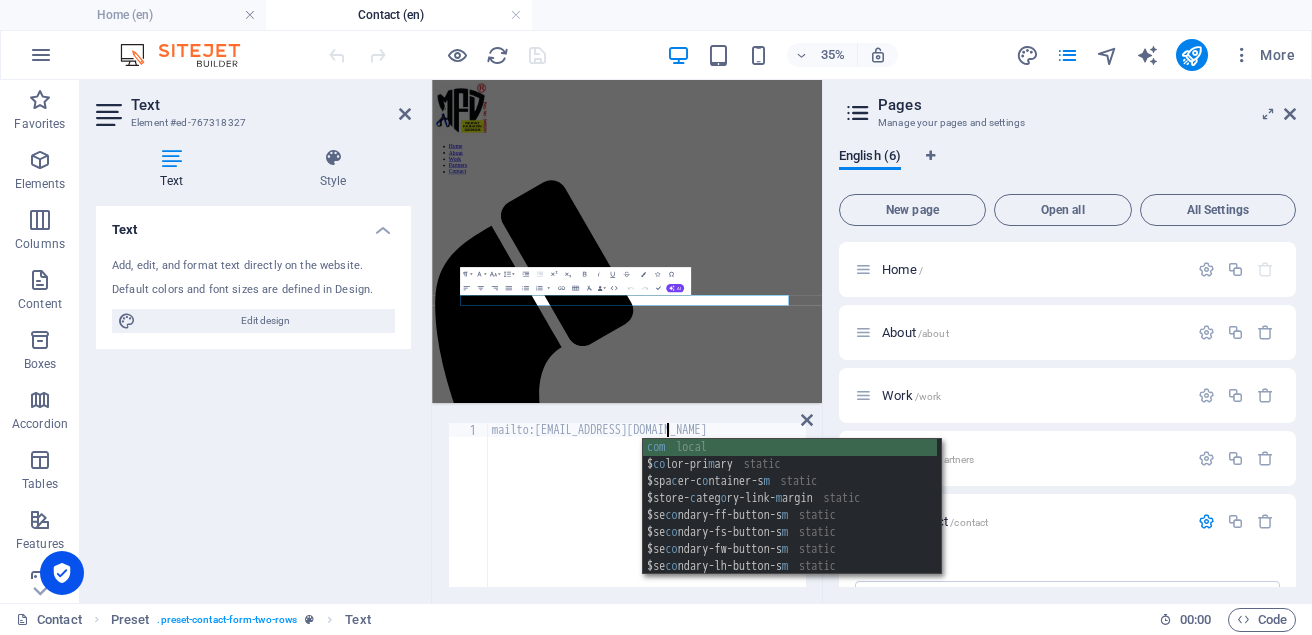 click on "mailto:mufat@konsultng.com" at bounding box center [647, 519] 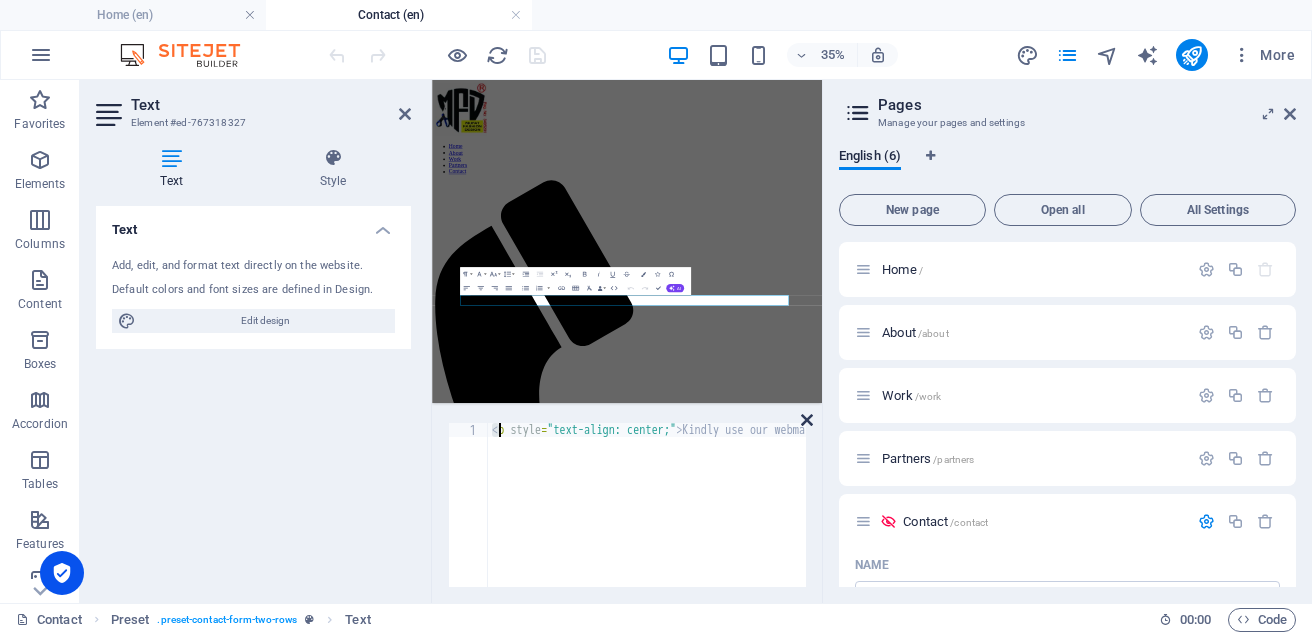 type on "<p style="text-align: center;">Kindly use our webmail due to technical issue to be fixed soonest.&nbsp; mufat@konsultng.com</p>" 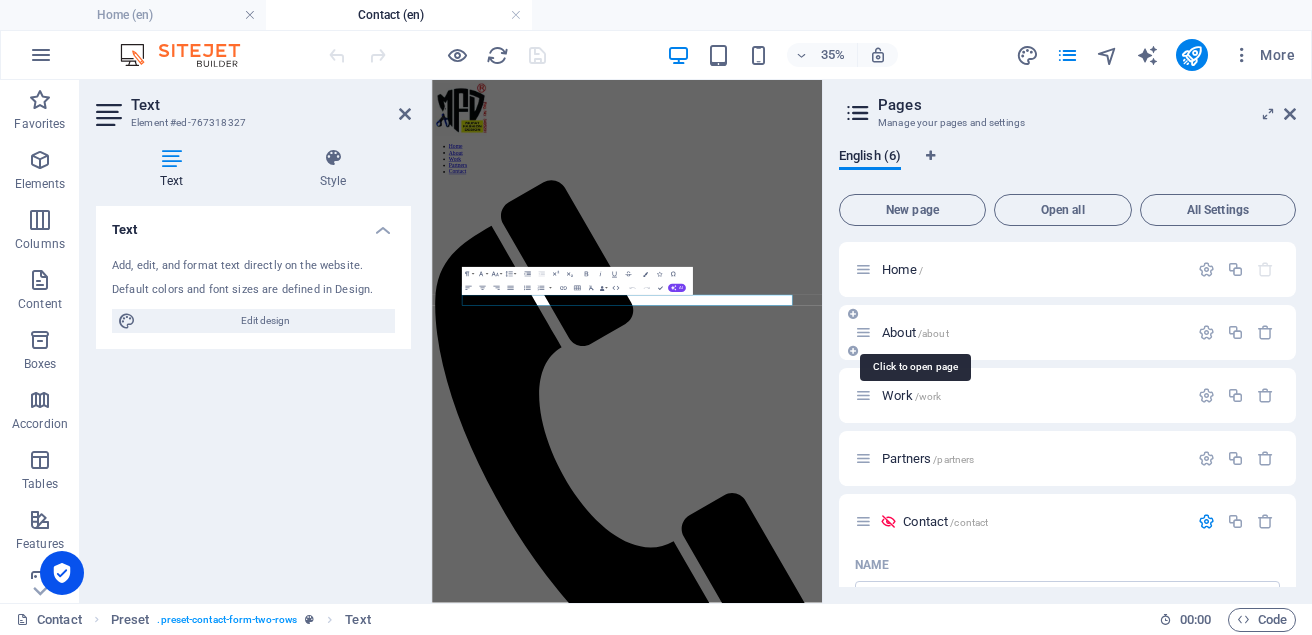 click on "About /about" at bounding box center (915, 332) 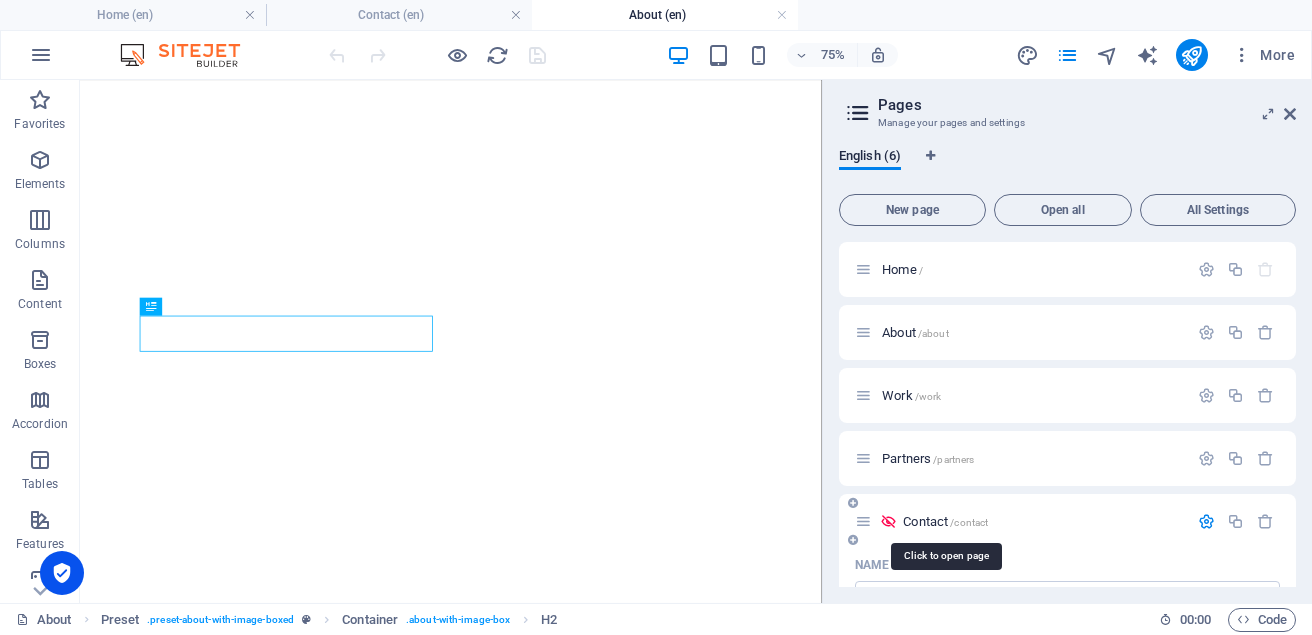 click on "Contact /contact" at bounding box center (945, 521) 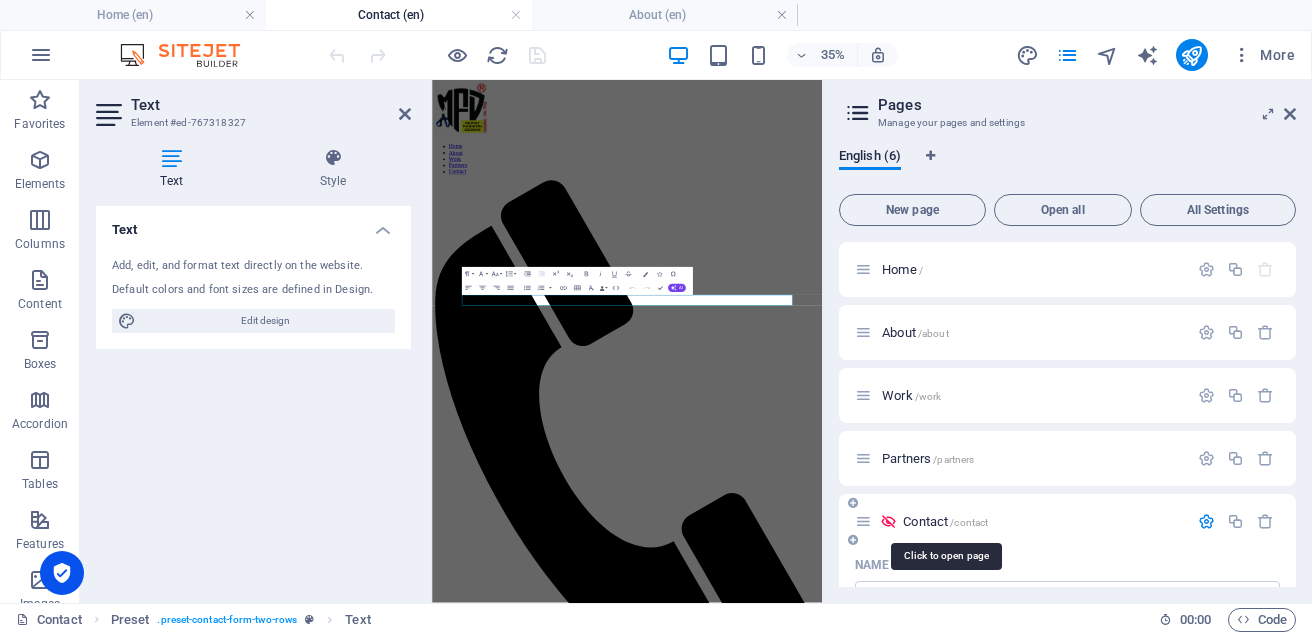 scroll, scrollTop: 0, scrollLeft: 0, axis: both 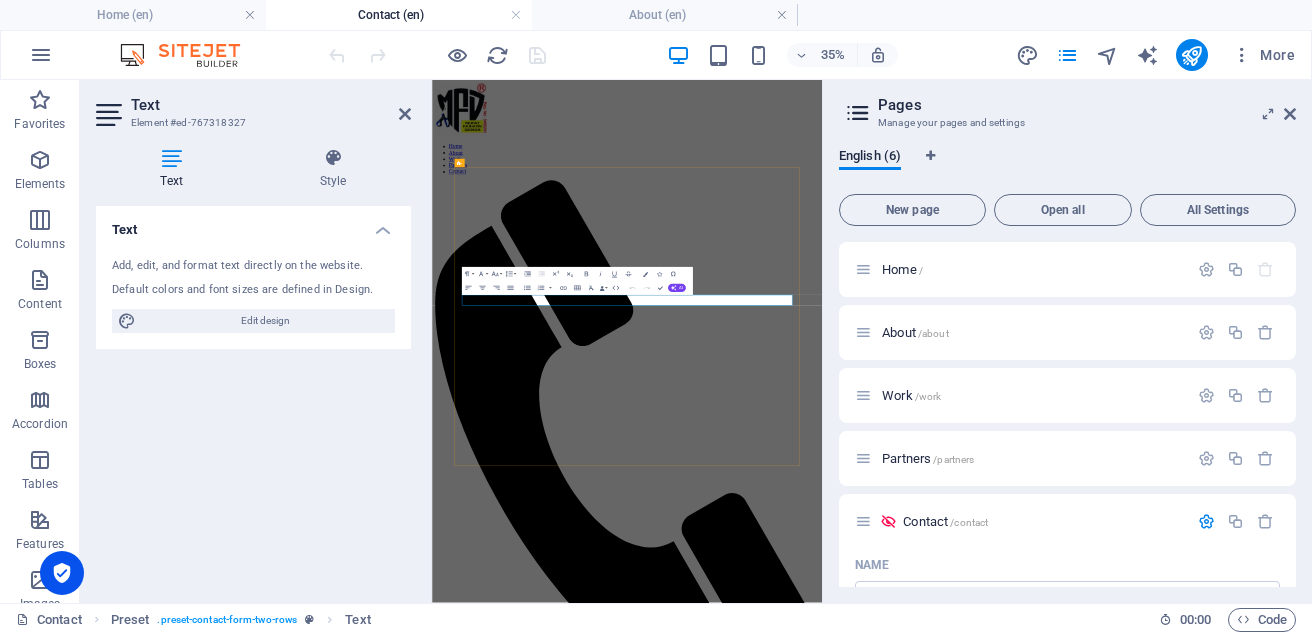 click on "mailto:mufat@konsultng.com" at bounding box center [989, 2141] 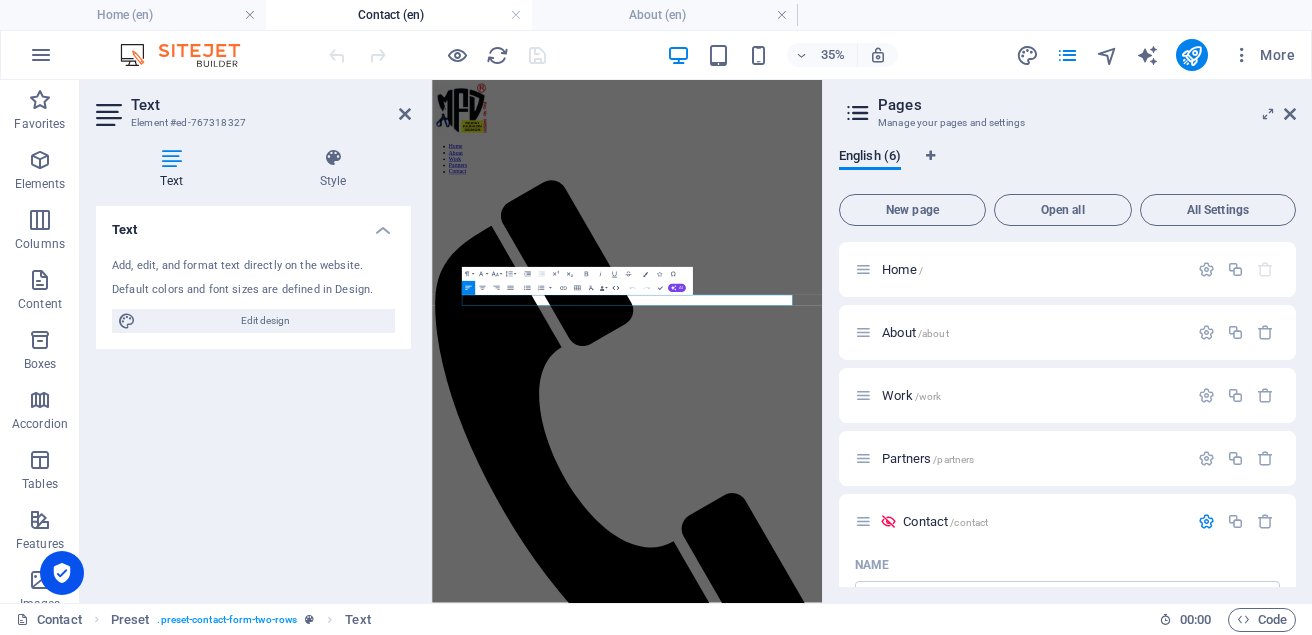 click 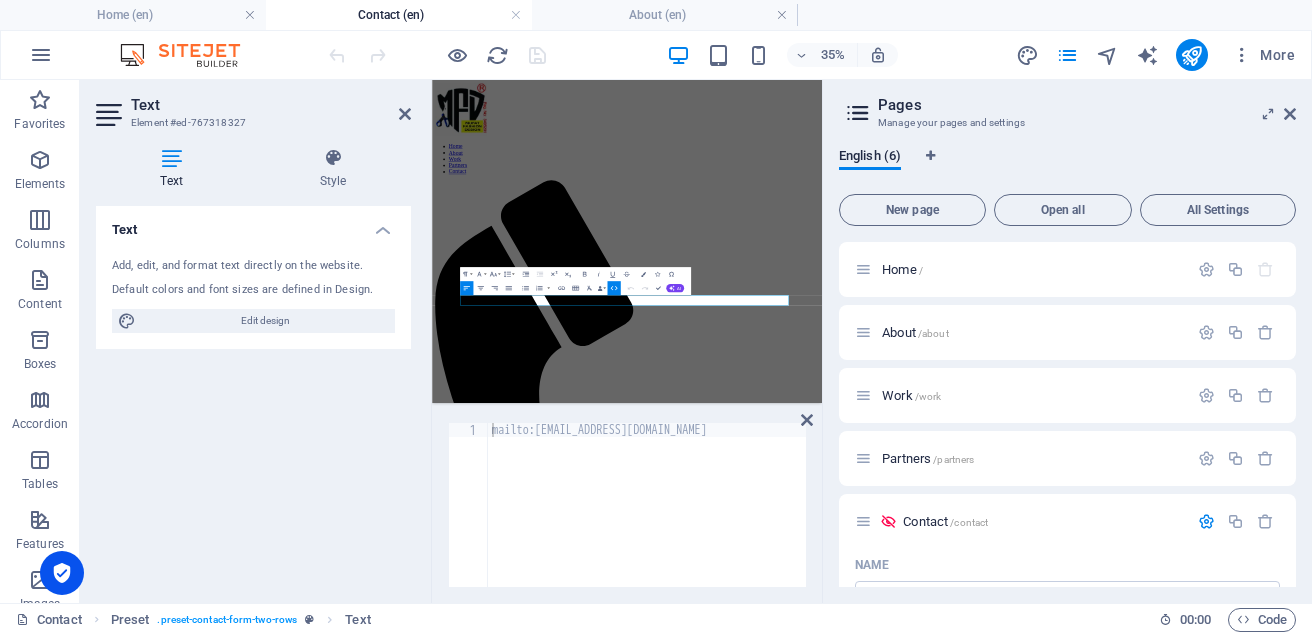 type on "mailto:mufat@konsultng.com" 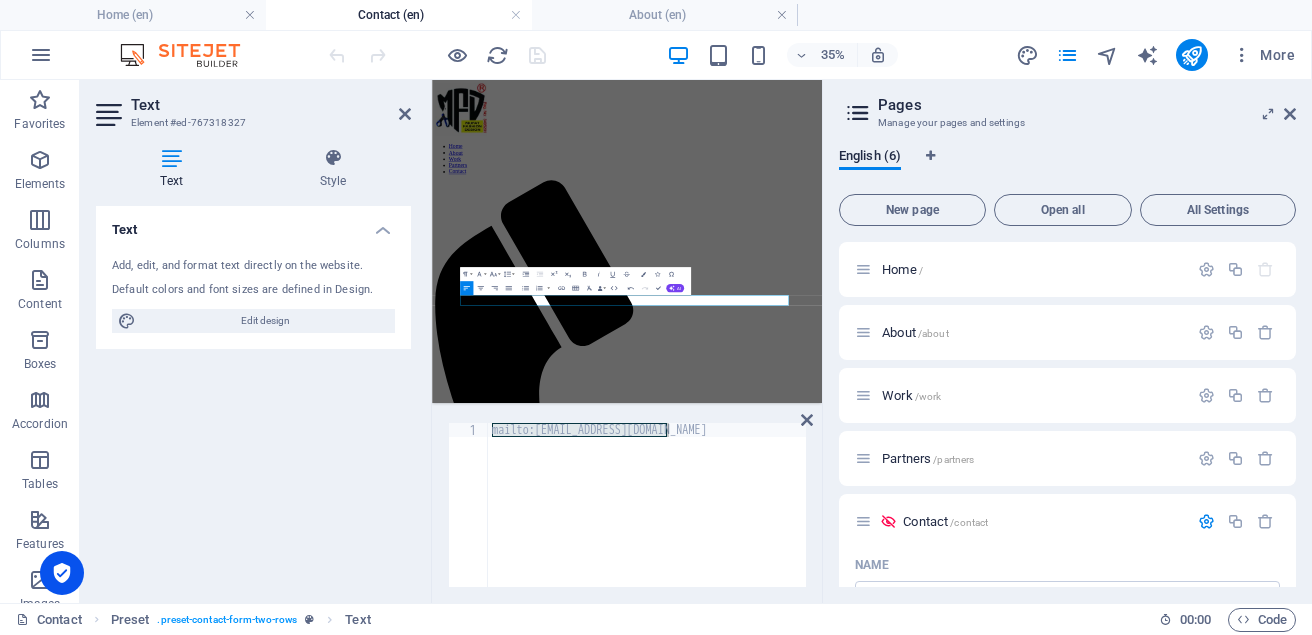 drag, startPoint x: 791, startPoint y: 705, endPoint x: 434, endPoint y: 722, distance: 357.40454 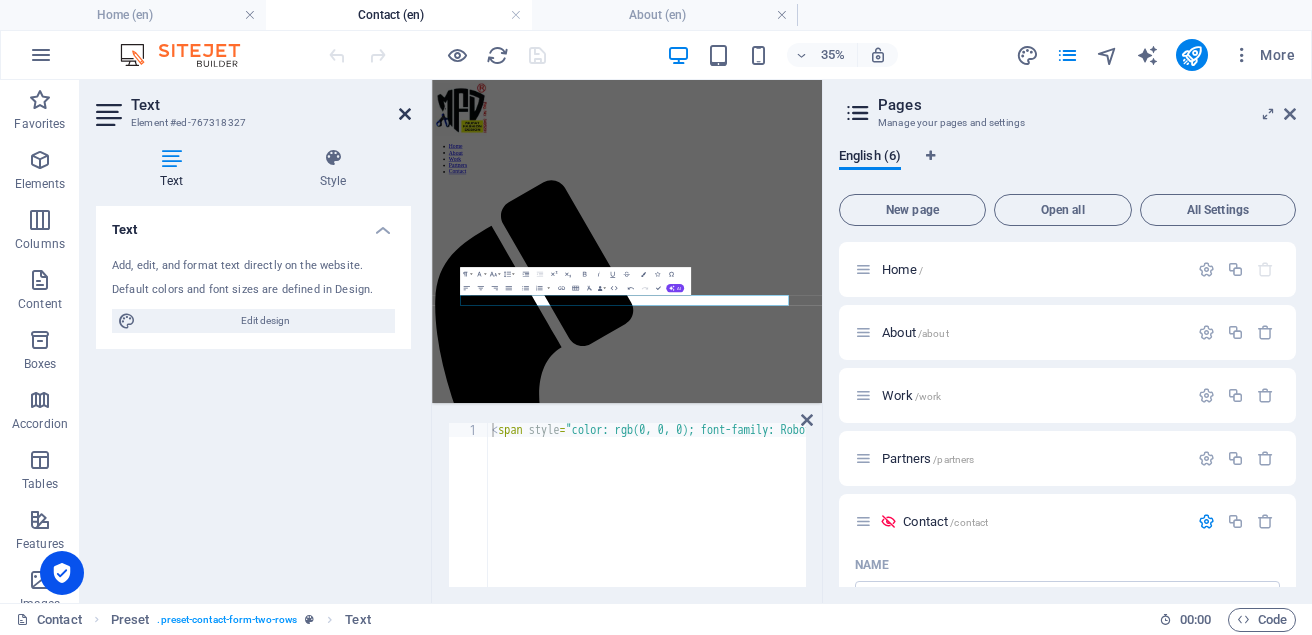 click at bounding box center [405, 114] 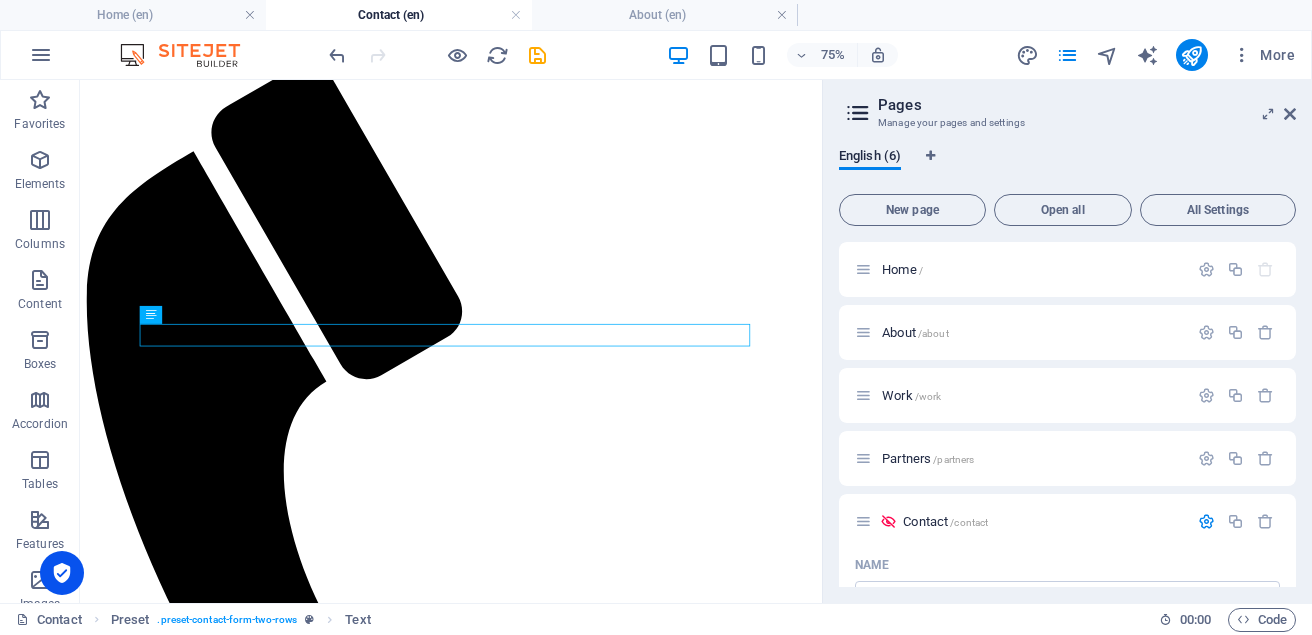 scroll, scrollTop: 322, scrollLeft: 0, axis: vertical 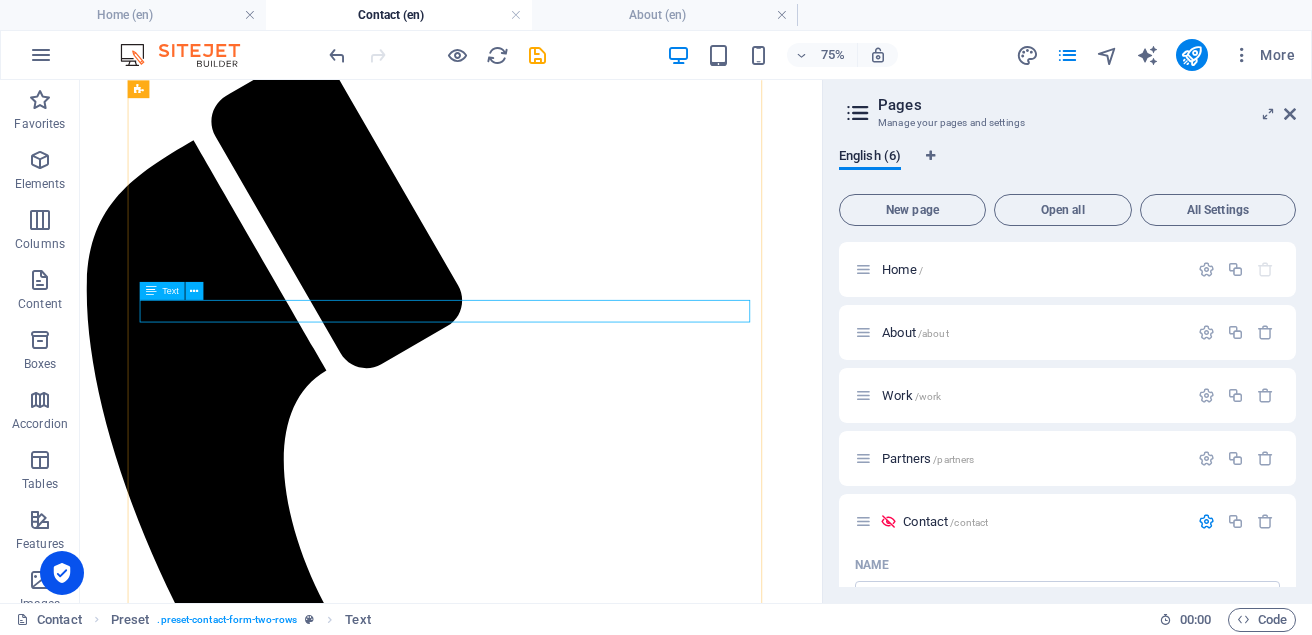 click on "Kindly use our webmail due to technical issue to be fixed soonest.  mufat@konsultng.com" at bounding box center (574, 1656) 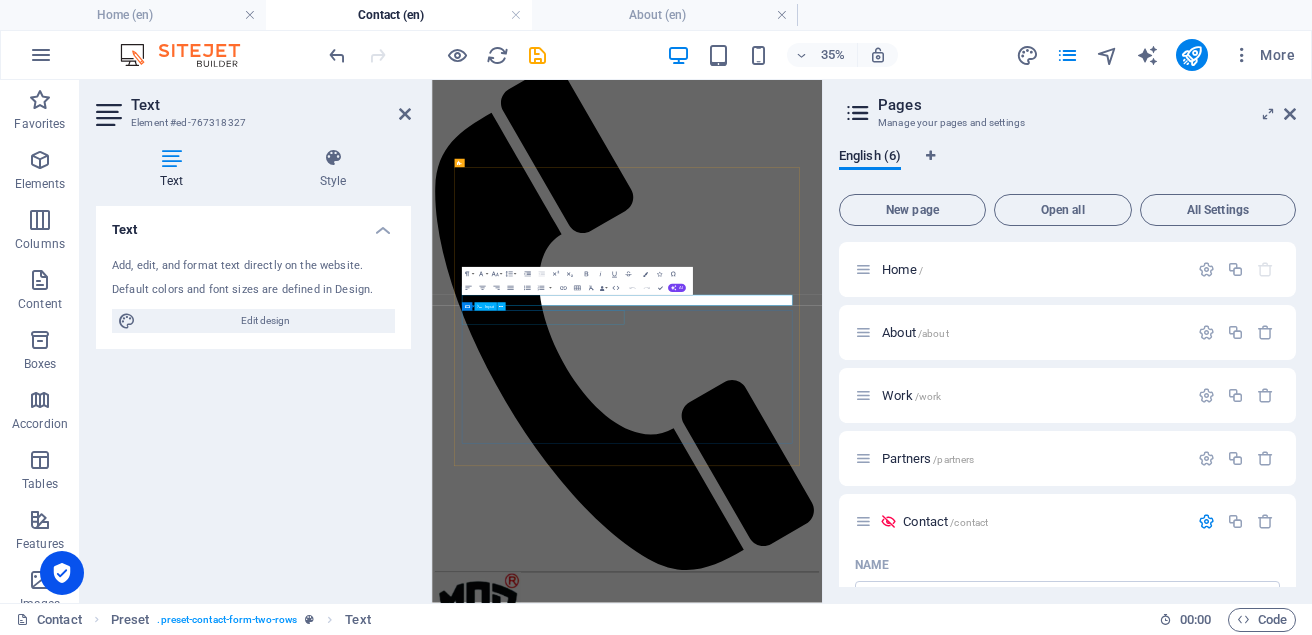 scroll, scrollTop: 0, scrollLeft: 0, axis: both 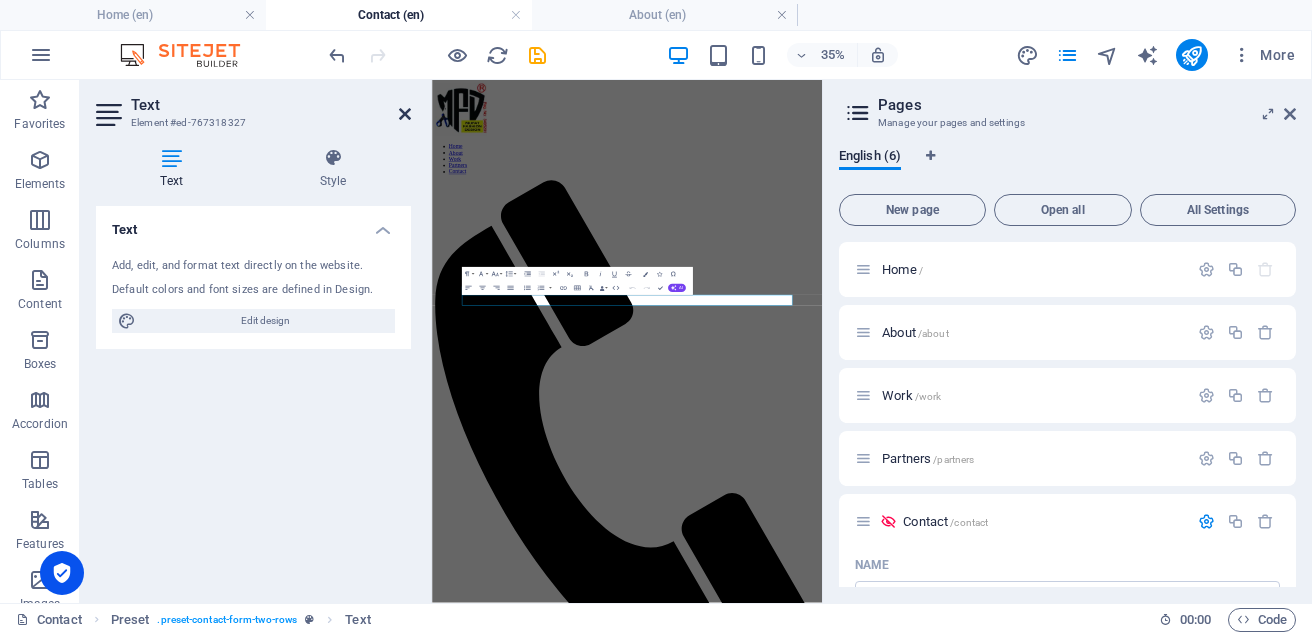 click at bounding box center [405, 114] 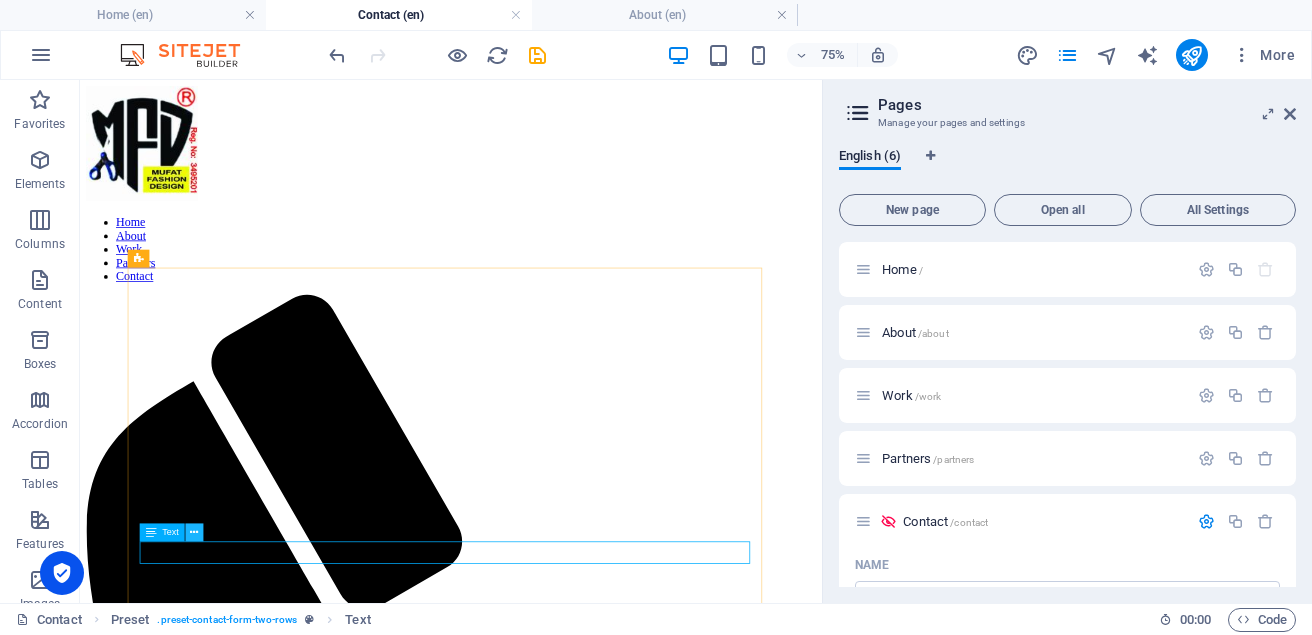 click at bounding box center [195, 532] 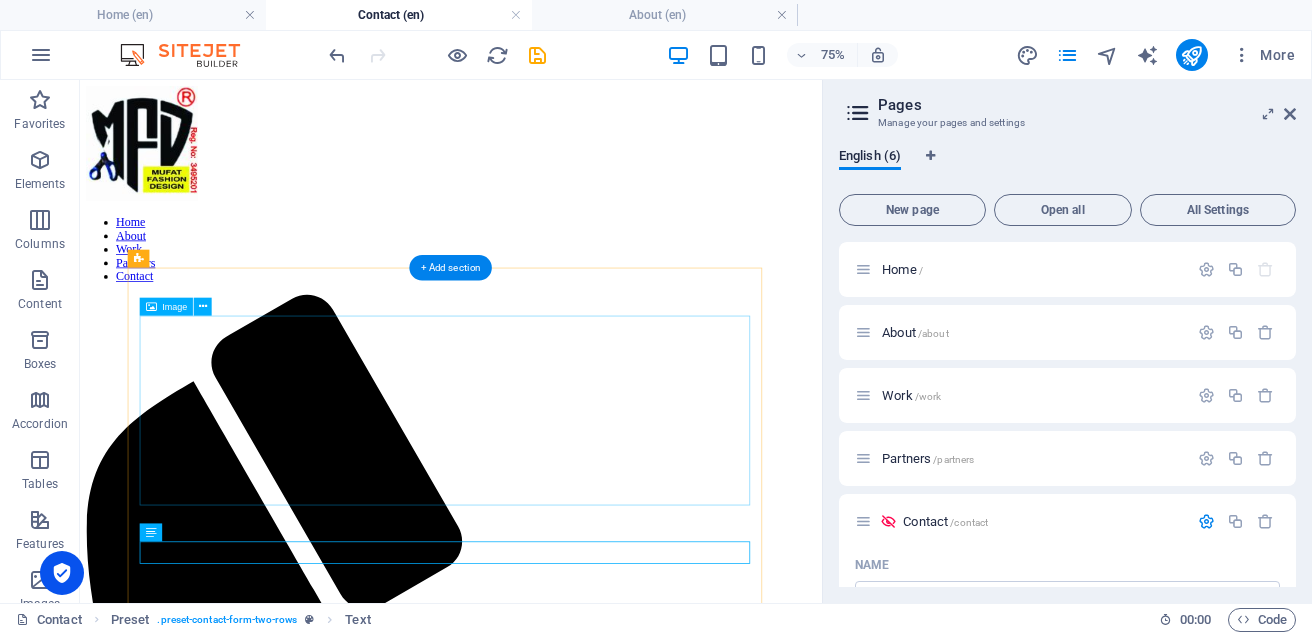click at bounding box center (574, 1771) 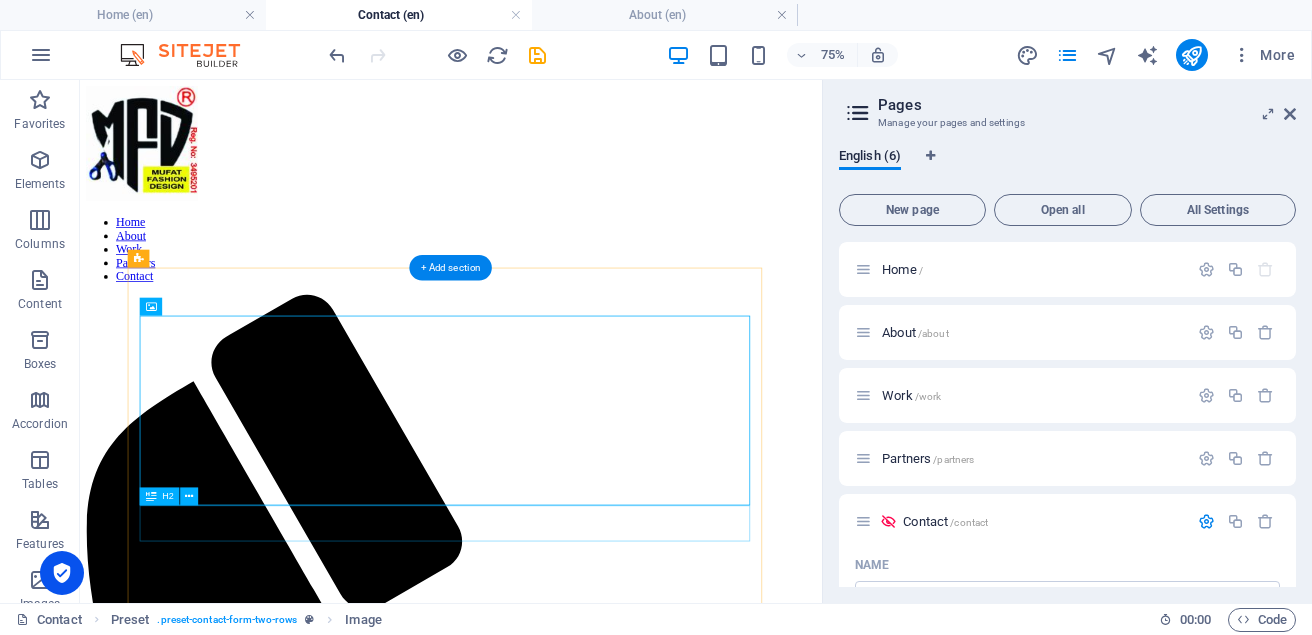 click on "A message for MUFAT" at bounding box center [574, 1933] 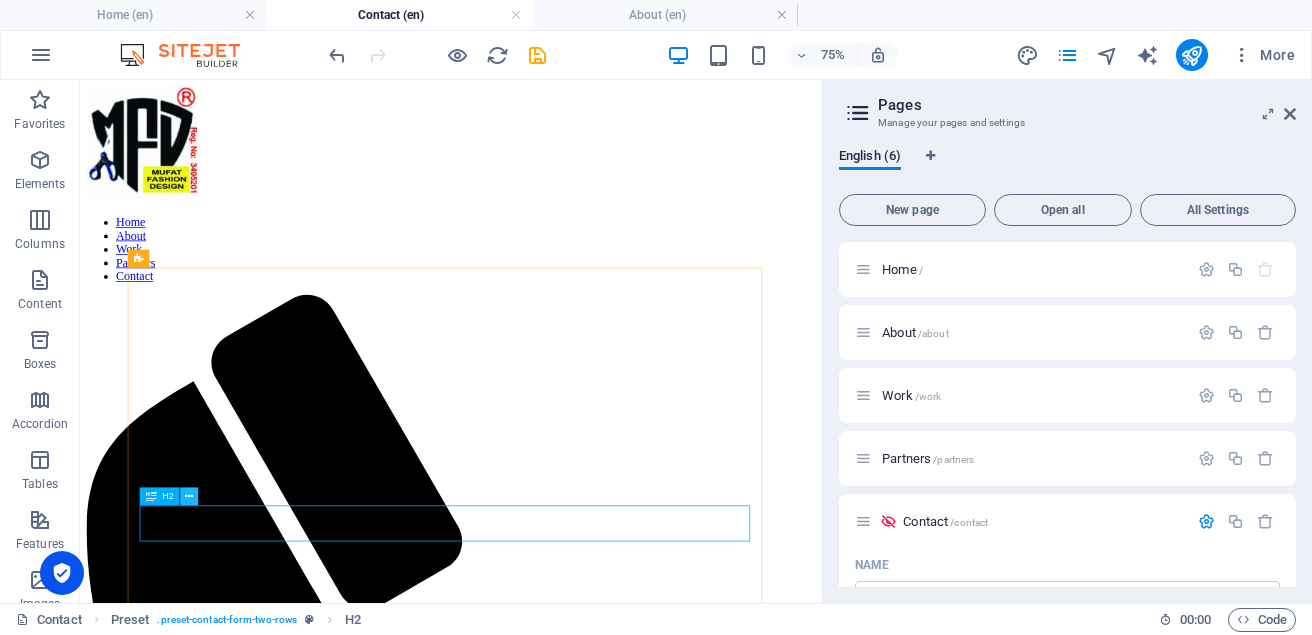 click at bounding box center [190, 496] 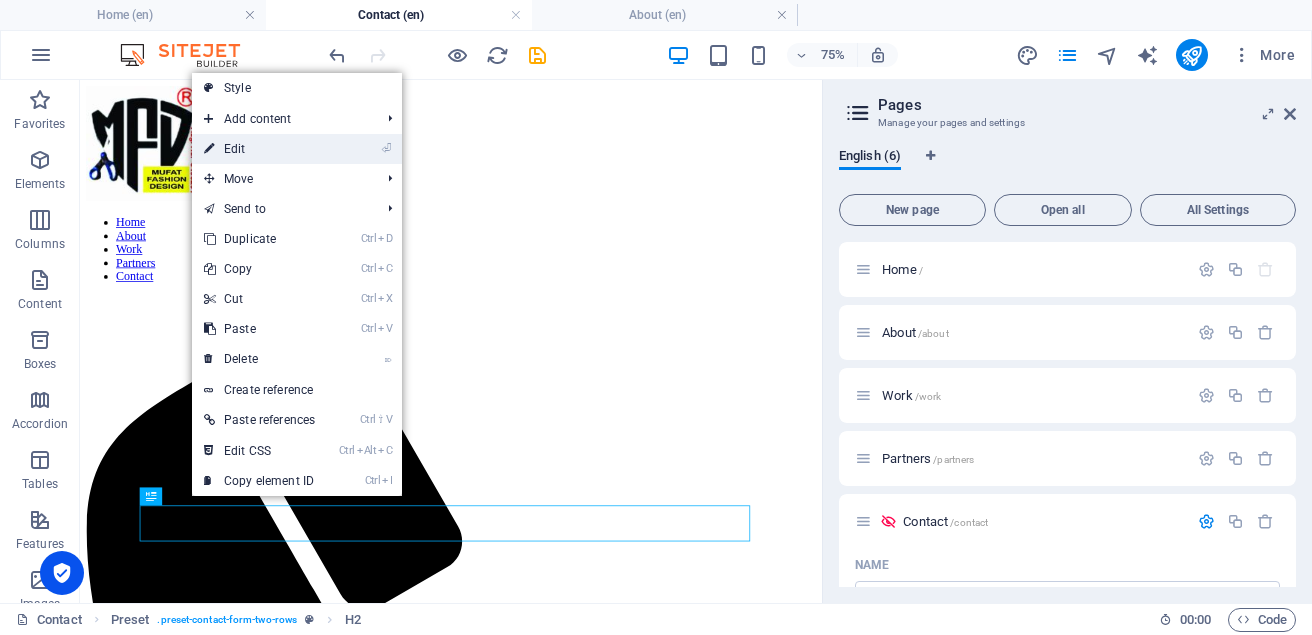 click on "⏎  Edit" at bounding box center (297, 149) 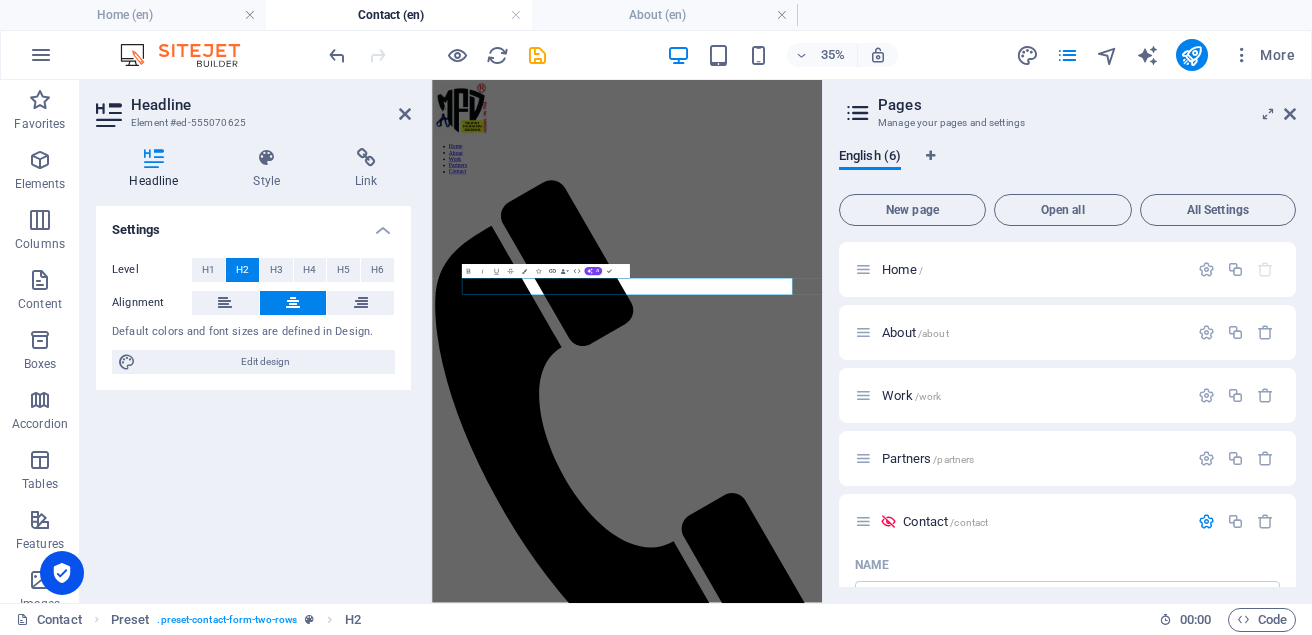 click 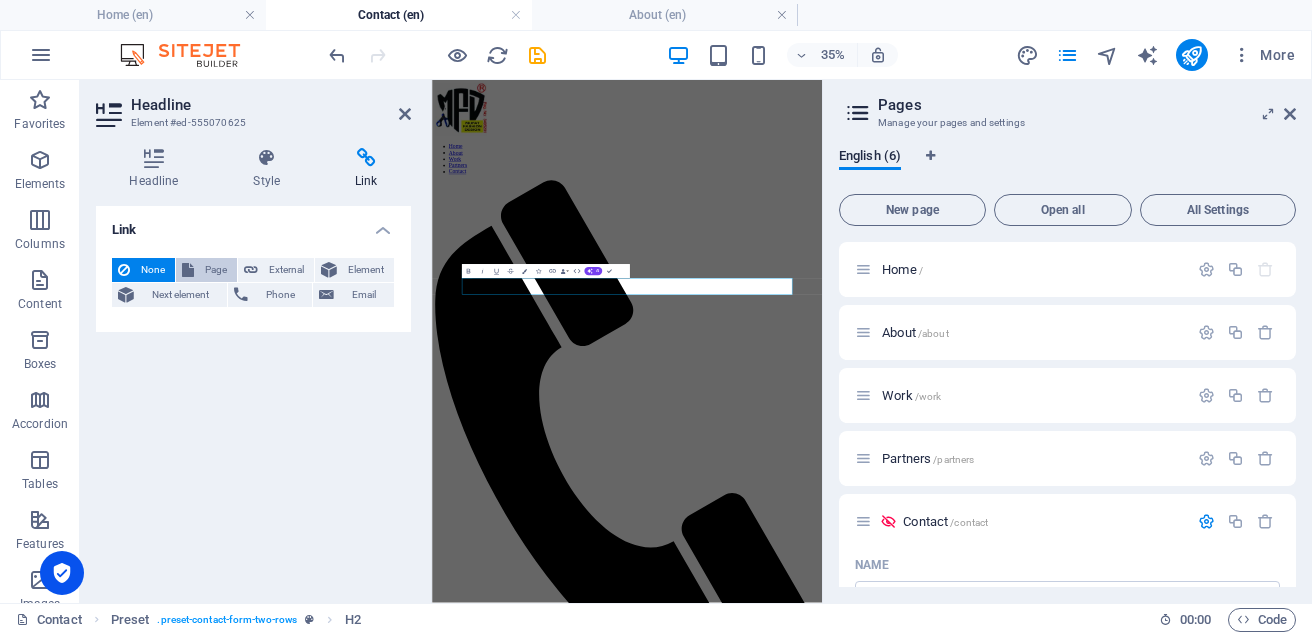click on "Page" at bounding box center [215, 270] 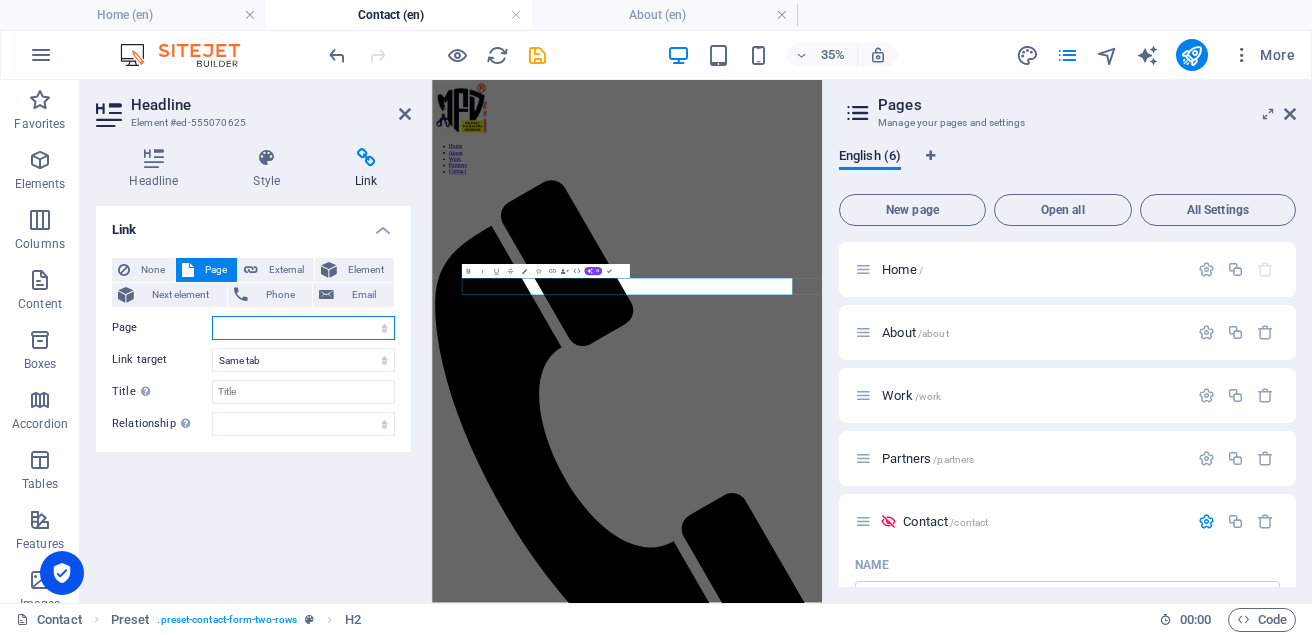 click on "Home About Work Partners Contact" at bounding box center (303, 328) 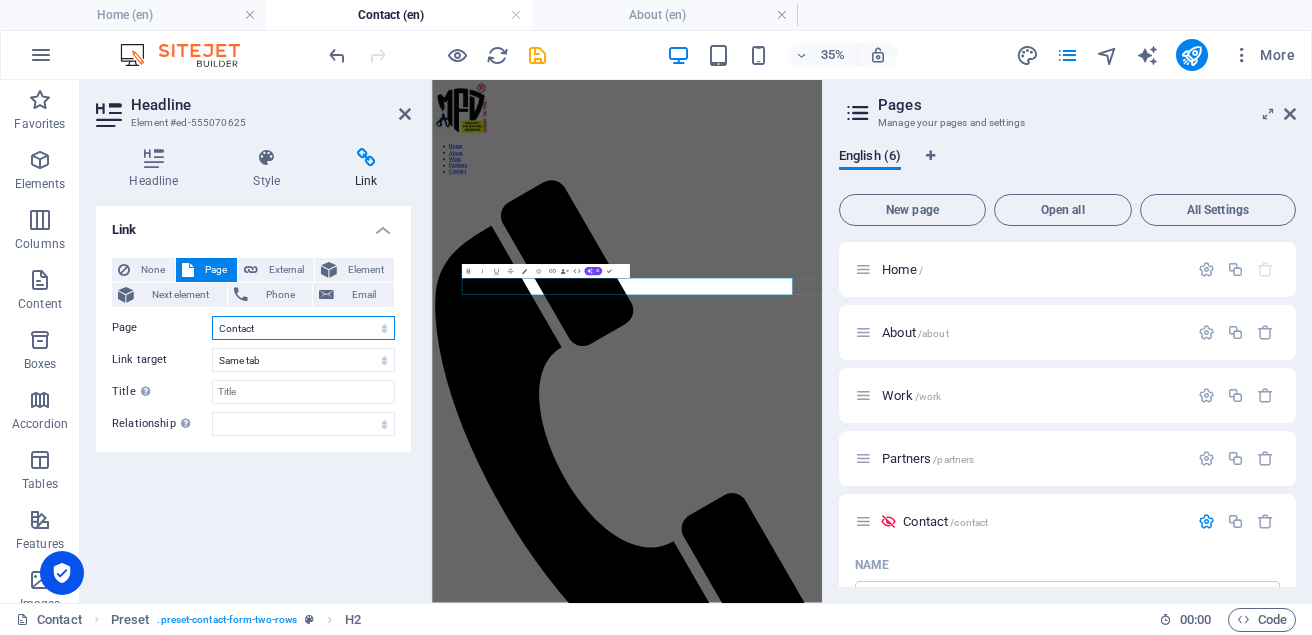 click on "Home About Work Partners Contact" at bounding box center (303, 328) 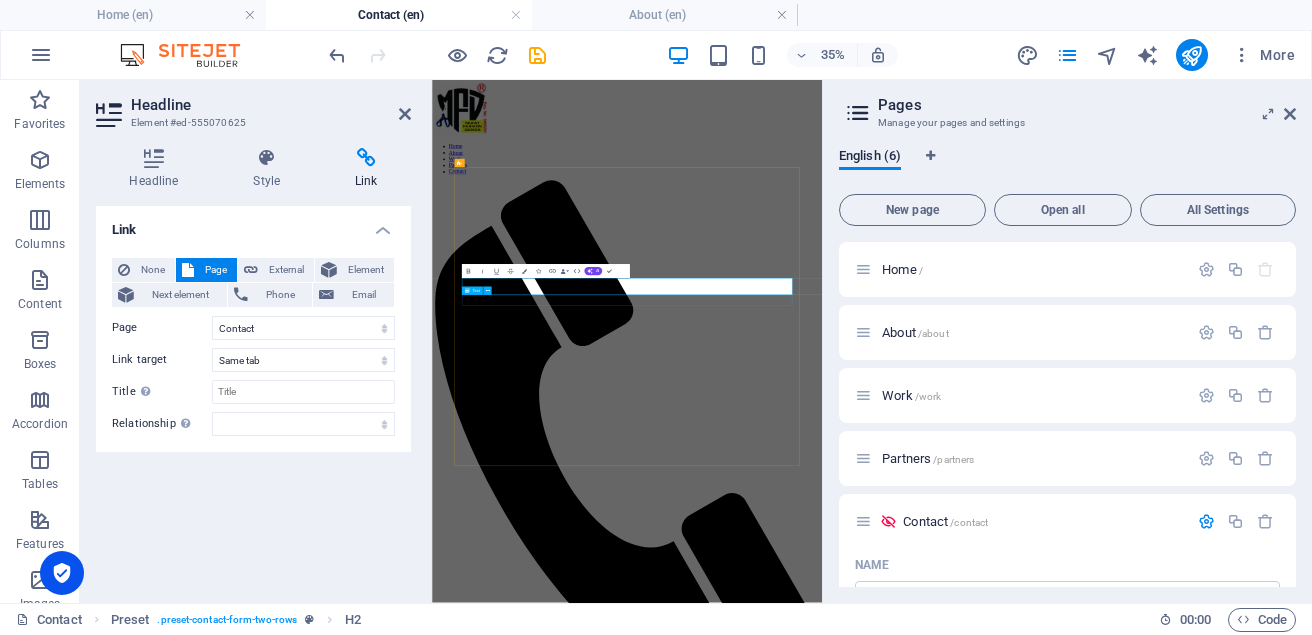 click on "Kindly use our webmail due to technical issue to be fixed soonest.  mufat@konsultng.com" at bounding box center (989, 2144) 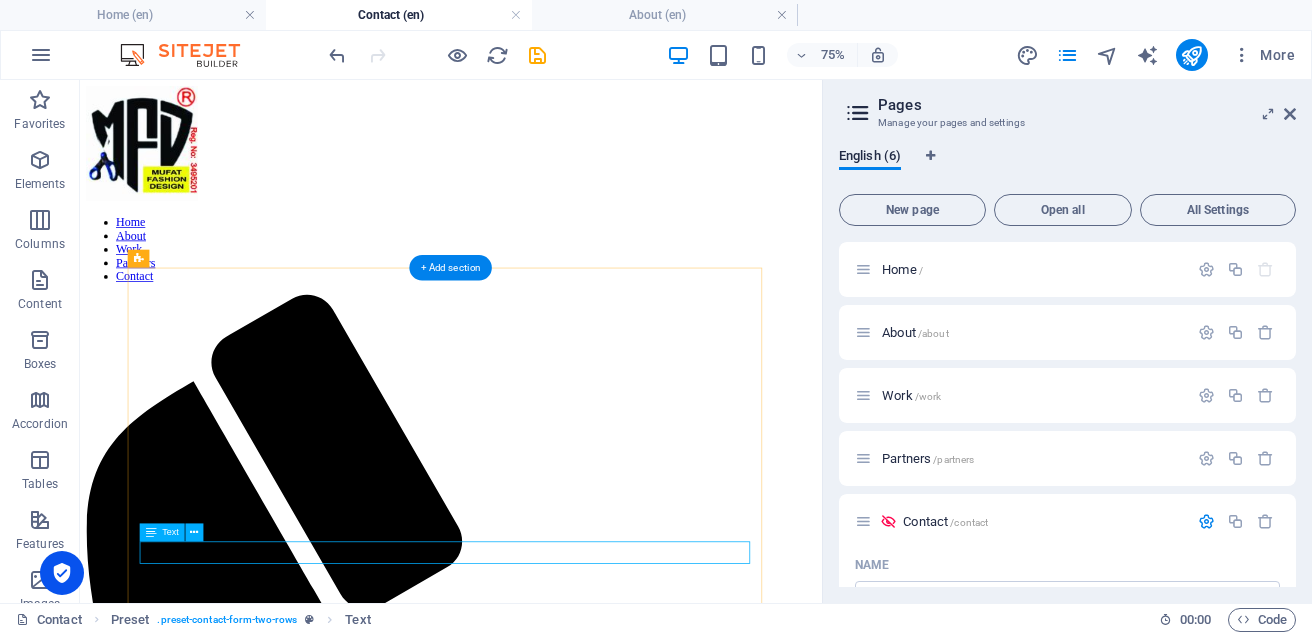 click on "Kindly use our webmail due to technical issue to be fixed soonest.  mufat@konsultng.com" at bounding box center (574, 1978) 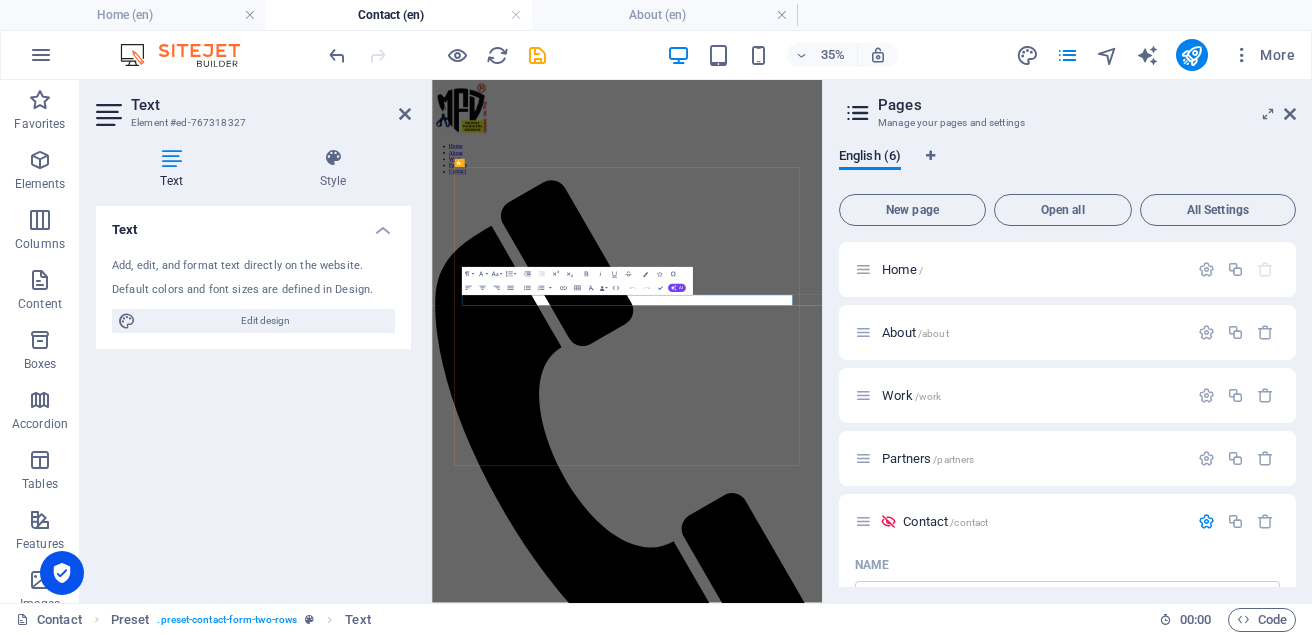 drag, startPoint x: 1326, startPoint y: 714, endPoint x: 1100, endPoint y: 711, distance: 226.01991 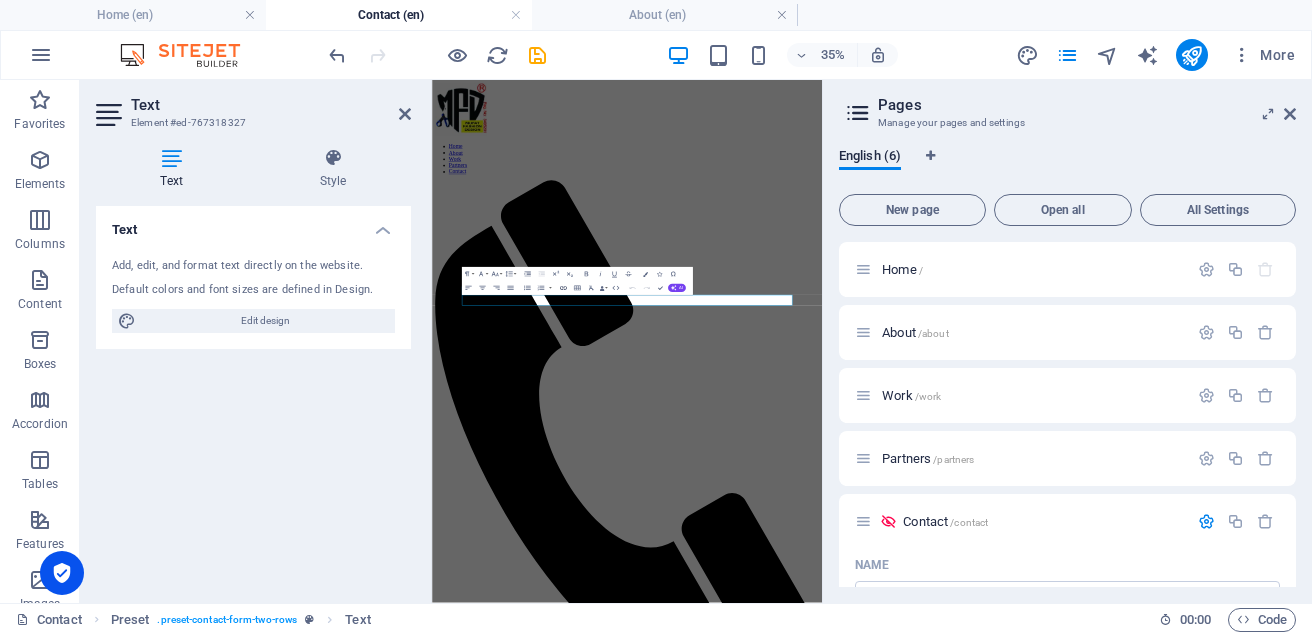 click 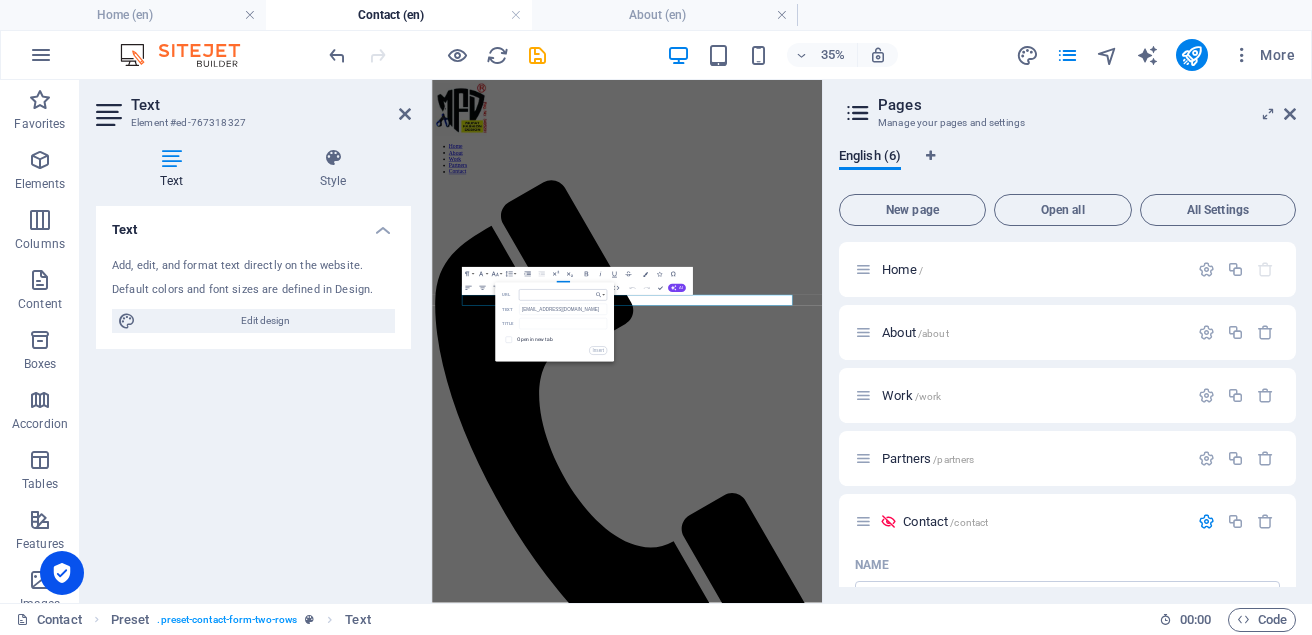click on "URL" at bounding box center [563, 295] 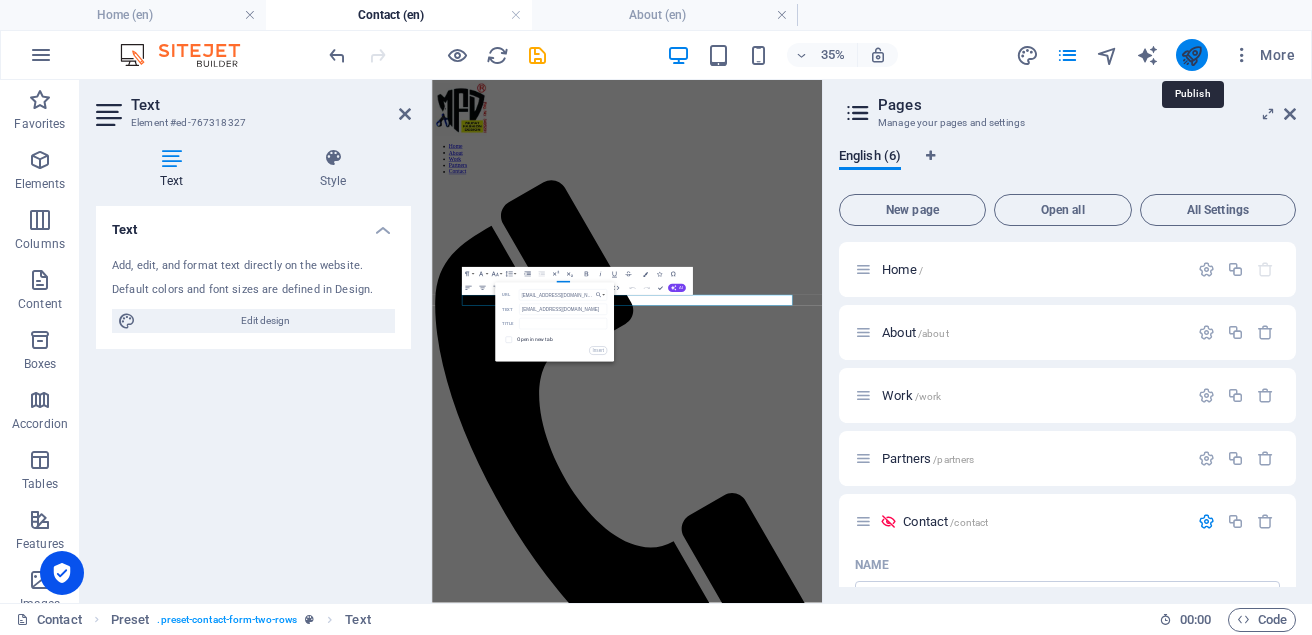 type on "mailtoLmufat@konsultng.com" 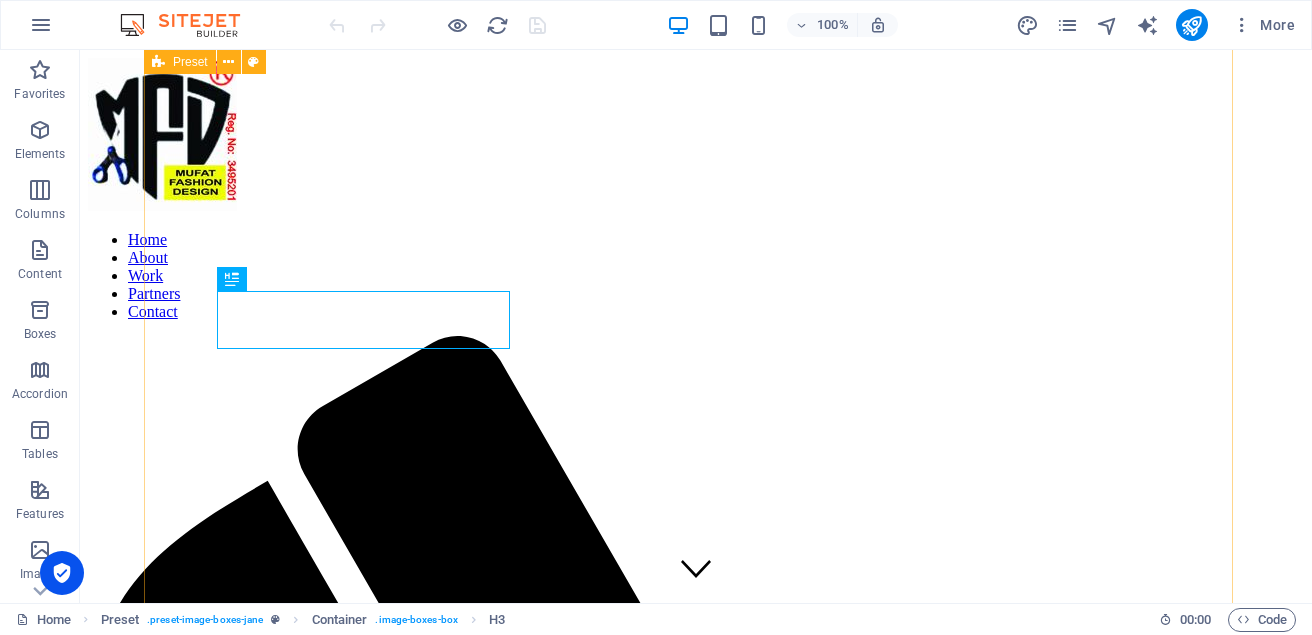 scroll, scrollTop: 770, scrollLeft: 0, axis: vertical 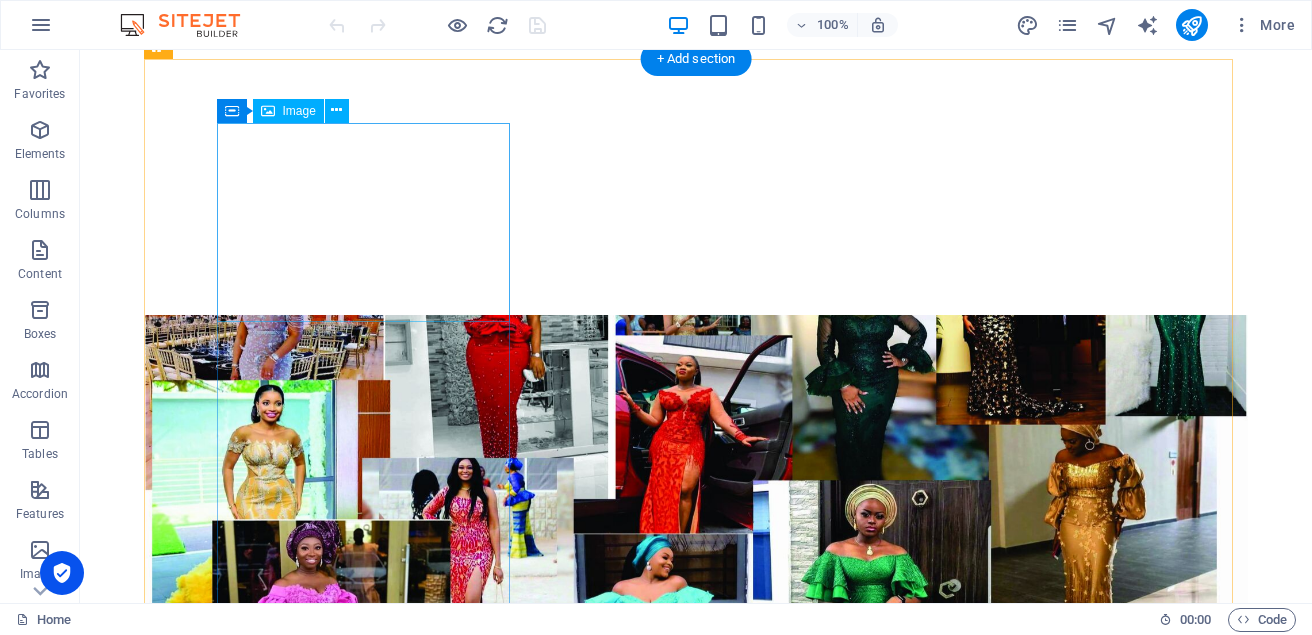 click at bounding box center [632, 1602] 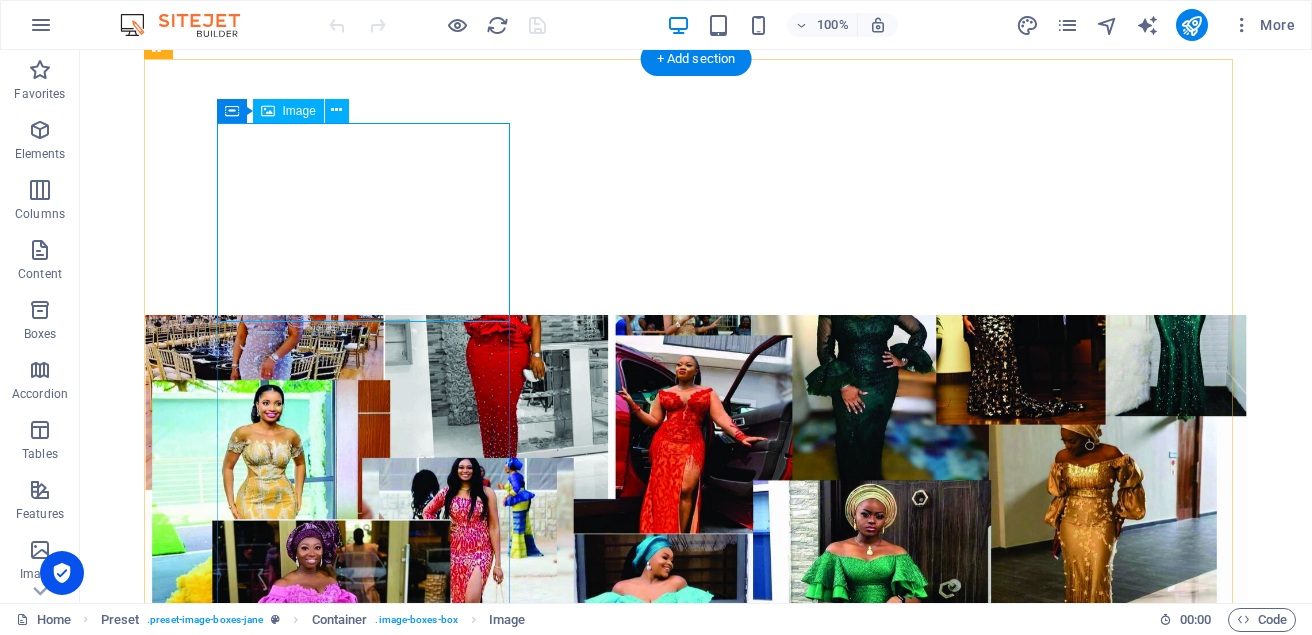 click at bounding box center [632, 1602] 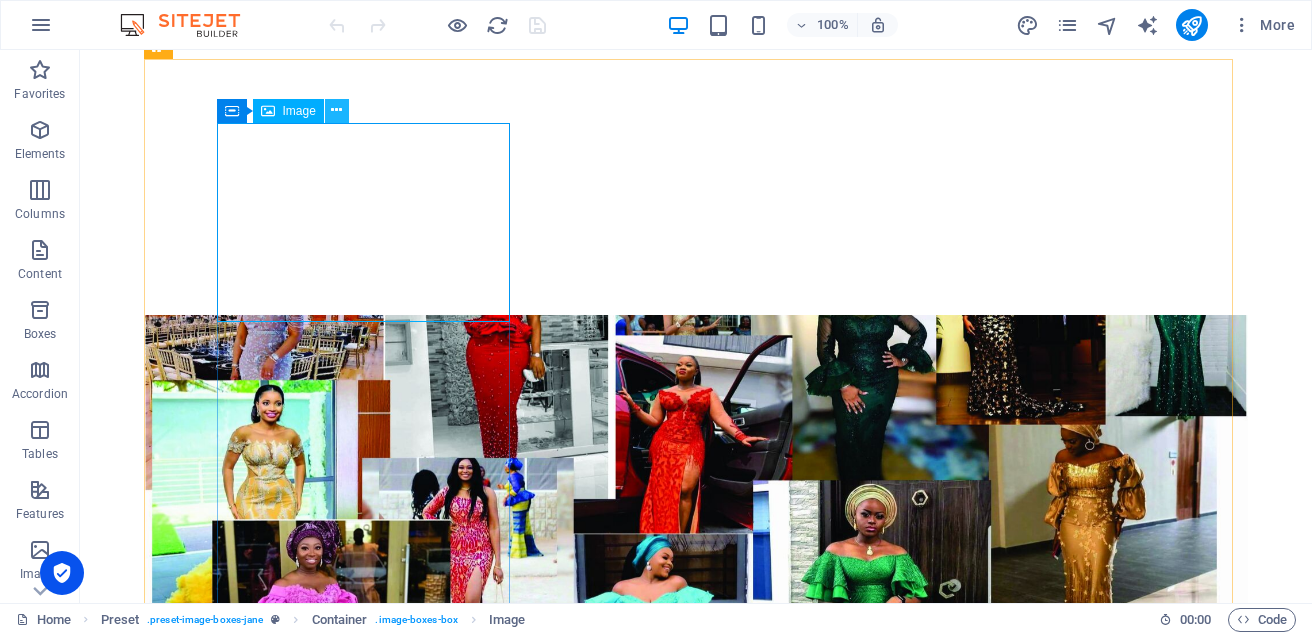 click at bounding box center [336, 110] 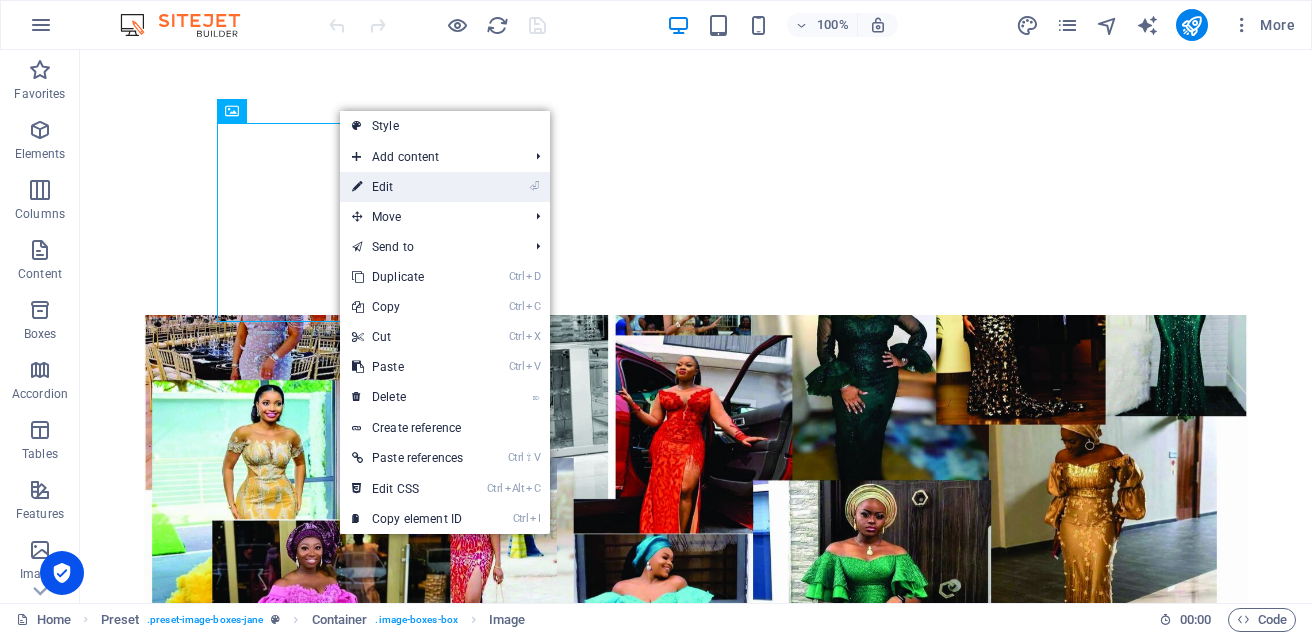 click on "⏎  Edit" at bounding box center [407, 187] 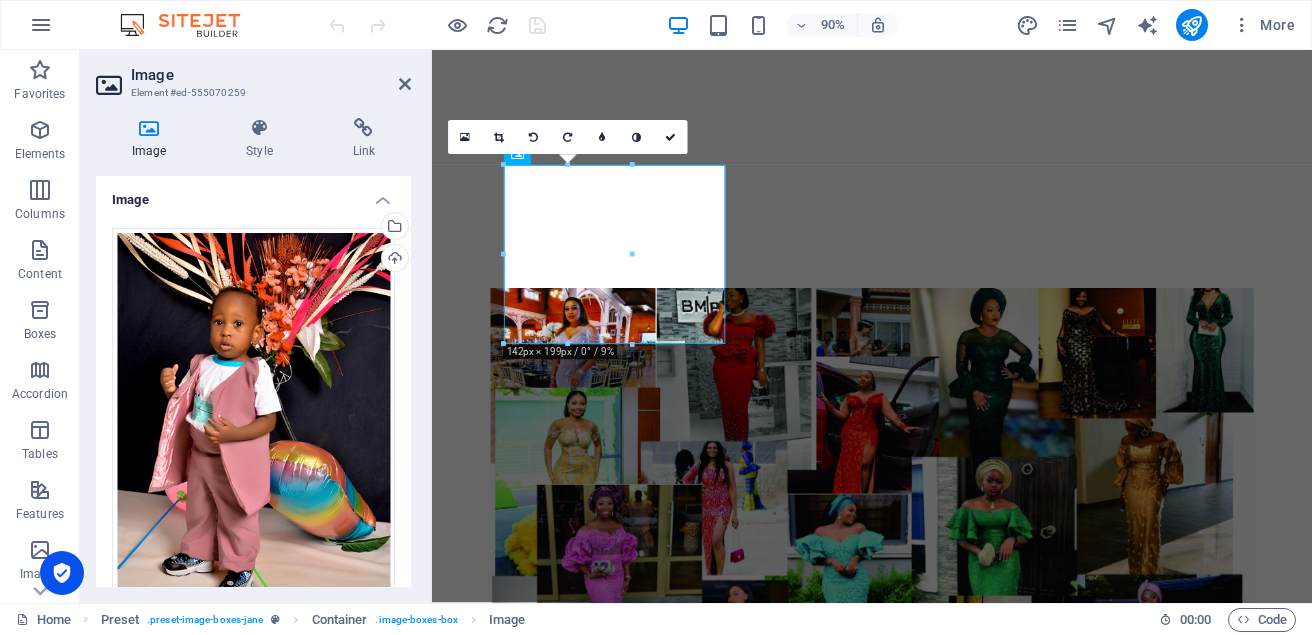 click on "Image Style Link Image Drag files here, click to choose files or select files from Files or our free stock photos & videos Select files from the file manager, stock photos, or upload file(s) Upload Width 142 Default auto px rem % em vh vw Fit image Automatically fit image to a fixed width and height Height Default auto px Alignment Lazyload Loading images after the page loads improves page speed. Responsive Automatically load retina image and smartphone optimized sizes. Lightbox Use as headline The image will be wrapped in an H1 headline tag. Useful for giving alternative text the weight of an H1 headline, e.g. for the logo. Leave unchecked if uncertain. Optimized Images are compressed to improve page speed. Position Direction Custom X offset 50 px rem % vh vw Y offset 50 px rem % vh vw Text Float No float Image left Image right Determine how text should behave around the image. Text Alternative text Image caption Paragraph Format Normal Heading 1 Heading 2 Heading 3 Heading 4 Heading 5 Heading 6 Code Arial 8" at bounding box center [253, 352] 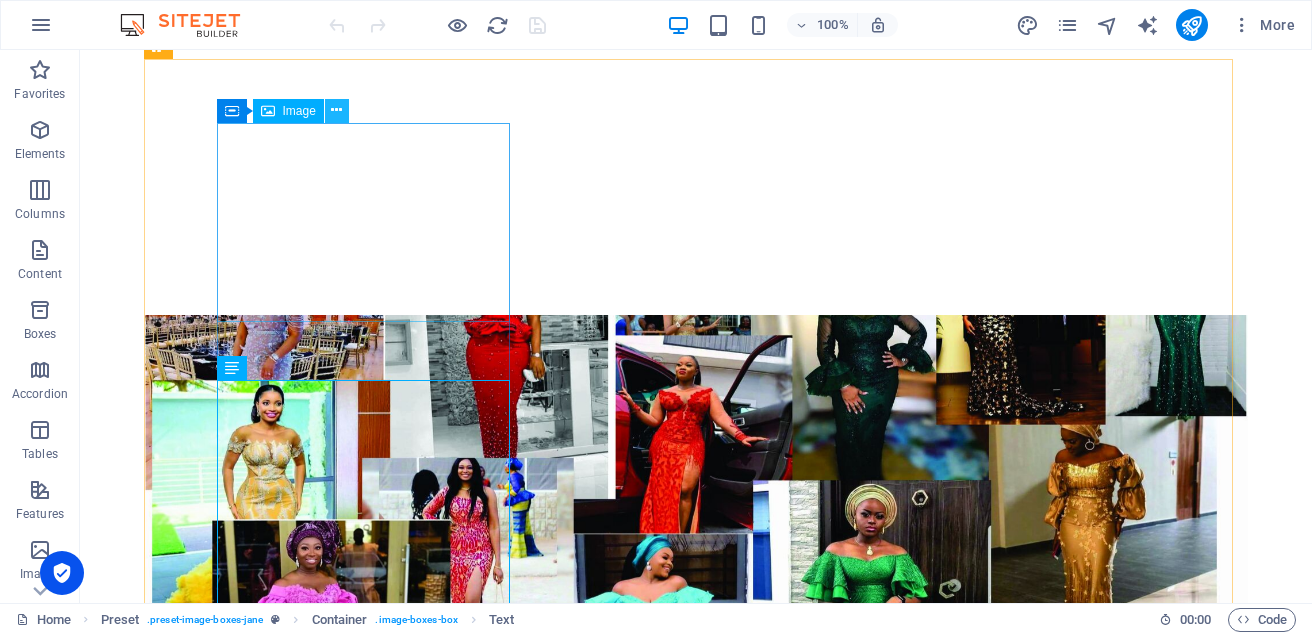 click at bounding box center (336, 110) 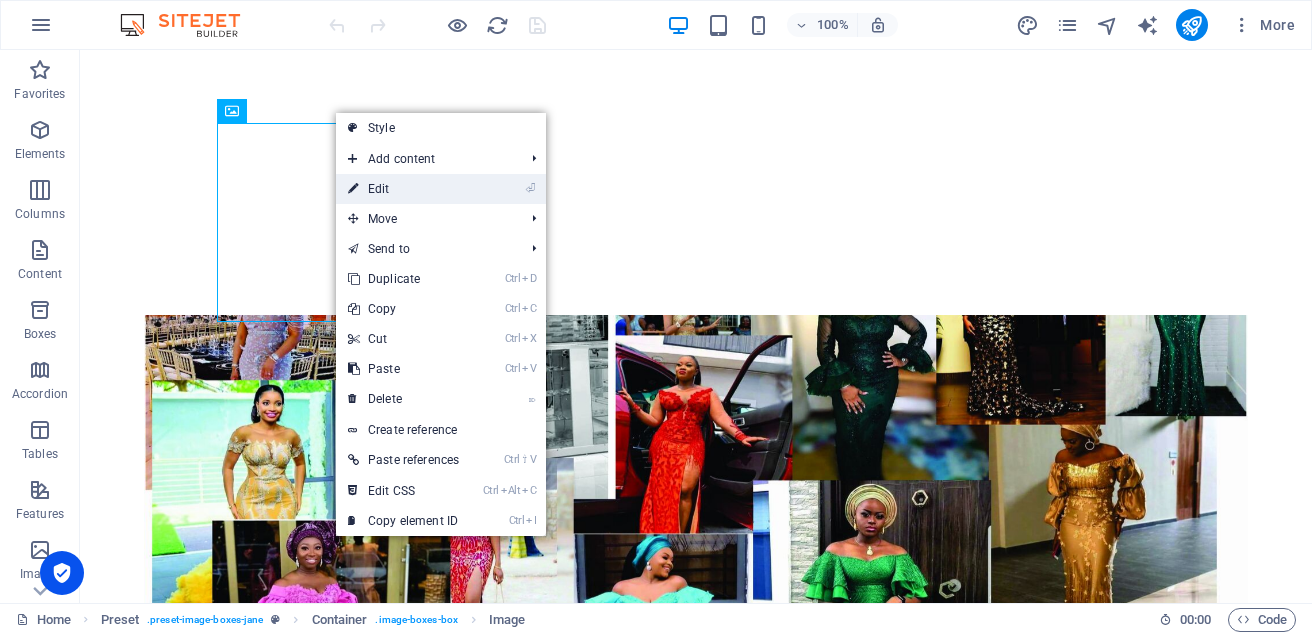 click on "⏎  Edit" at bounding box center (403, 189) 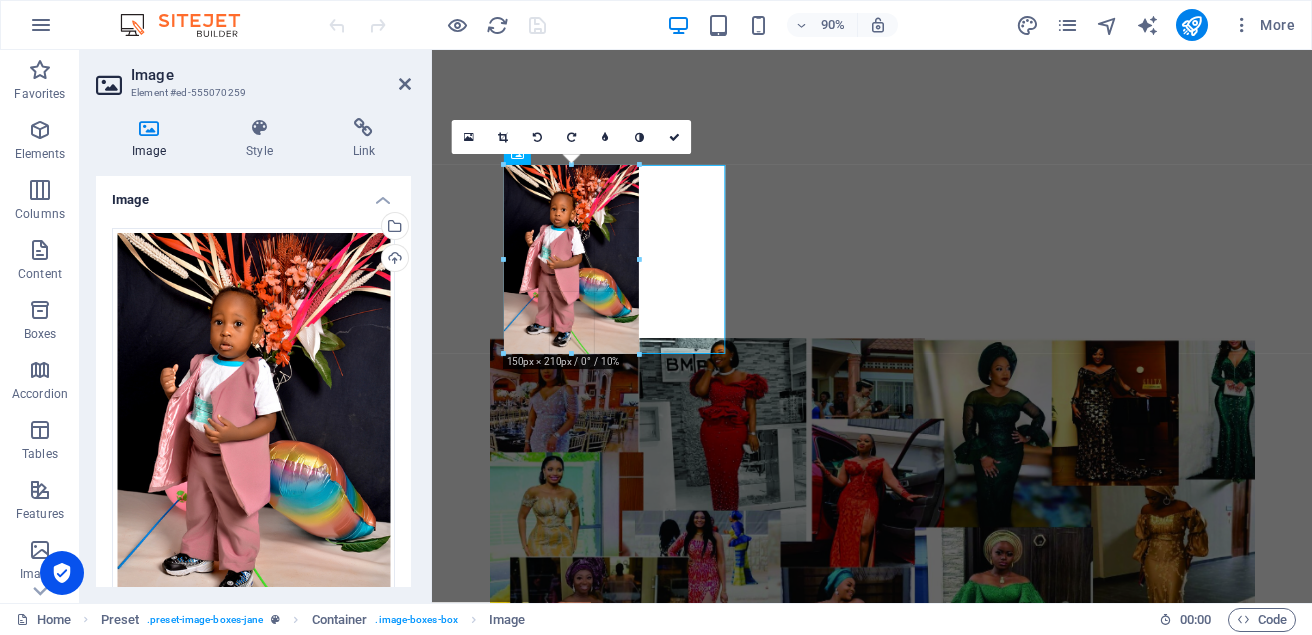 drag, startPoint x: 637, startPoint y: 343, endPoint x: 235, endPoint y: 324, distance: 402.44876 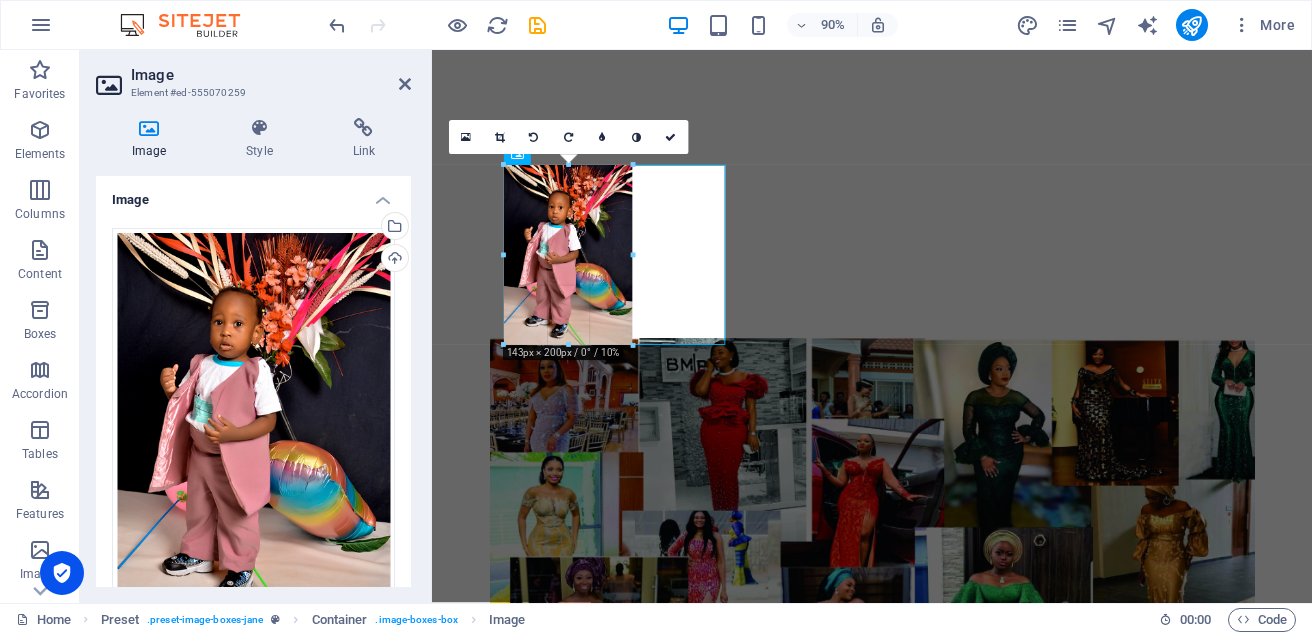 type on "143" 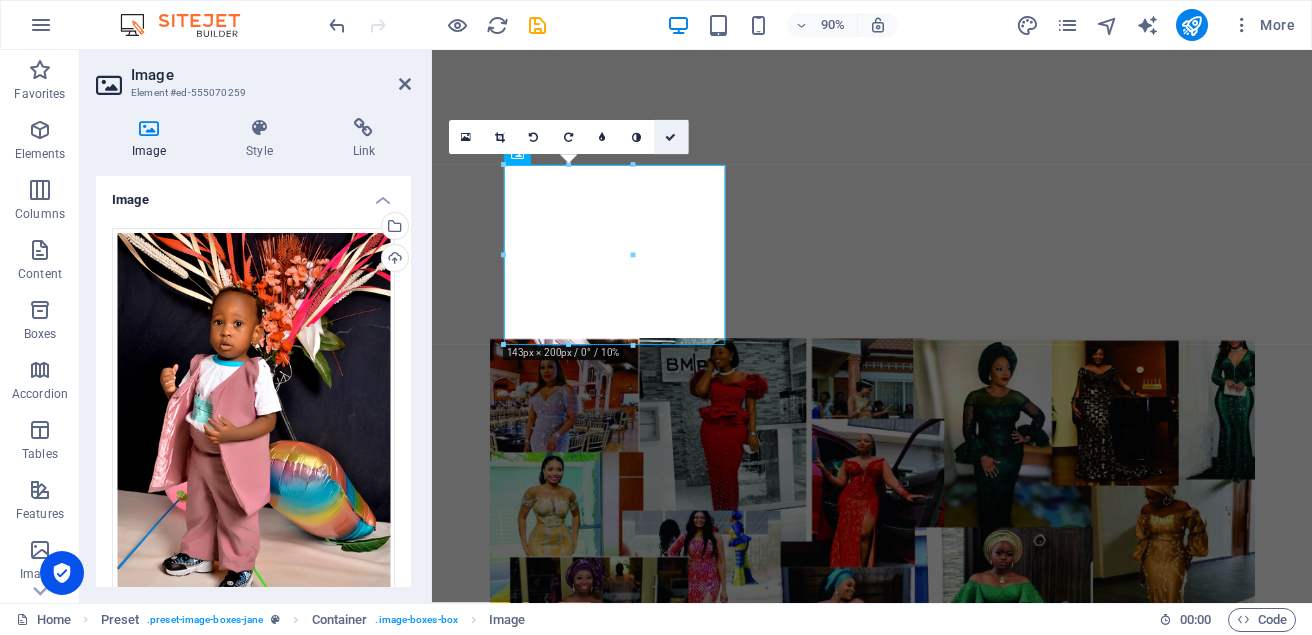 click at bounding box center [670, 137] 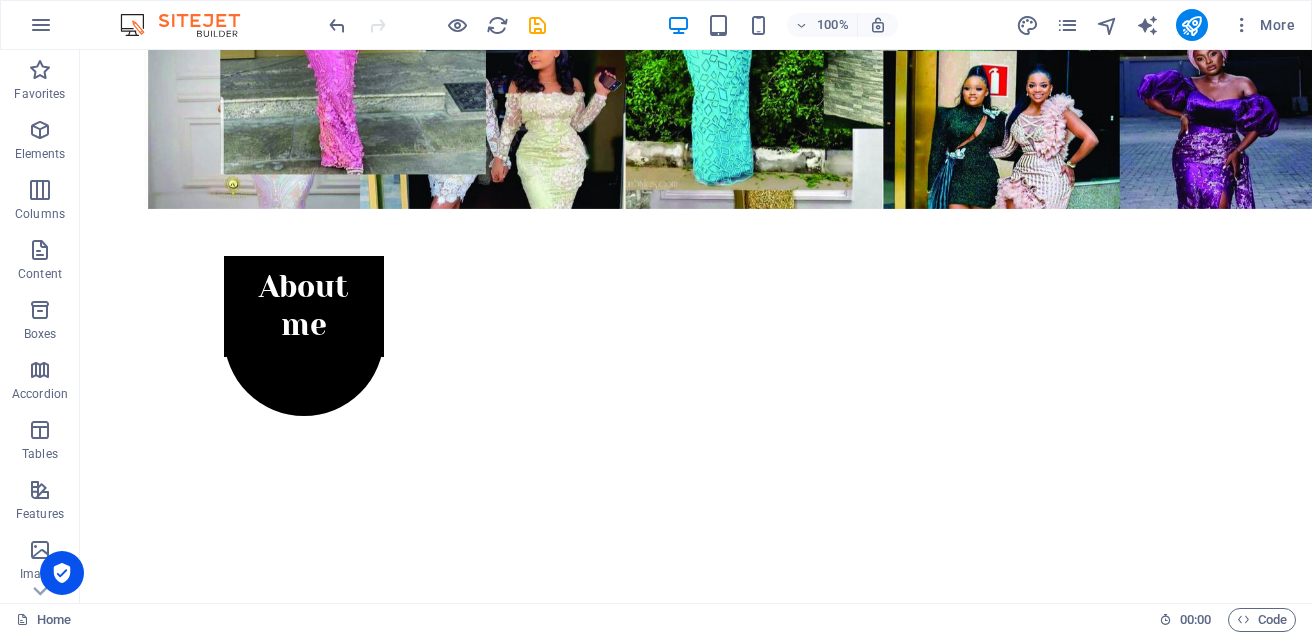 scroll, scrollTop: 1206, scrollLeft: 0, axis: vertical 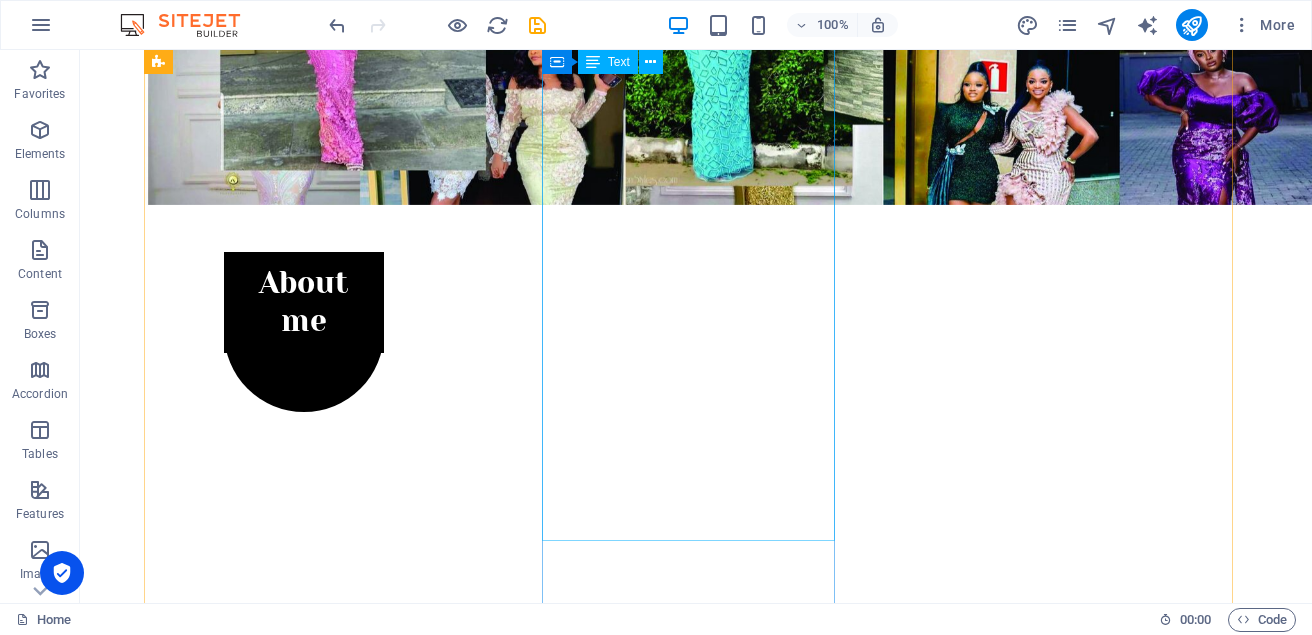click on "Mufat Fashion Design specializes in creating stunning, versatile outfits for women that blend contemporary trends with timeless elegance. Each piece is carefully crafted to highlight femininity, offering a perfect balance of style, comfort, and sophistication. Whether it's chic everyday wear or an elegant statement piece, [PERSON_NAME]’s designs empower women to feel confident and beautiful in every moment." at bounding box center [632, 1975] 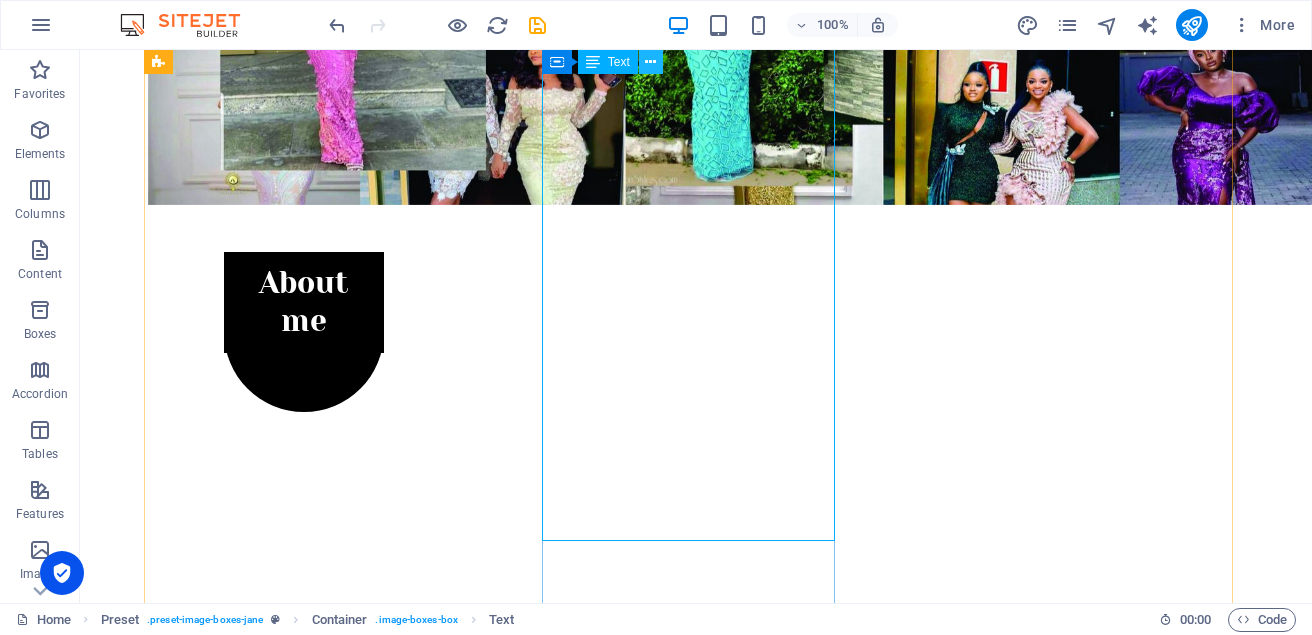click at bounding box center [650, 62] 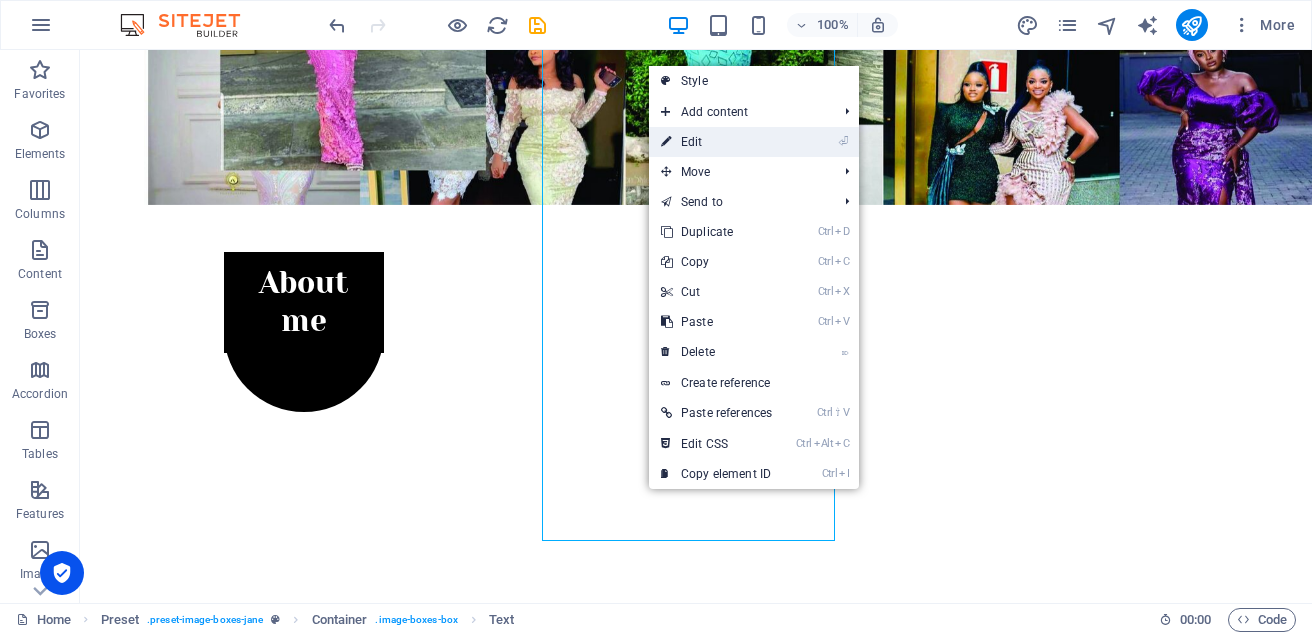 click on "⏎  Edit" at bounding box center (716, 142) 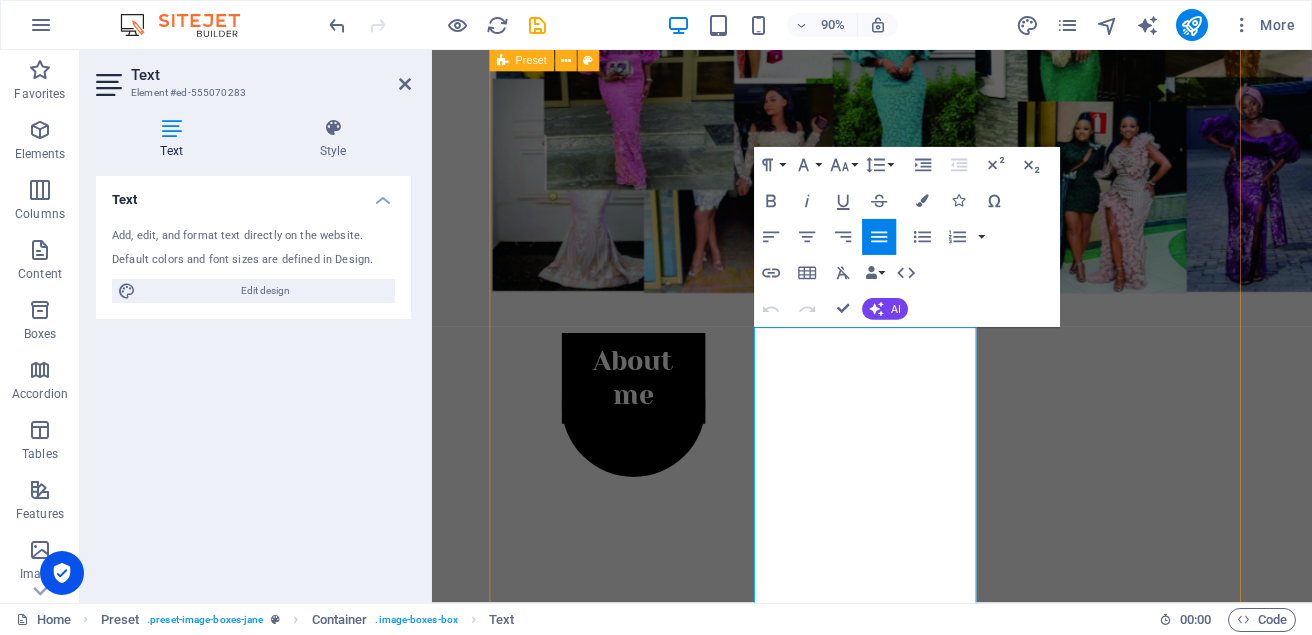 scroll, scrollTop: 814, scrollLeft: 0, axis: vertical 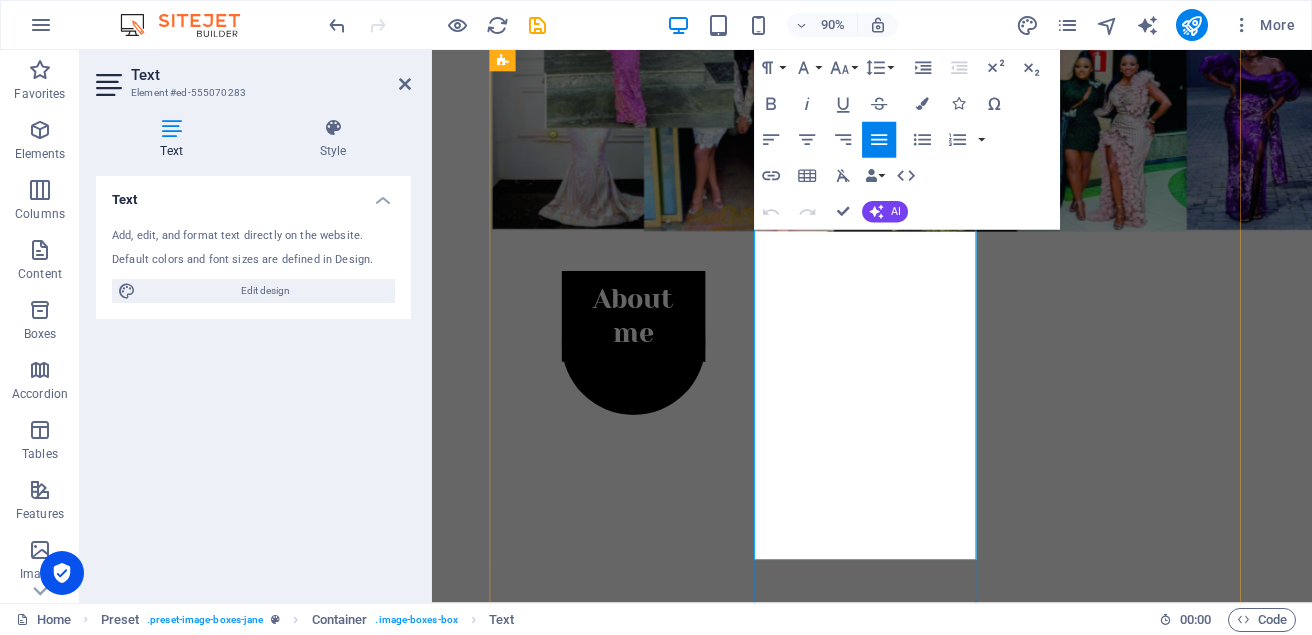 click on "Mufat Fashion Design specializes in creating stunning, versatile outfits for women that blend contemporary trends with timeless elegance. Each piece is carefully crafted to highlight femininity, offering a perfect balance of style, comfort, and sophistication. Whether it's chic everyday wear or an elegant statement piece, [PERSON_NAME]’s designs empower women to feel confident and beautiful in every moment." at bounding box center (921, 1974) 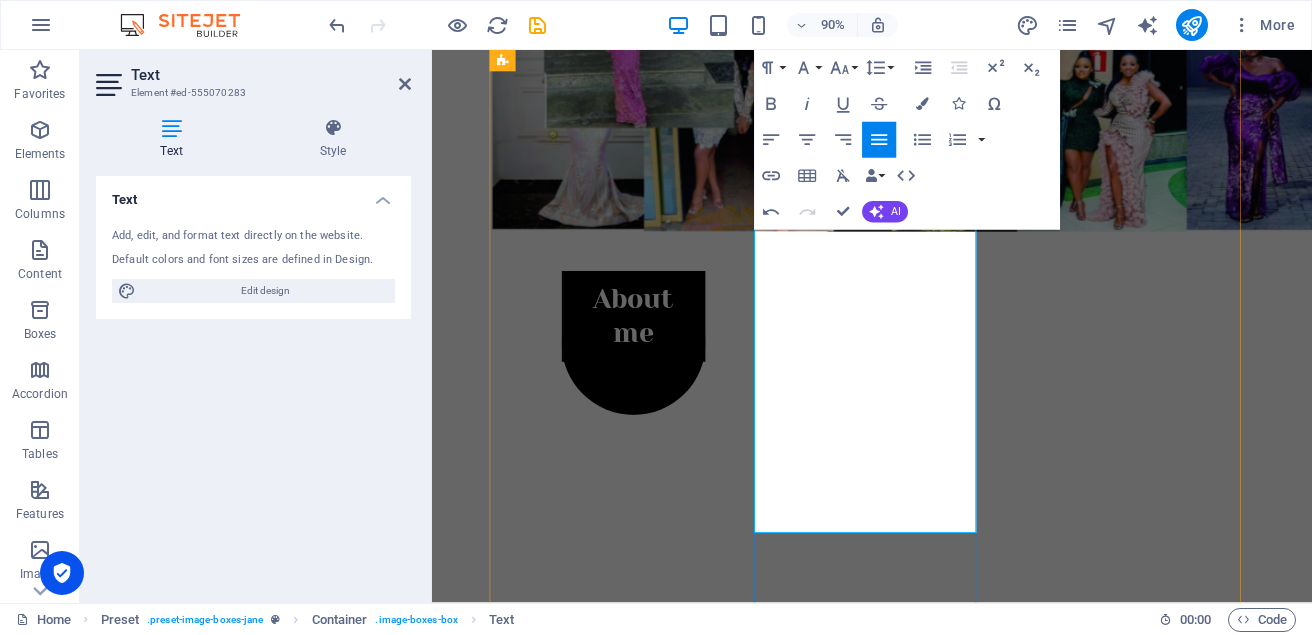 type 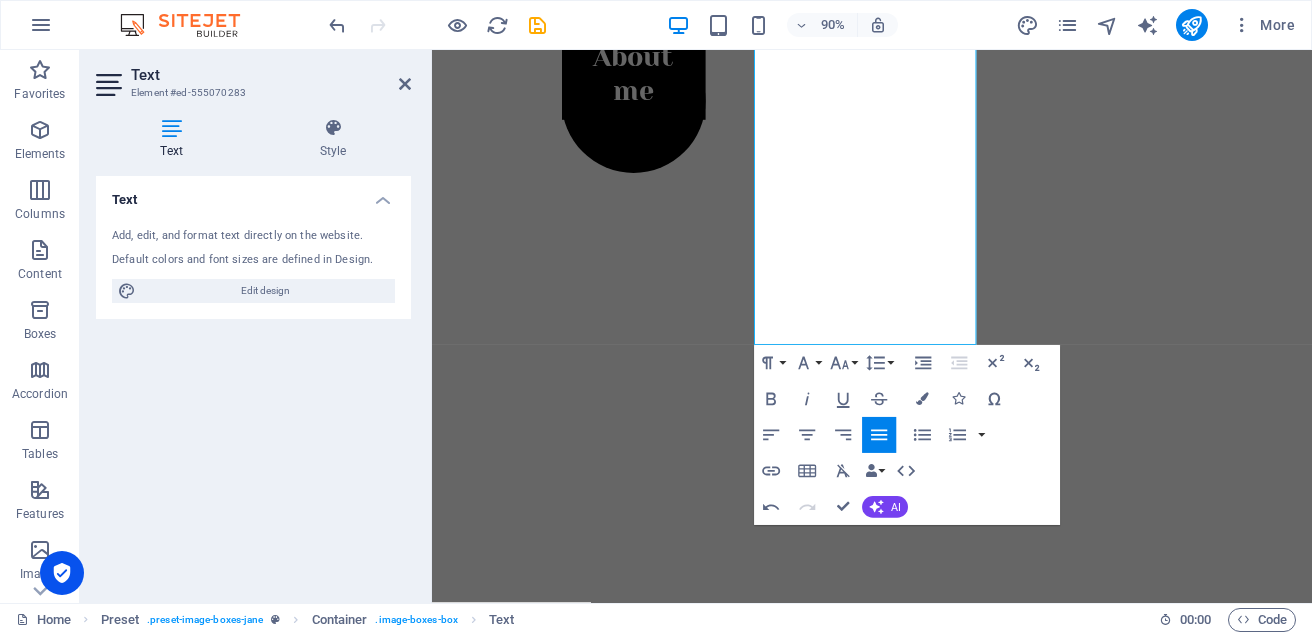scroll, scrollTop: 1549, scrollLeft: 0, axis: vertical 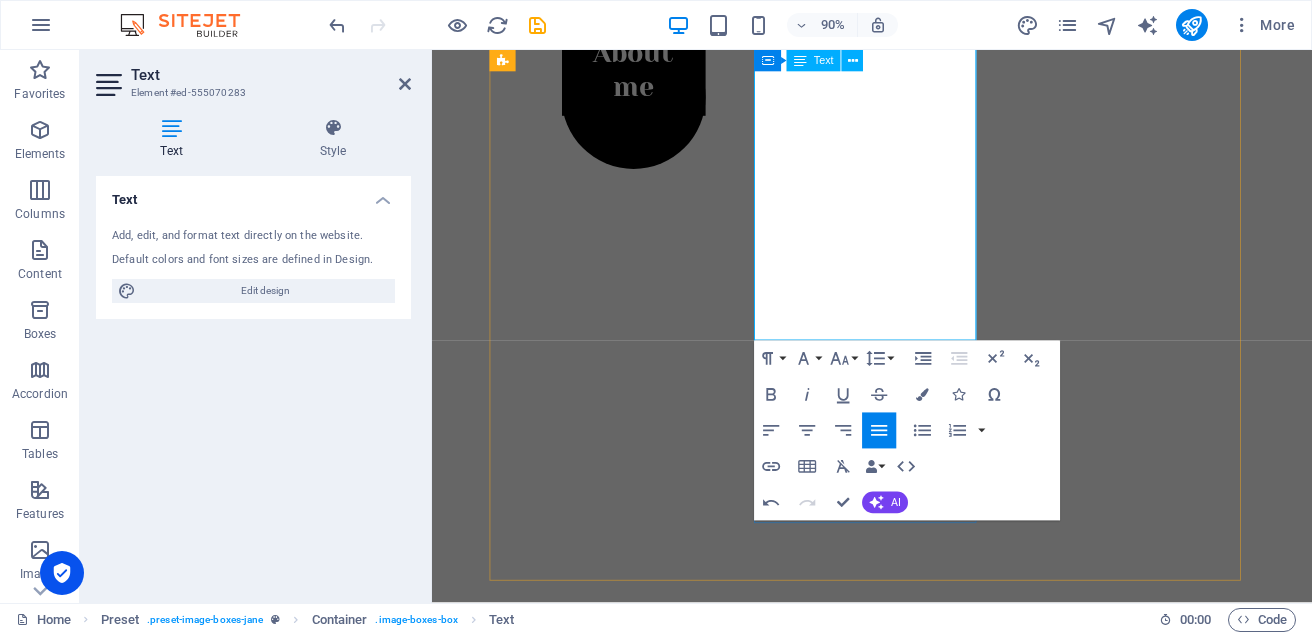 drag, startPoint x: 851, startPoint y: 302, endPoint x: 977, endPoint y: 276, distance: 128.65457 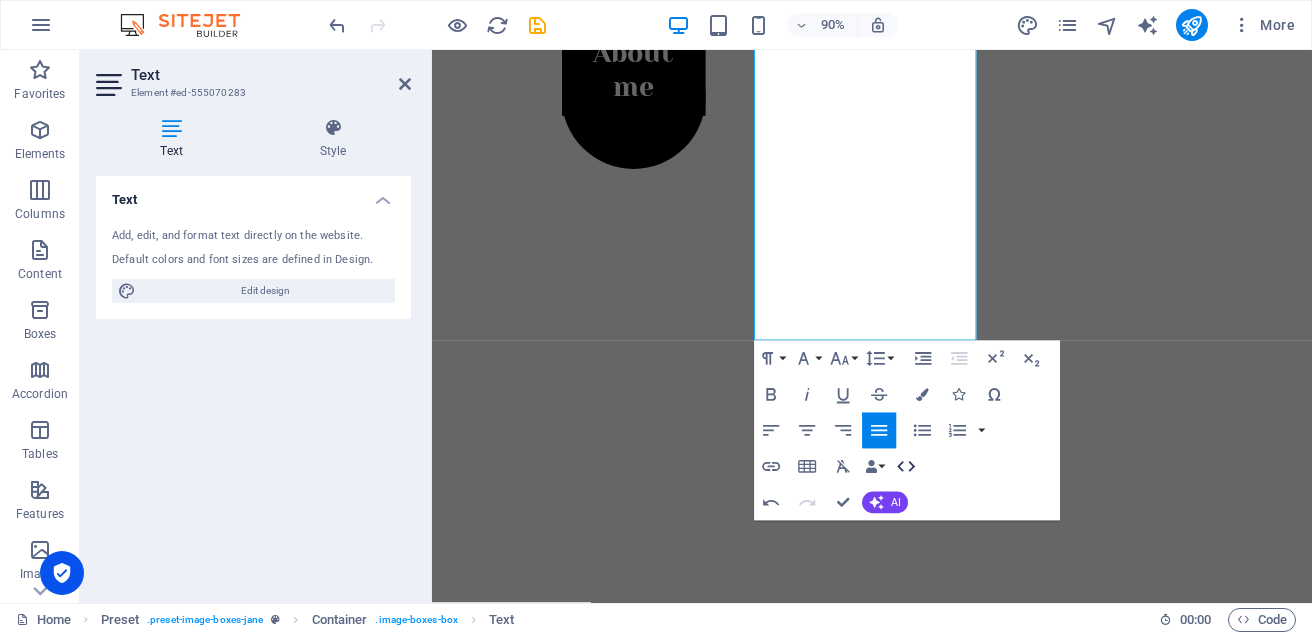 click 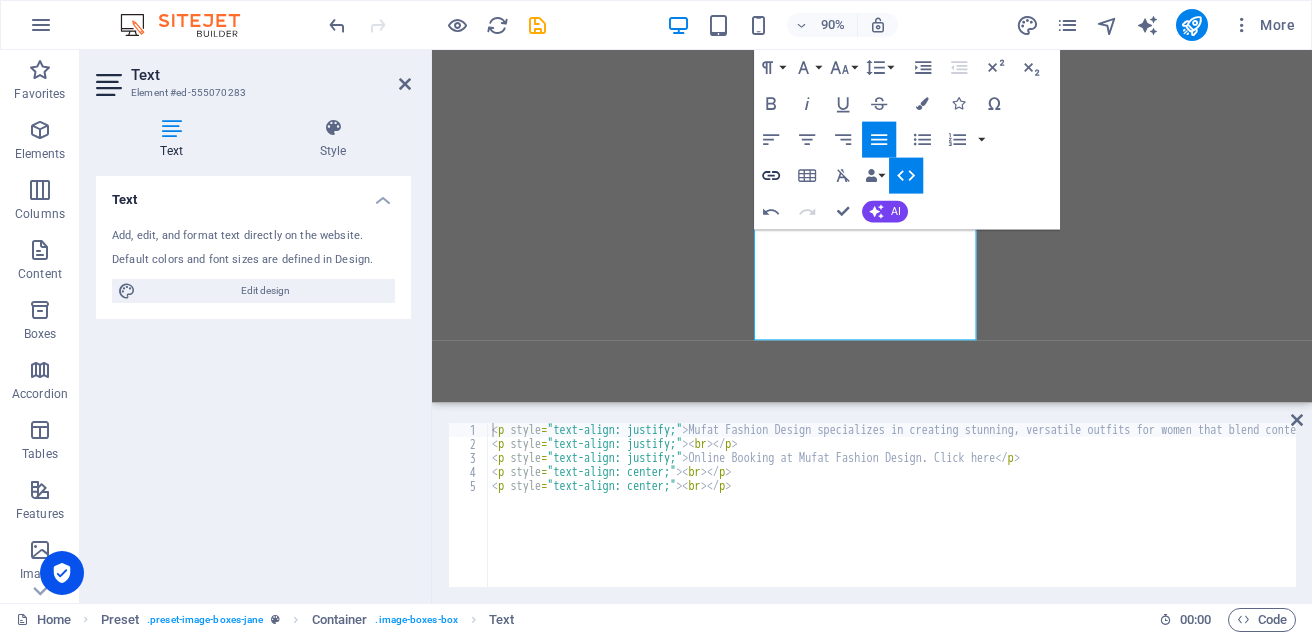 click 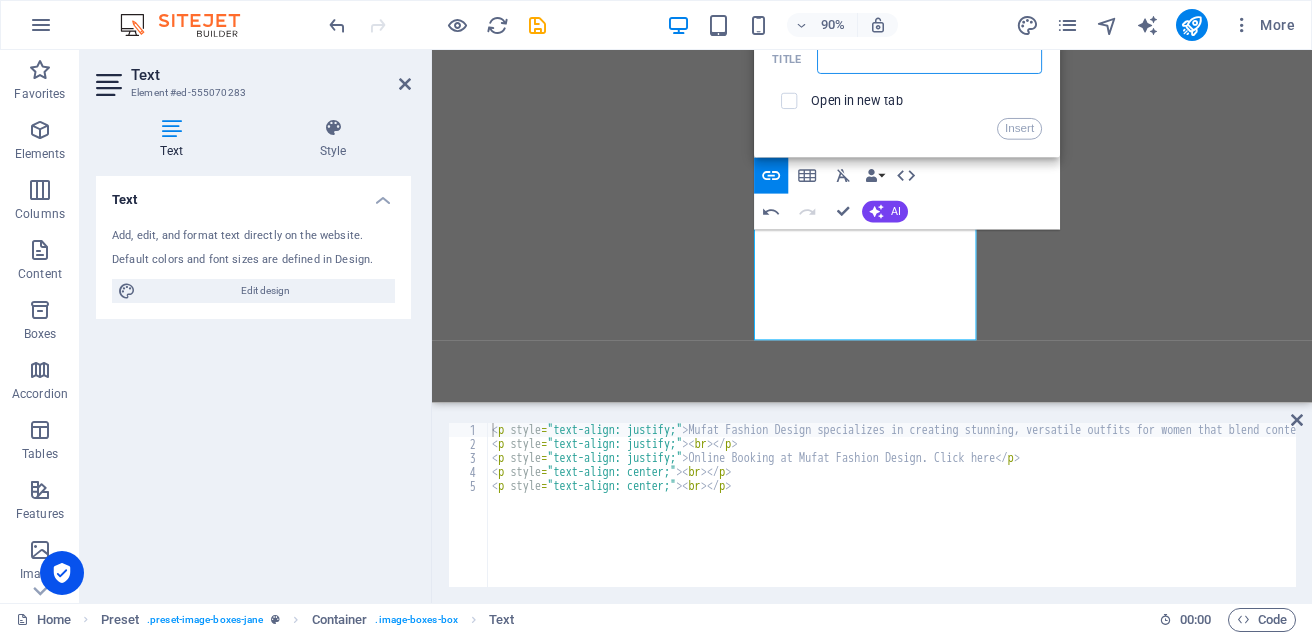 click at bounding box center (929, 60) 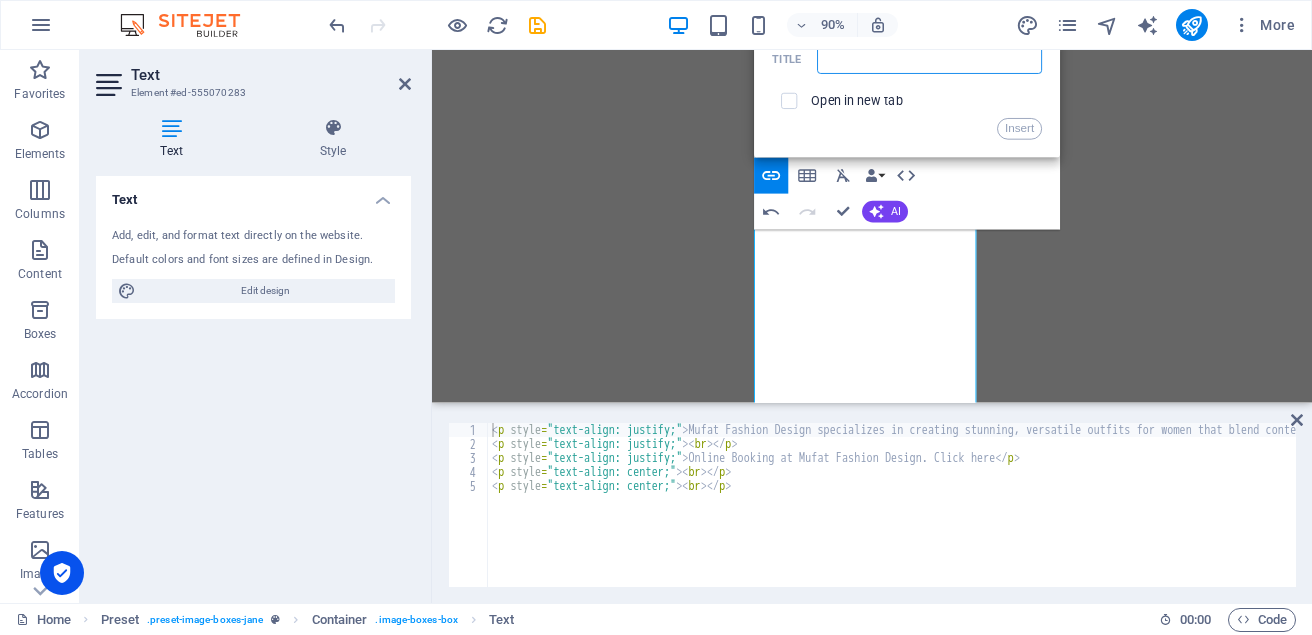 scroll, scrollTop: 1269, scrollLeft: 0, axis: vertical 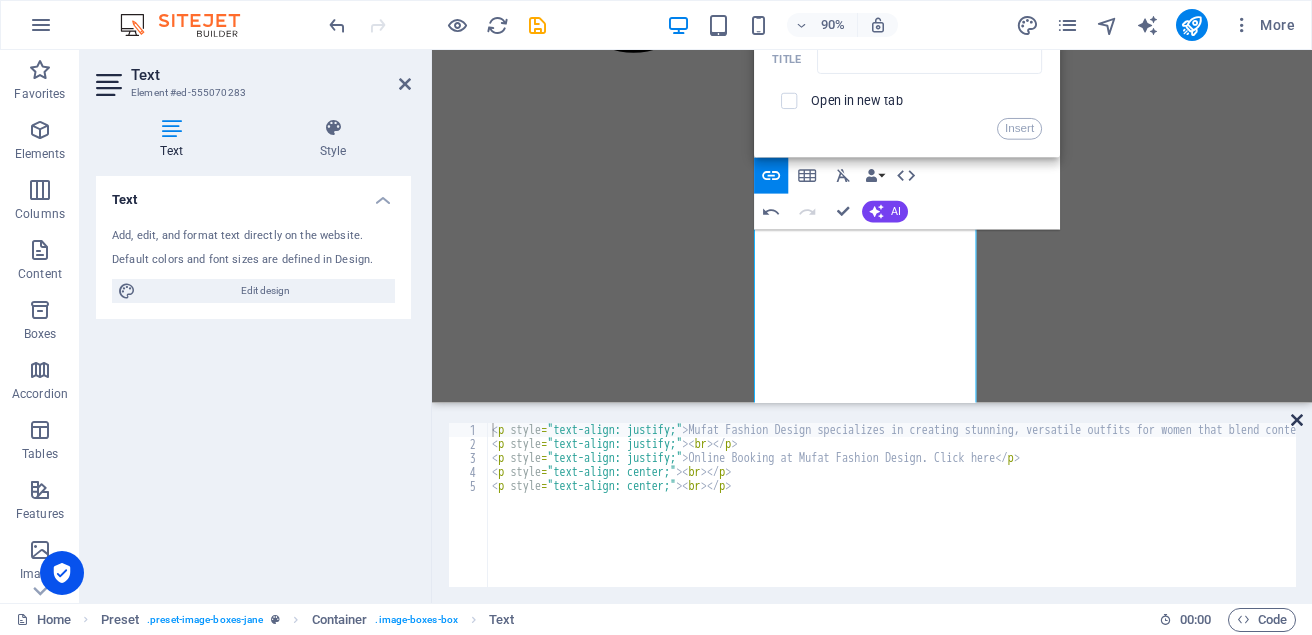 click at bounding box center [1297, 420] 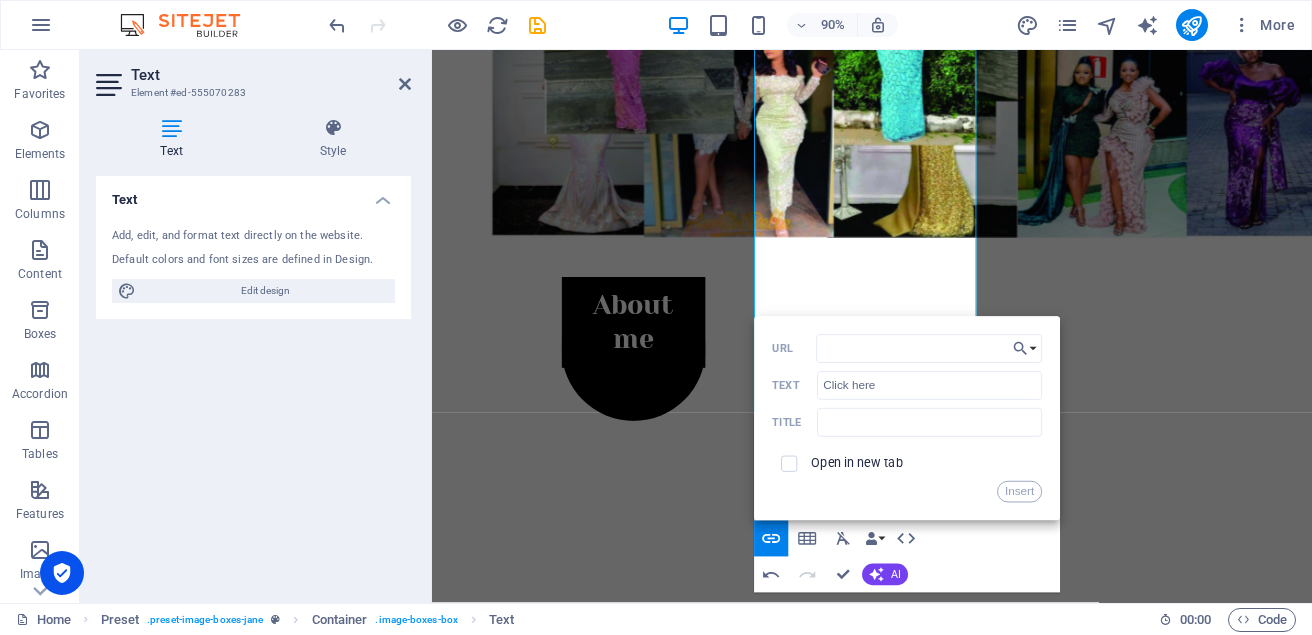 scroll, scrollTop: 1469, scrollLeft: 0, axis: vertical 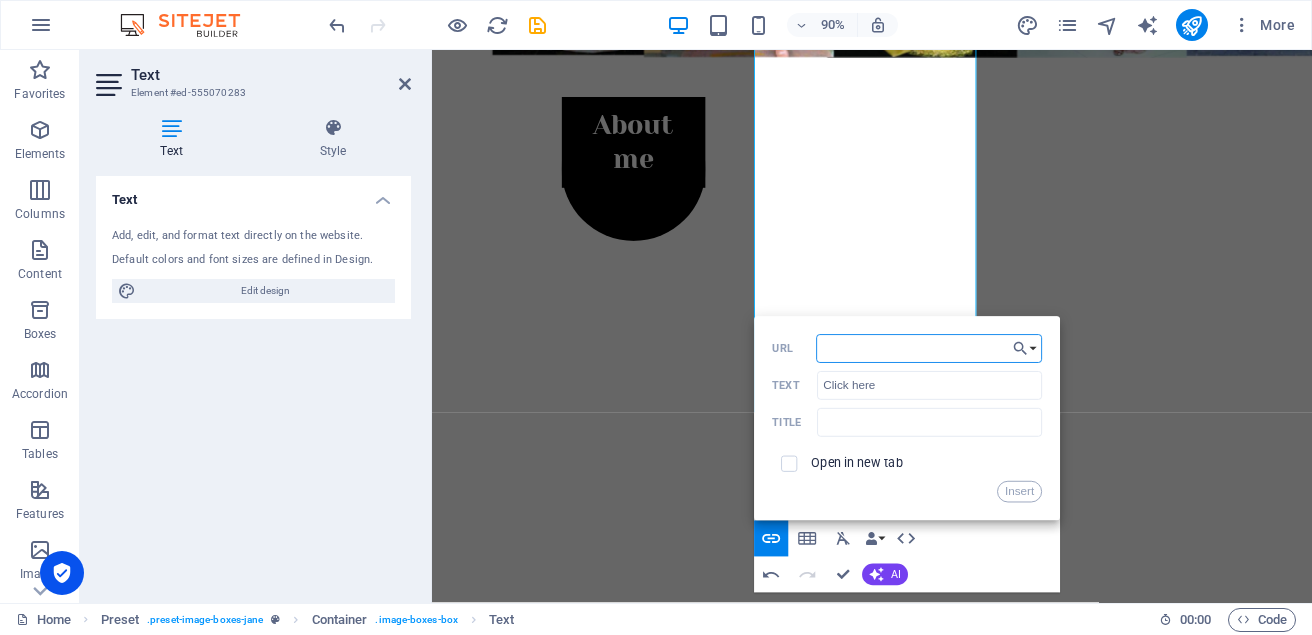 click on "URL" at bounding box center [929, 348] 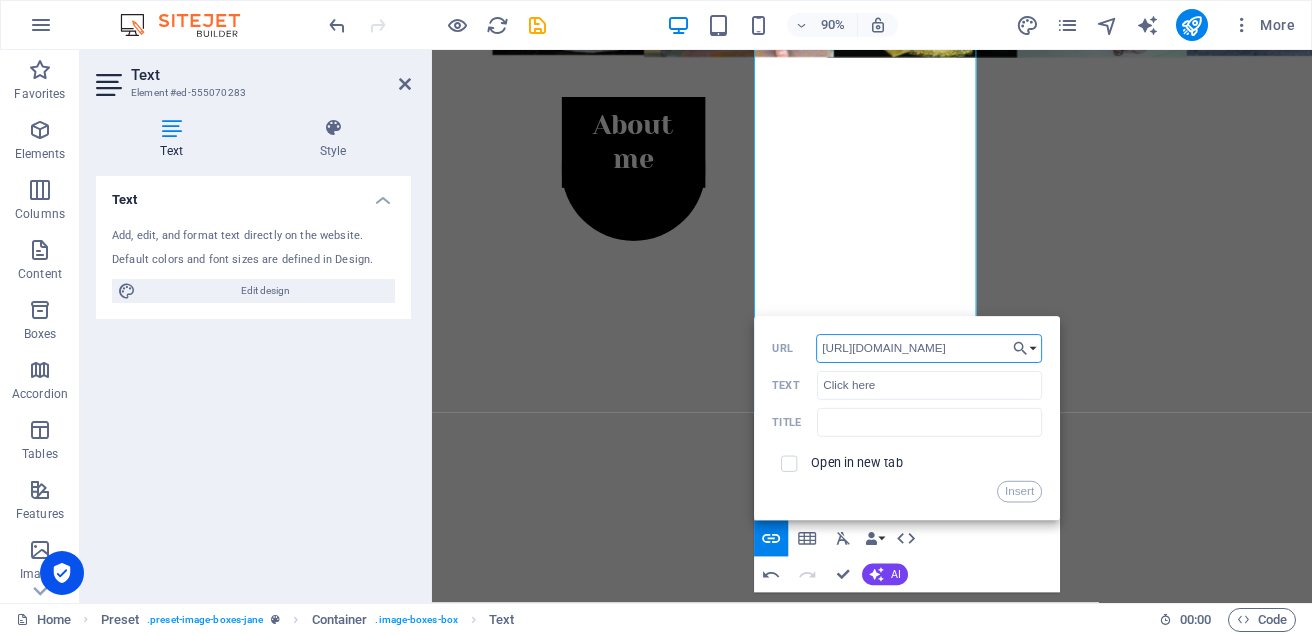 scroll, scrollTop: 0, scrollLeft: 35, axis: horizontal 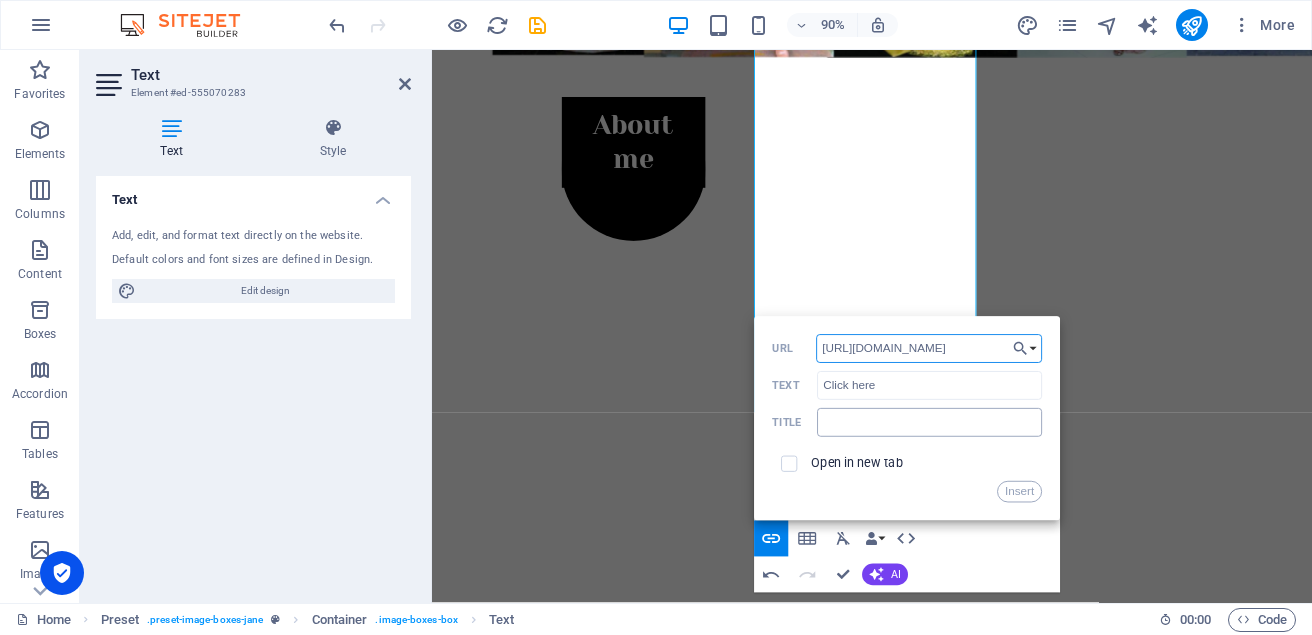 type on "[URL][DOMAIN_NAME]" 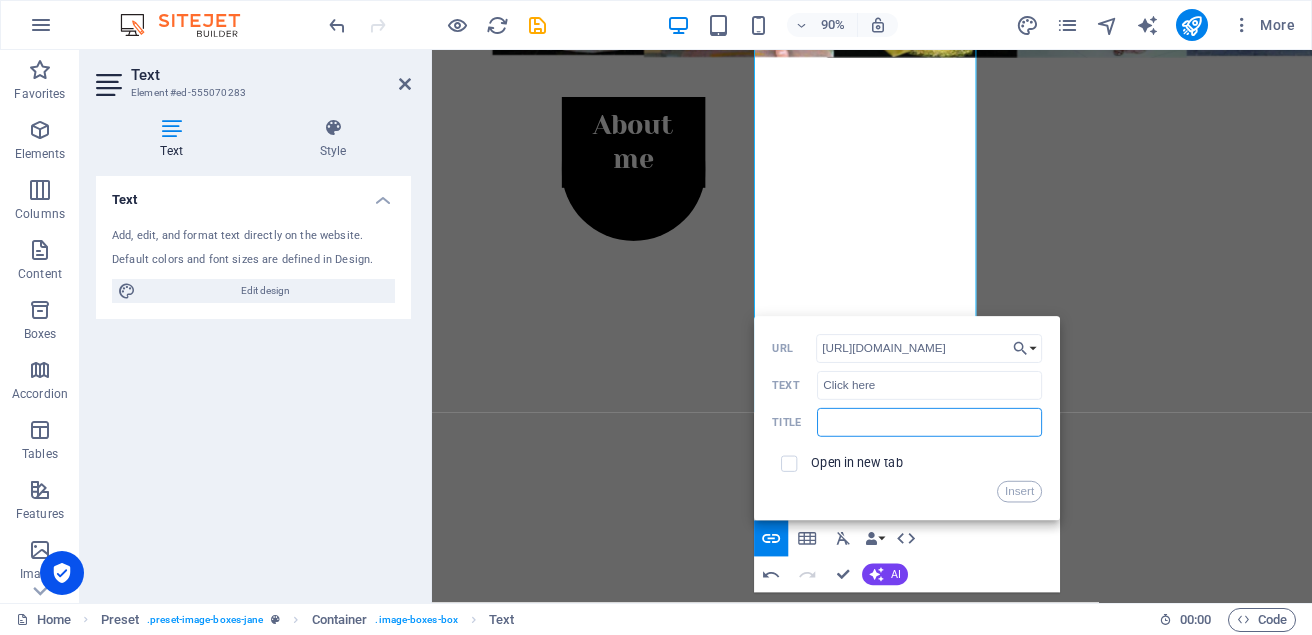 click at bounding box center [929, 422] 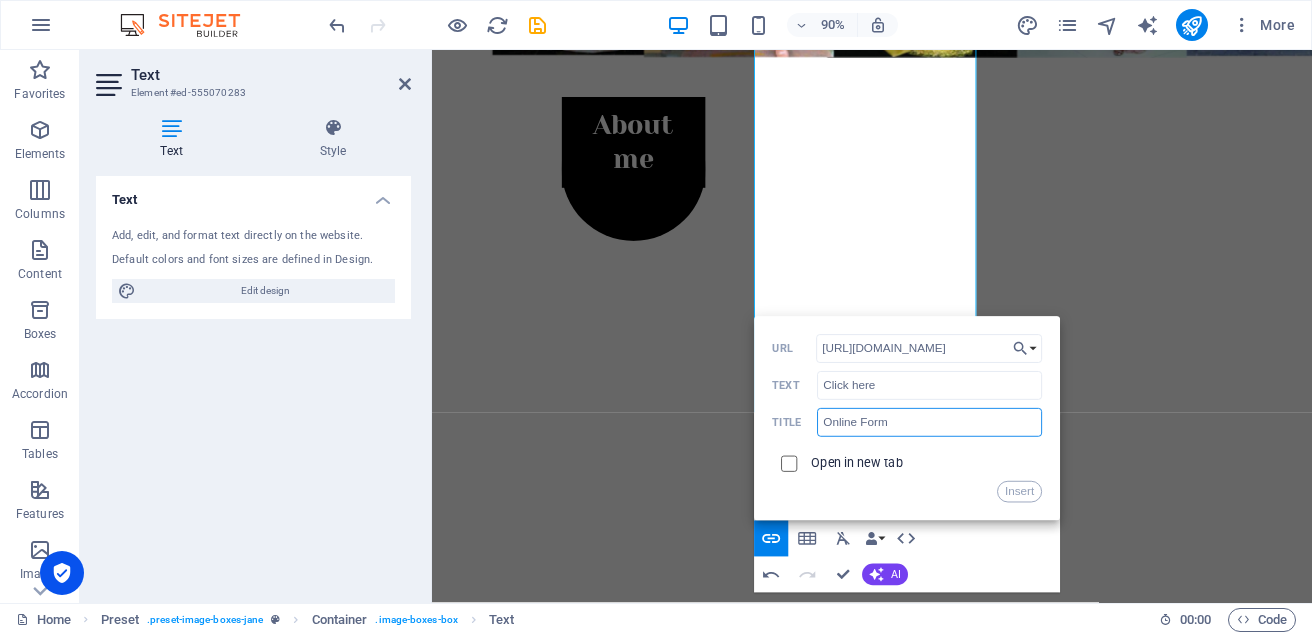 type on "Online Form" 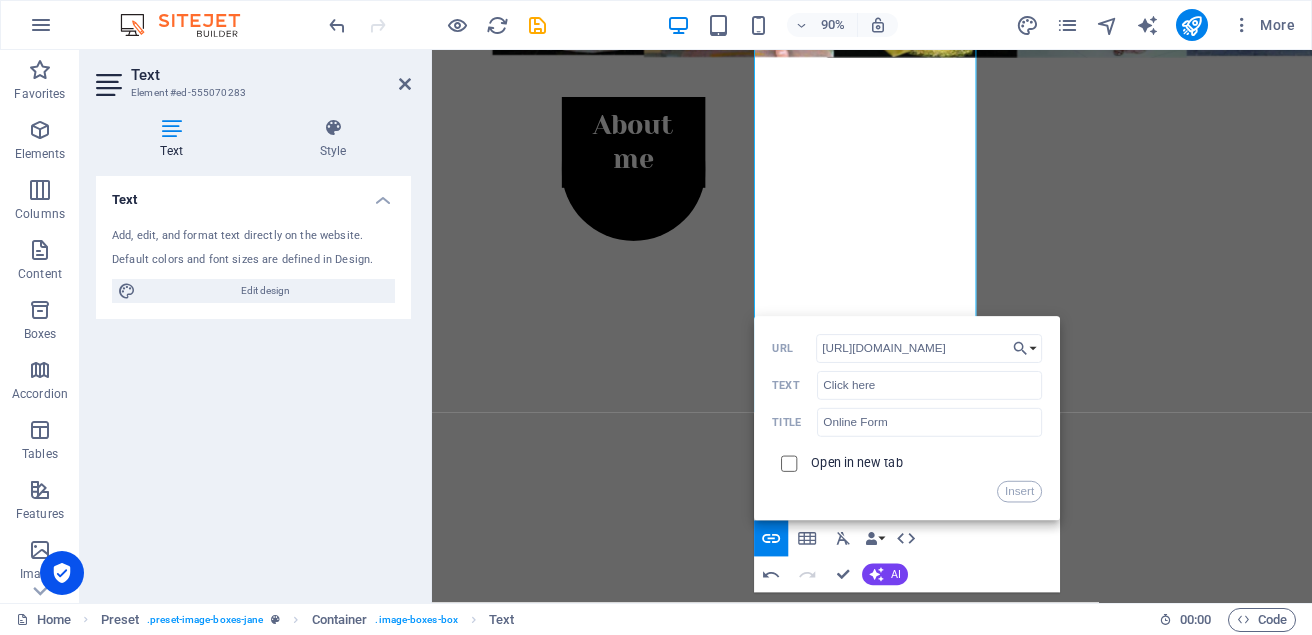 click at bounding box center (787, 461) 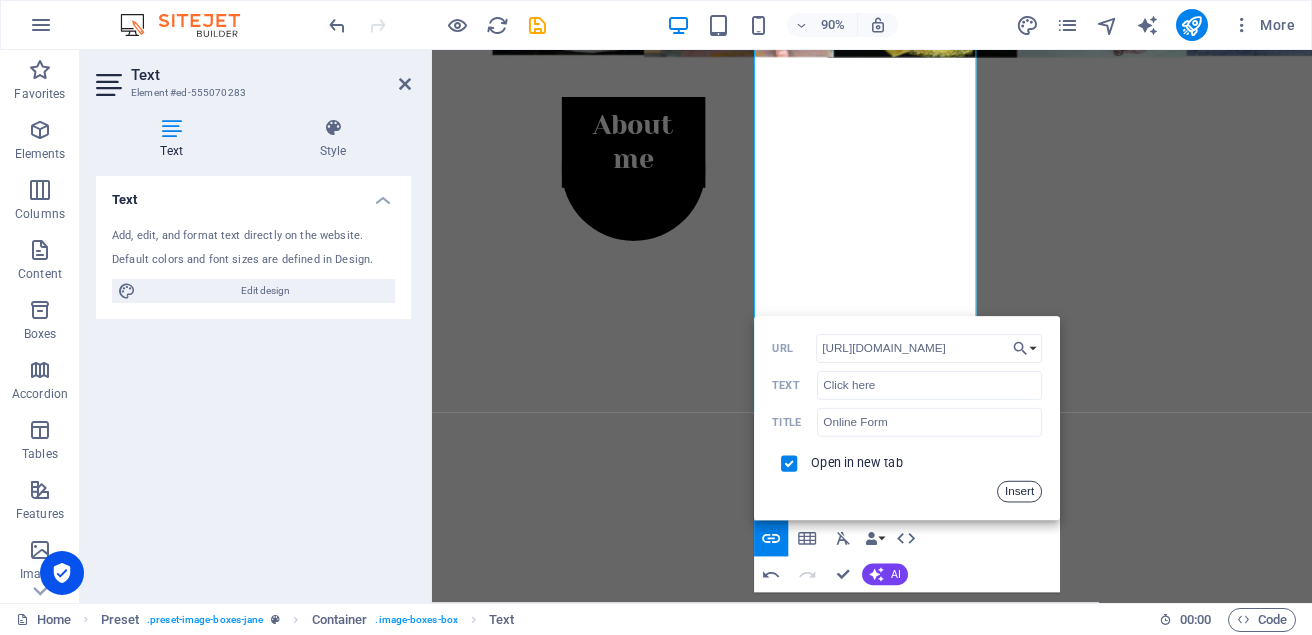 click on "Insert" at bounding box center [1019, 492] 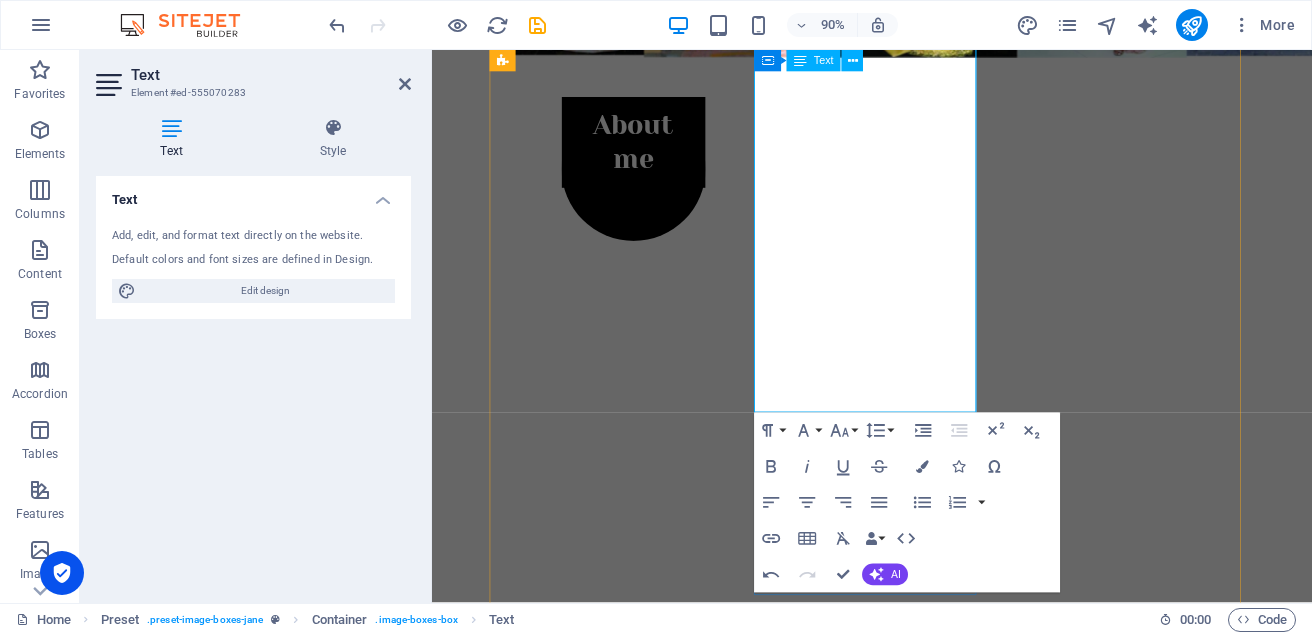 click at bounding box center [921, 1930] 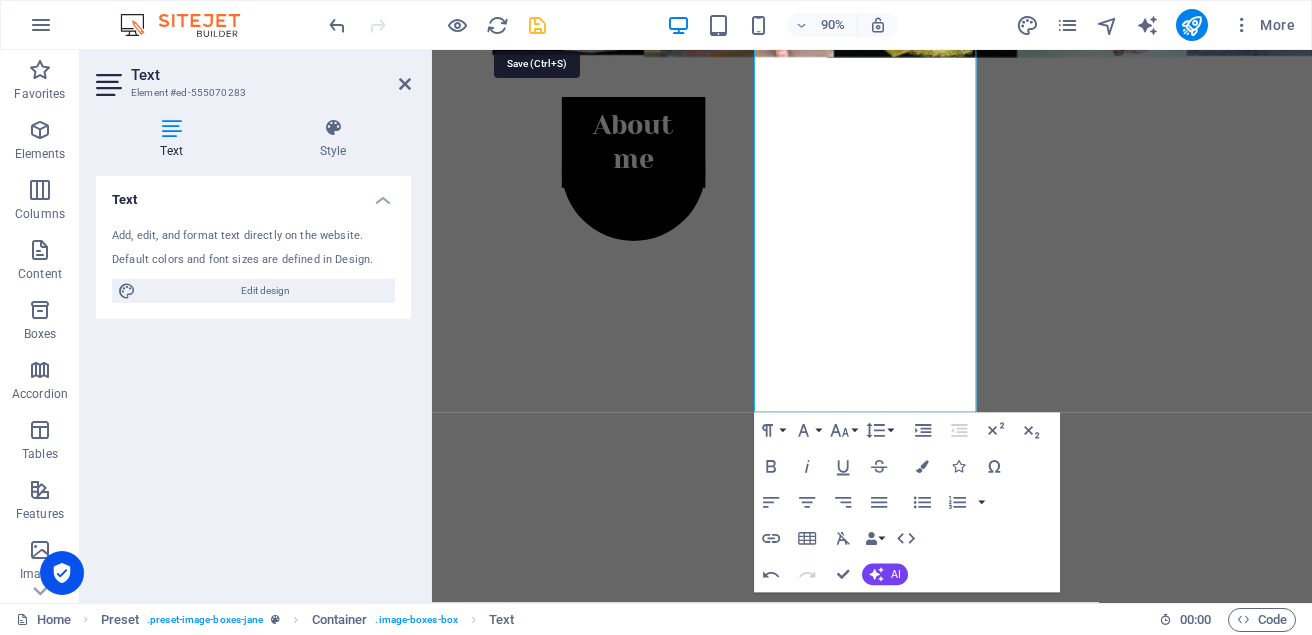 click at bounding box center [537, 25] 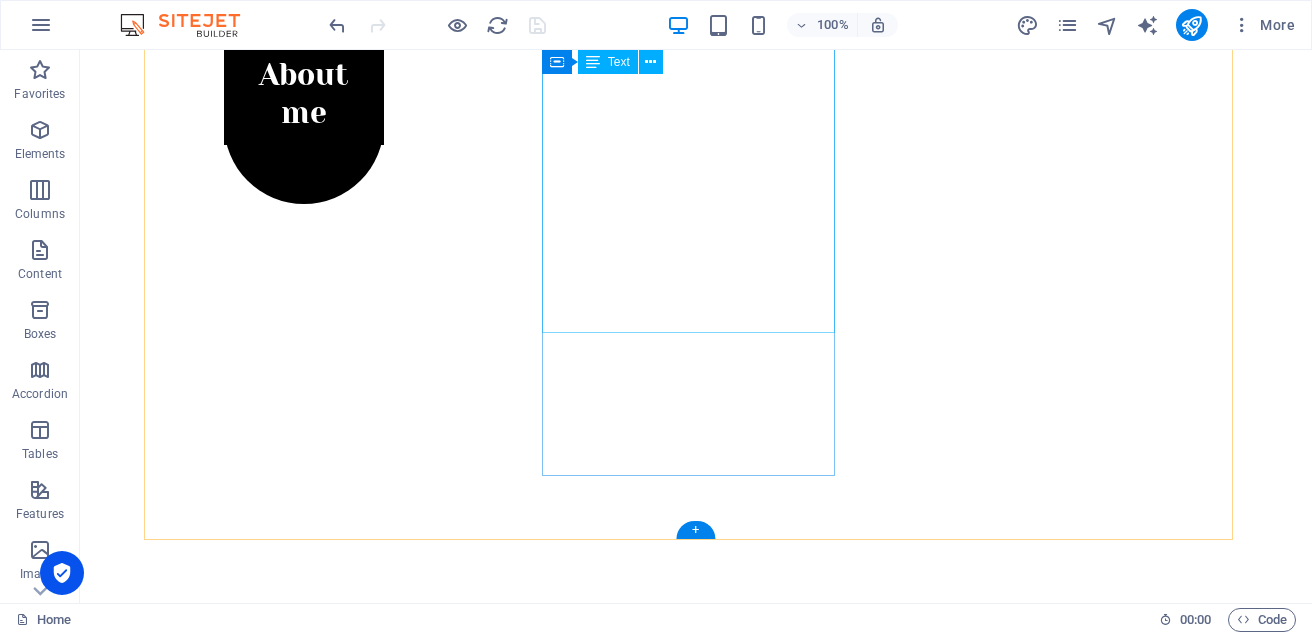 click on "Mufat Fashion Design specializes in creating stunning, versatile outfits for women that blend contemporary trends with timeless elegance. Each piece is carefully crafted to highlight femininity, offering a perfect balance of style, comfort, and sophistication. Whether it's chic everyday wear or an elegant statement piece, Mufat’s designs empower women to feel confident and beautiful in every moment. Online Booking at Mufat Fashion Design.  Click here" at bounding box center [632, 1752] 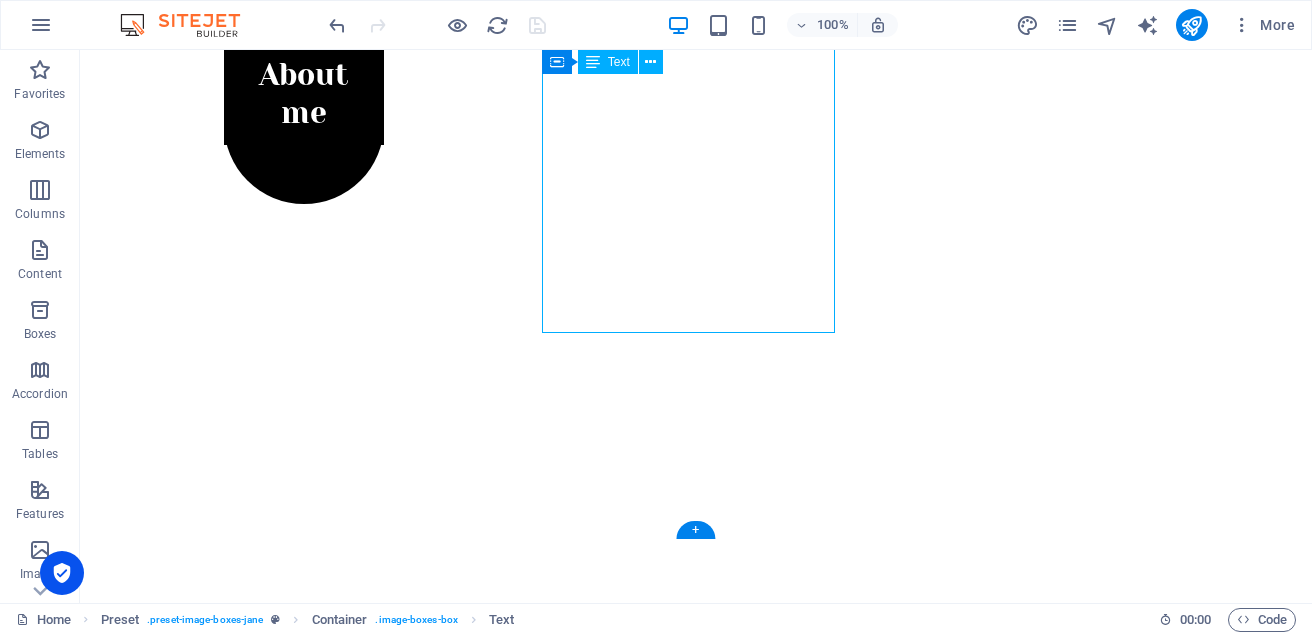 click on "Mufat Fashion Design specializes in creating stunning, versatile outfits for women that blend contemporary trends with timeless elegance. Each piece is carefully crafted to highlight femininity, offering a perfect balance of style, comfort, and sophistication. Whether it's chic everyday wear or an elegant statement piece, Mufat’s designs empower women to feel confident and beautiful in every moment. Online Booking at Mufat Fashion Design.  Click here" at bounding box center [632, 1752] 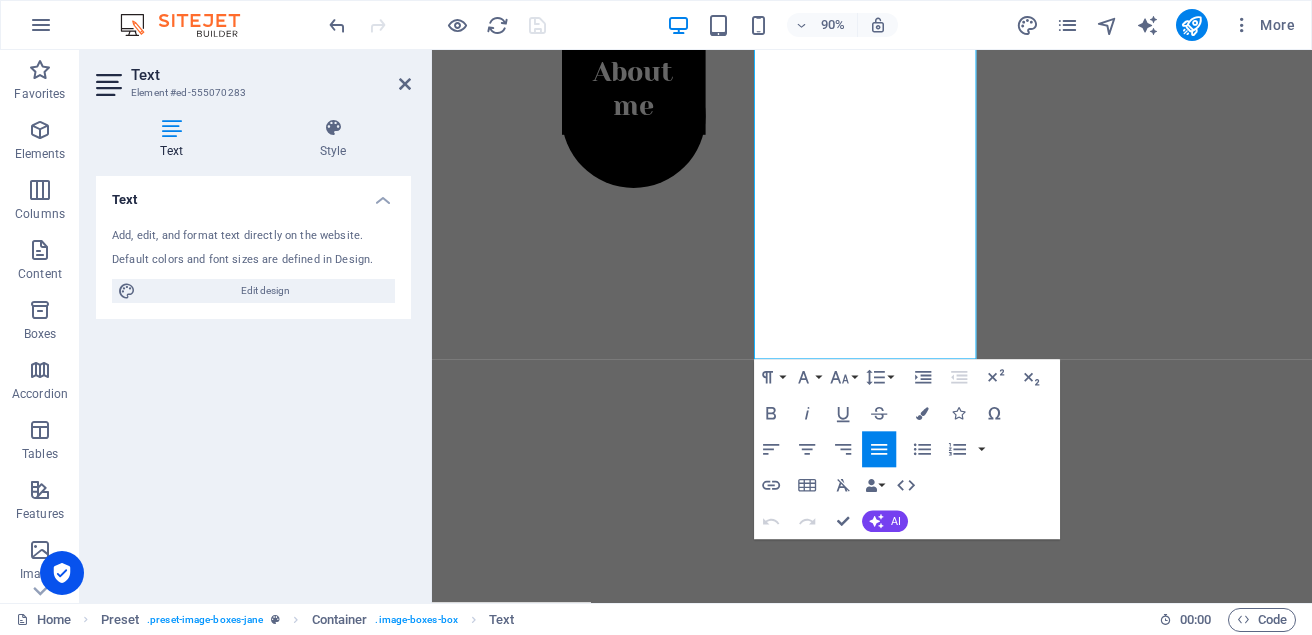 scroll, scrollTop: 1532, scrollLeft: 0, axis: vertical 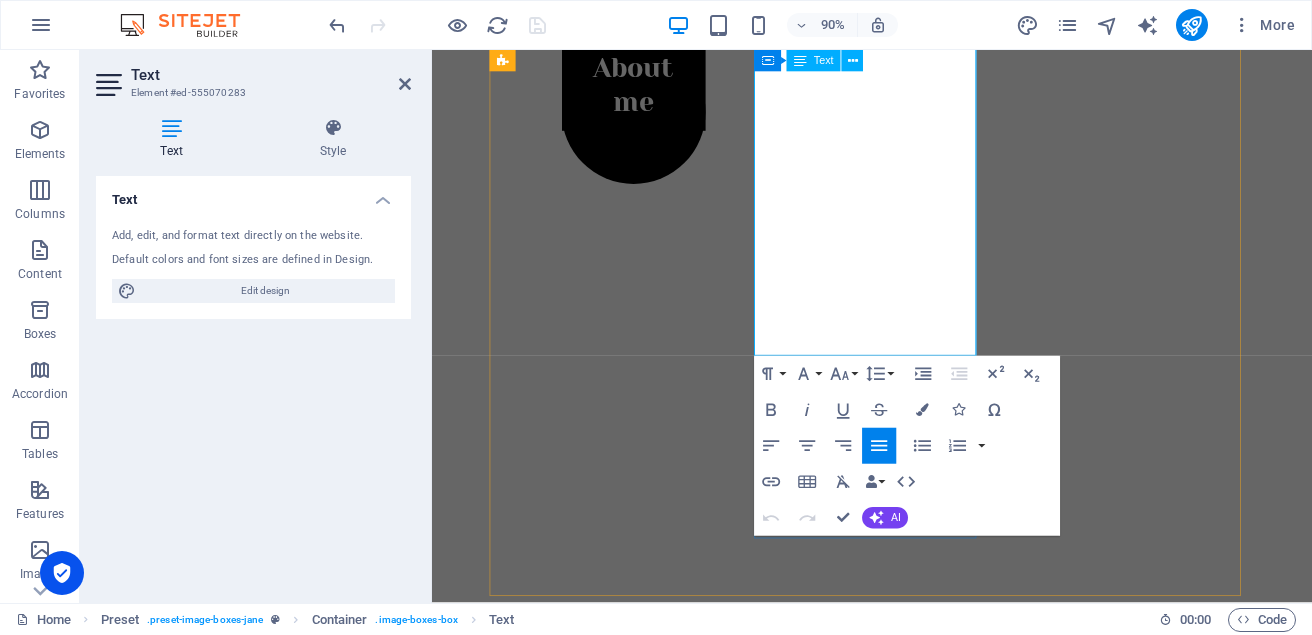 click on "Online Booking at Mufat Fashion Design.  Click here" at bounding box center [921, 1837] 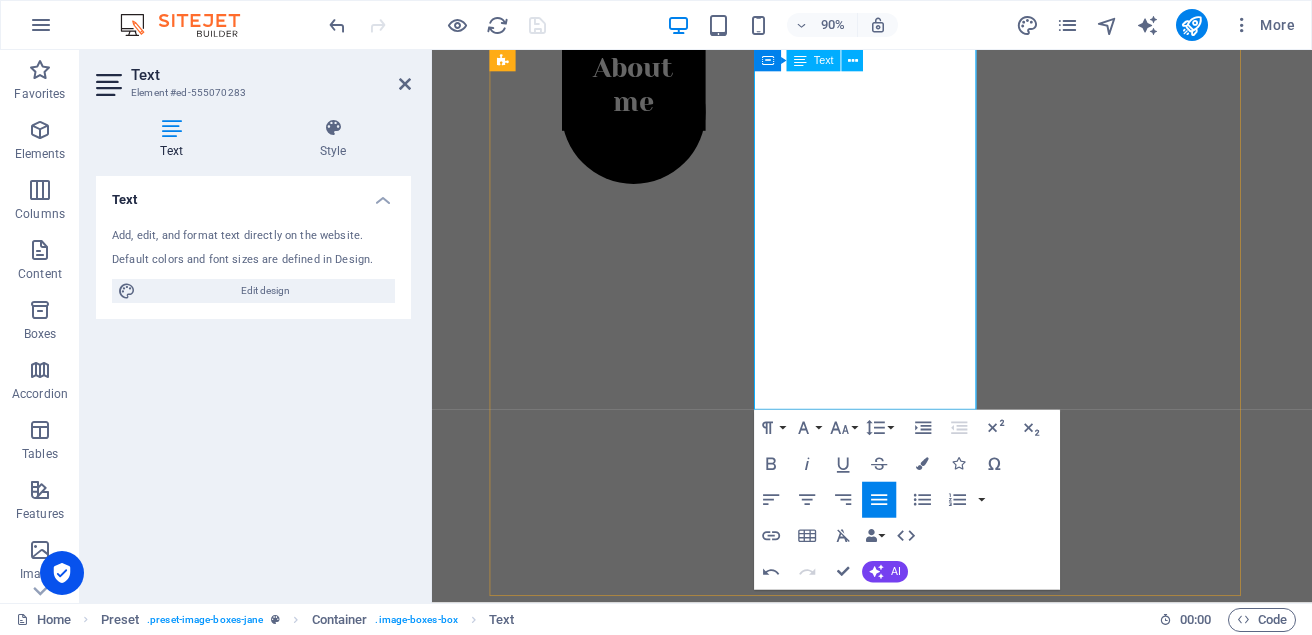 type 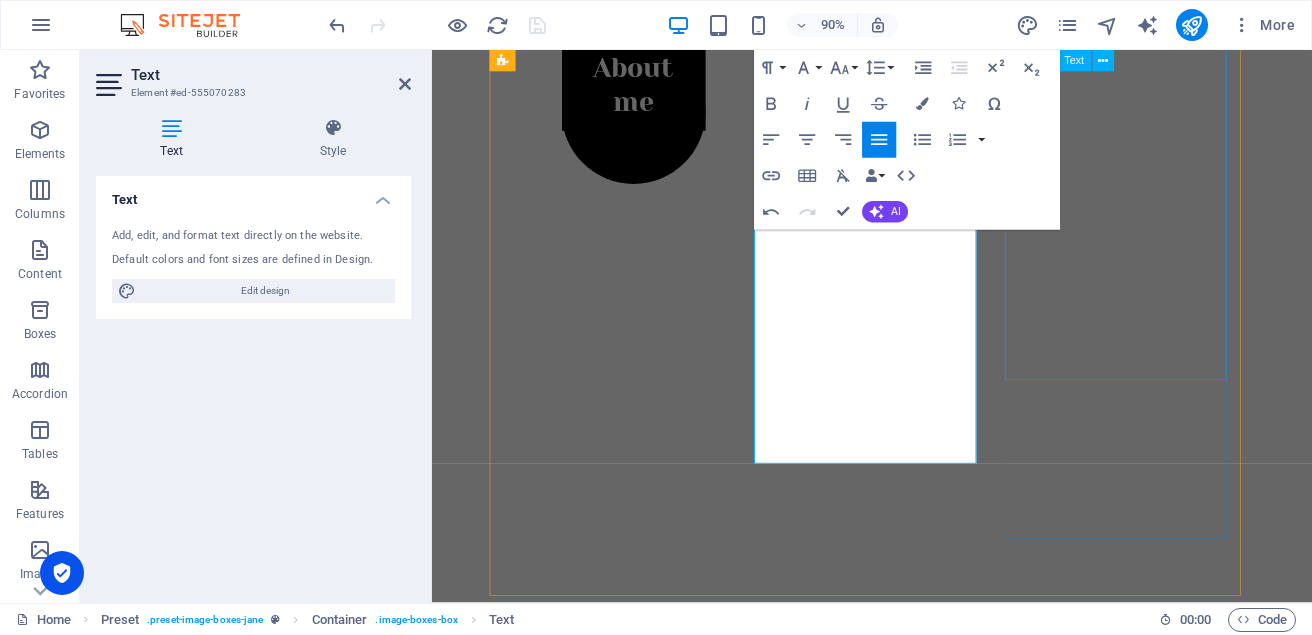 click on "Welcome to the Mufat Fashion Design blog, where we celebrate the art of creating beautiful, versatile outfits for women. Our designs are all about blending modern trends with timeless elegance, offering pieces that make every woman feel confident and stylish. Whether you’re looking for chic everyday wear or a statement piece for a special occasion, Mufat Fashion Design has something to elevate your wardrobe. Stay tuned for the latest trends, styling tips, and behind-the-scenes insights into our creative process!" at bounding box center (921, 2470) 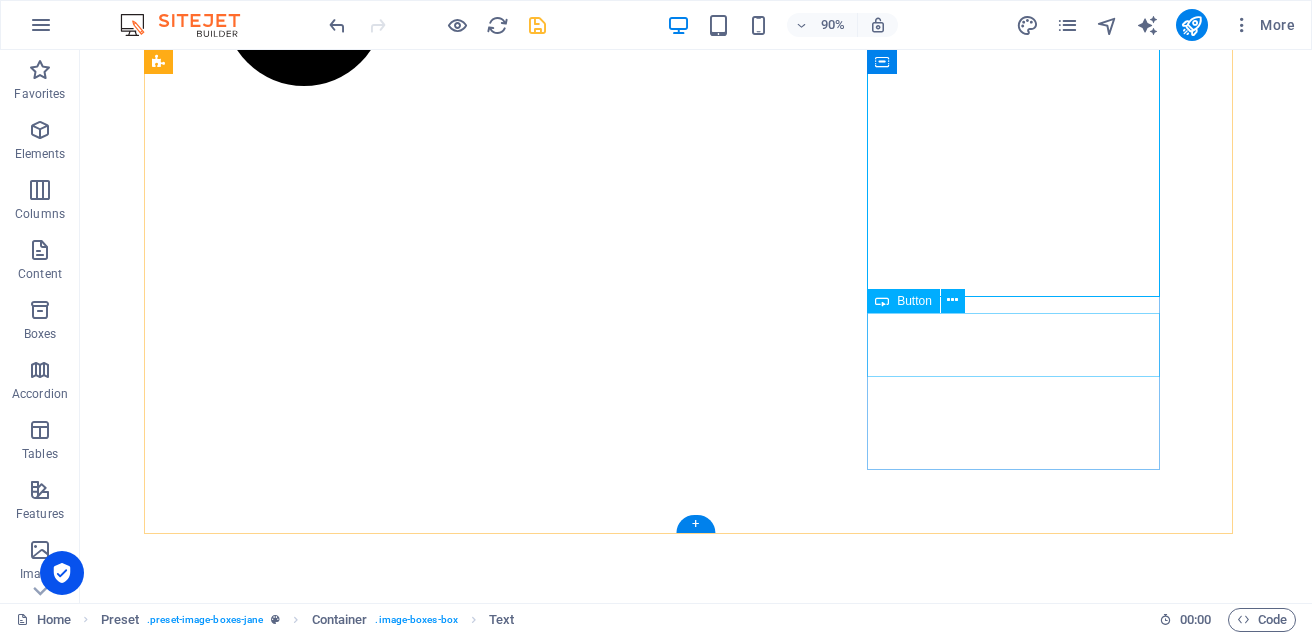 scroll, scrollTop: 1477, scrollLeft: 0, axis: vertical 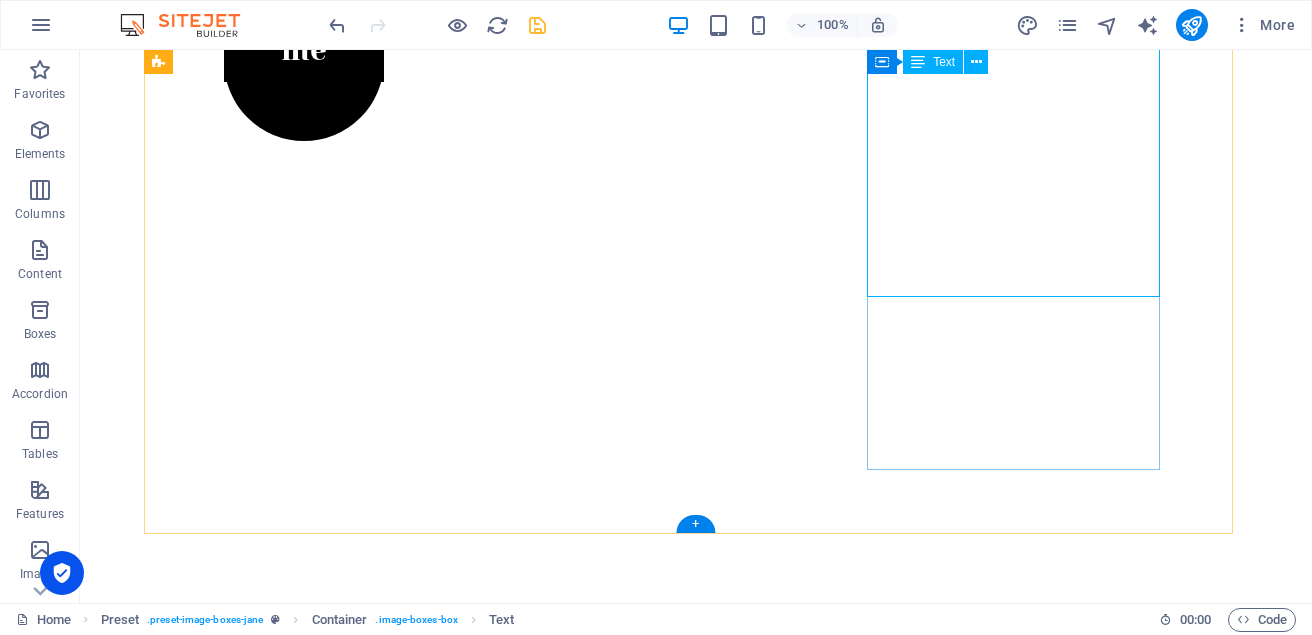 click on "Welcome to the Mufat Fashion Design blog, where we celebrate the art of creating beautiful, versatile outfits for women. Our designs are all about blending modern trends with timeless elegance, offering pieces that make every woman feel confident and stylish. Whether you’re looking for chic everyday wear or a statement piece for a special occasion, Mufat Fashion Design has something to elevate your wardrobe. Stay tuned for the latest trends, styling tips, and behind-the-scenes insights into our creative process!" at bounding box center (632, 2382) 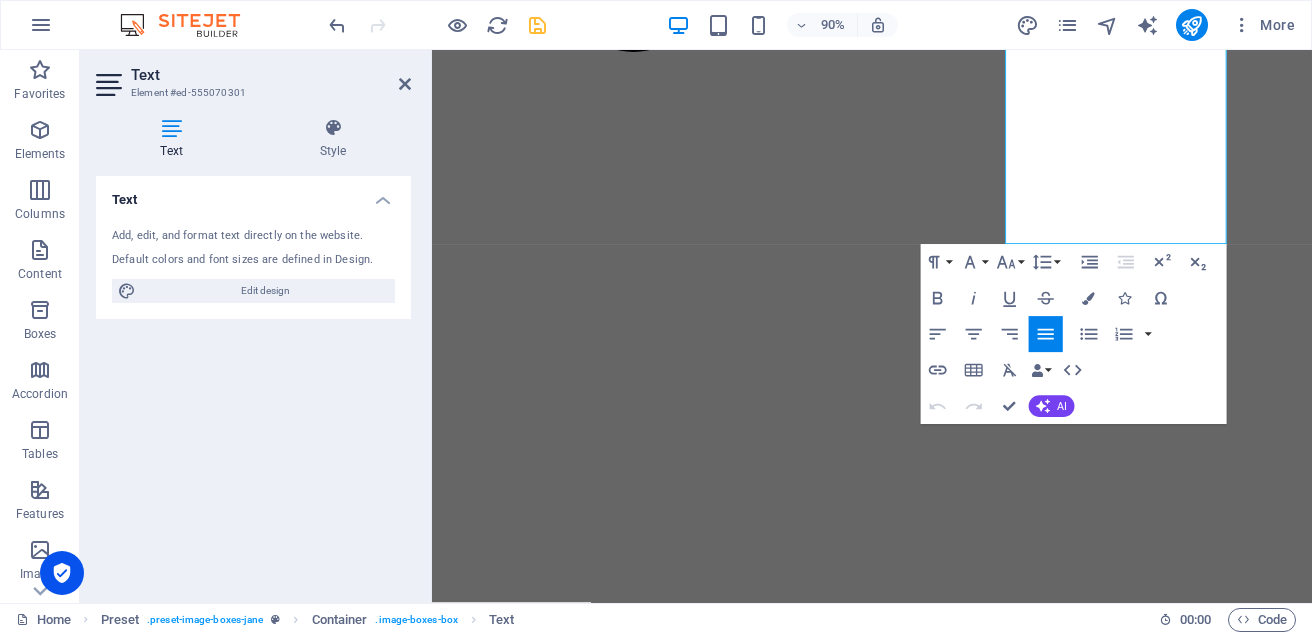 scroll, scrollTop: 1683, scrollLeft: 0, axis: vertical 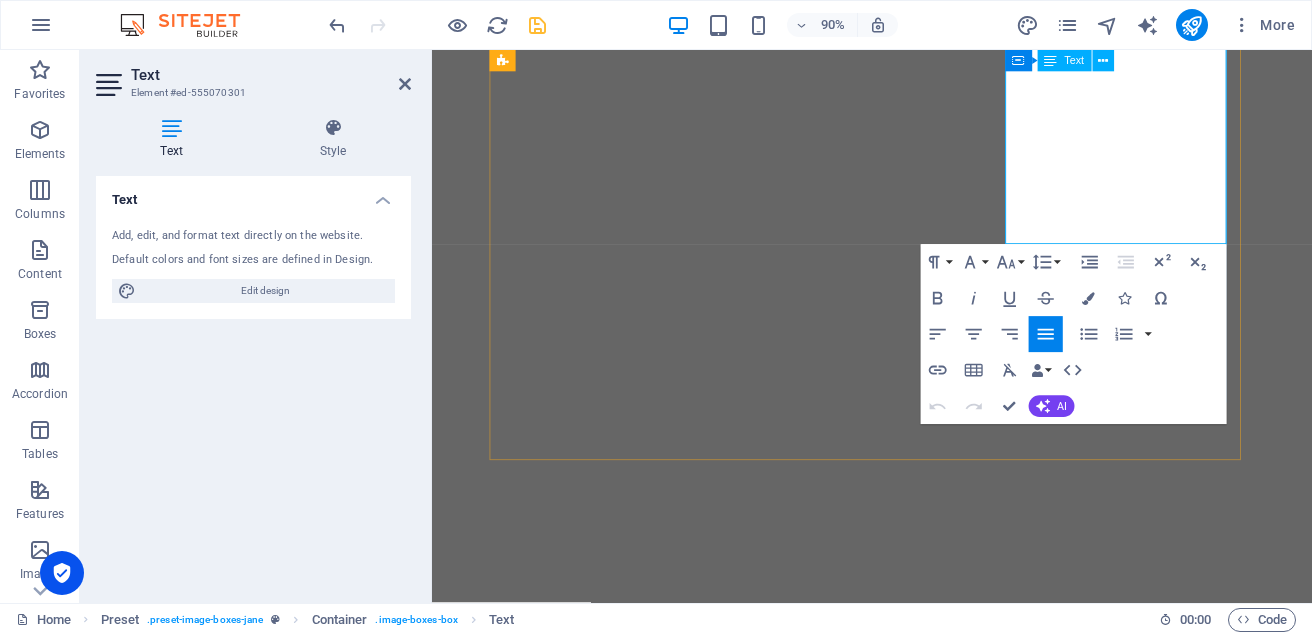 click on "Welcome to the Mufat Fashion Design blog, where we celebrate the art of creating beautiful, versatile outfits for women. Our designs are all about blending modern trends with timeless elegance, offering pieces that make every woman feel confident and stylish. Whether you’re looking for chic everyday wear or a statement piece for a special occasion, Mufat Fashion Design has something to elevate your wardrobe. Stay tuned for the latest trends, styling tips, and behind-the-scenes insights into our creative process!" at bounding box center [921, 2289] 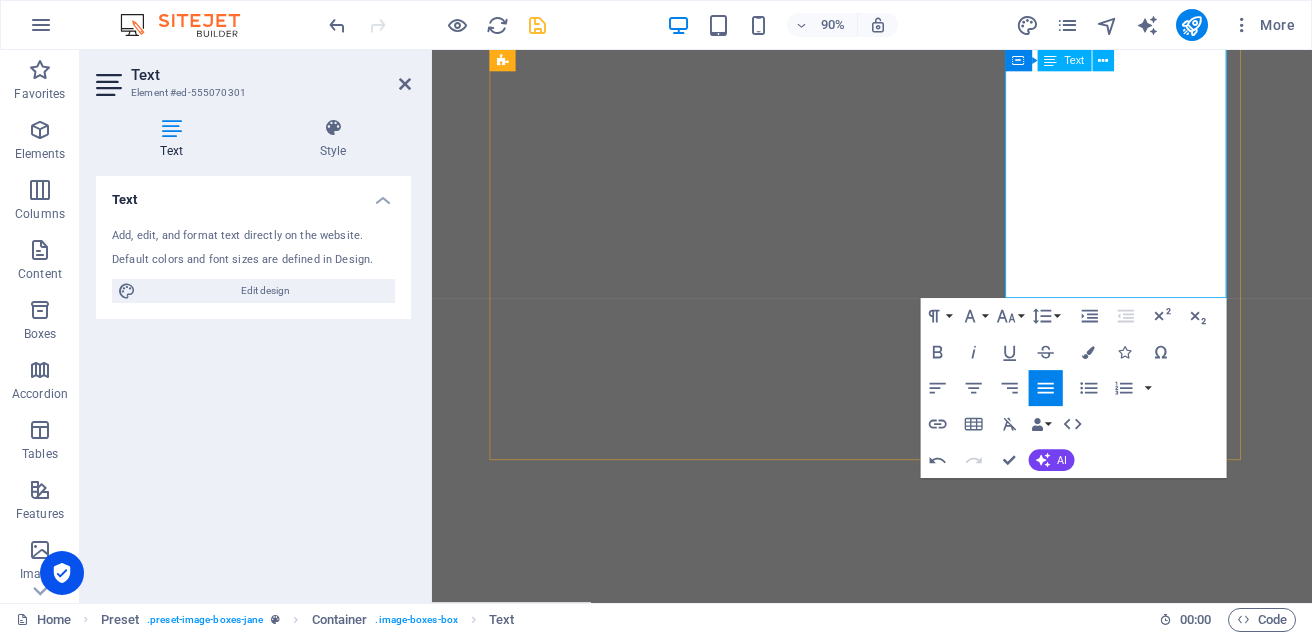 type 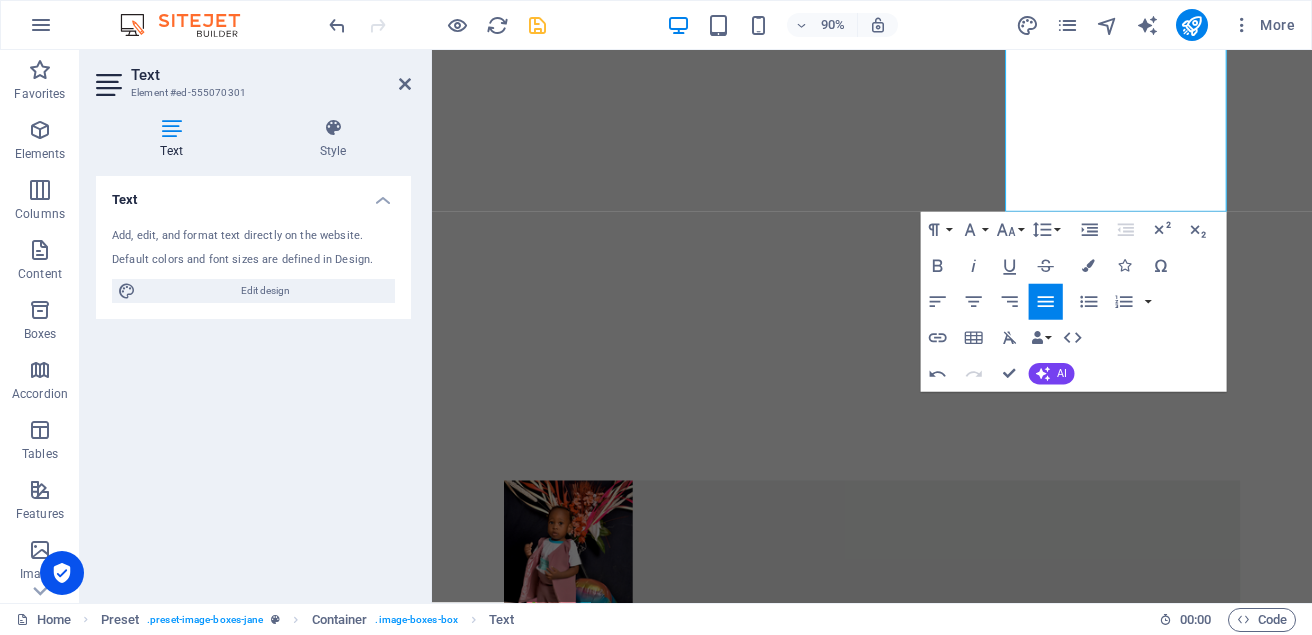 scroll, scrollTop: 1843, scrollLeft: 0, axis: vertical 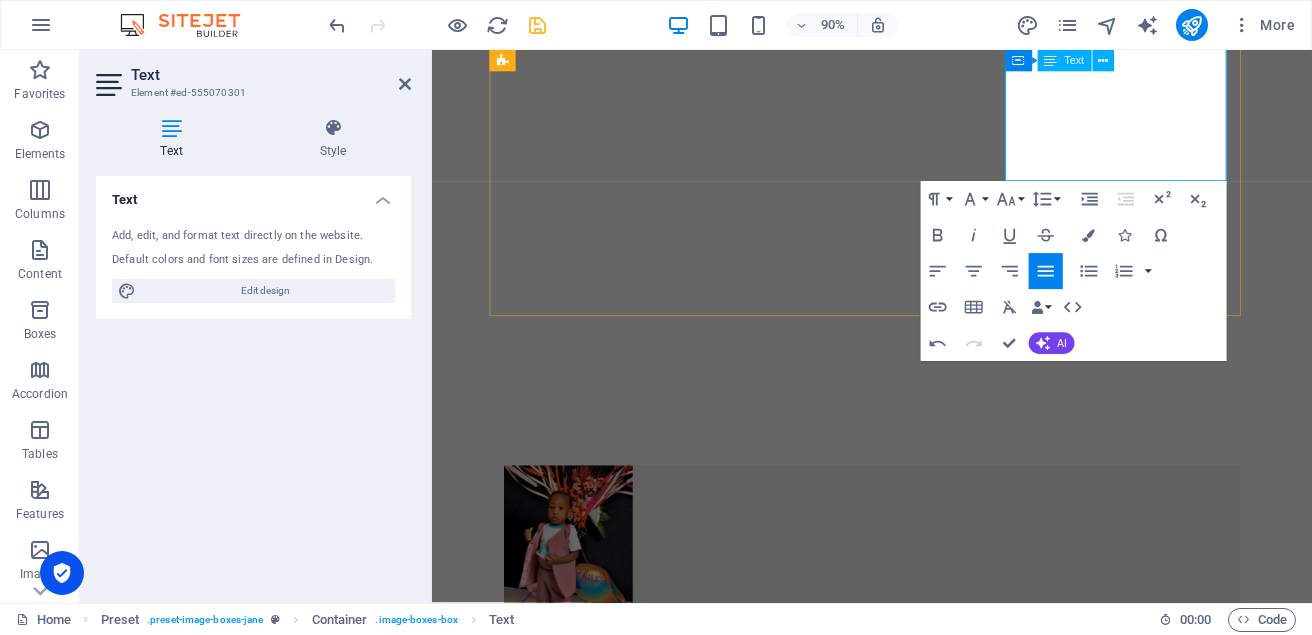click at bounding box center [921, 2294] 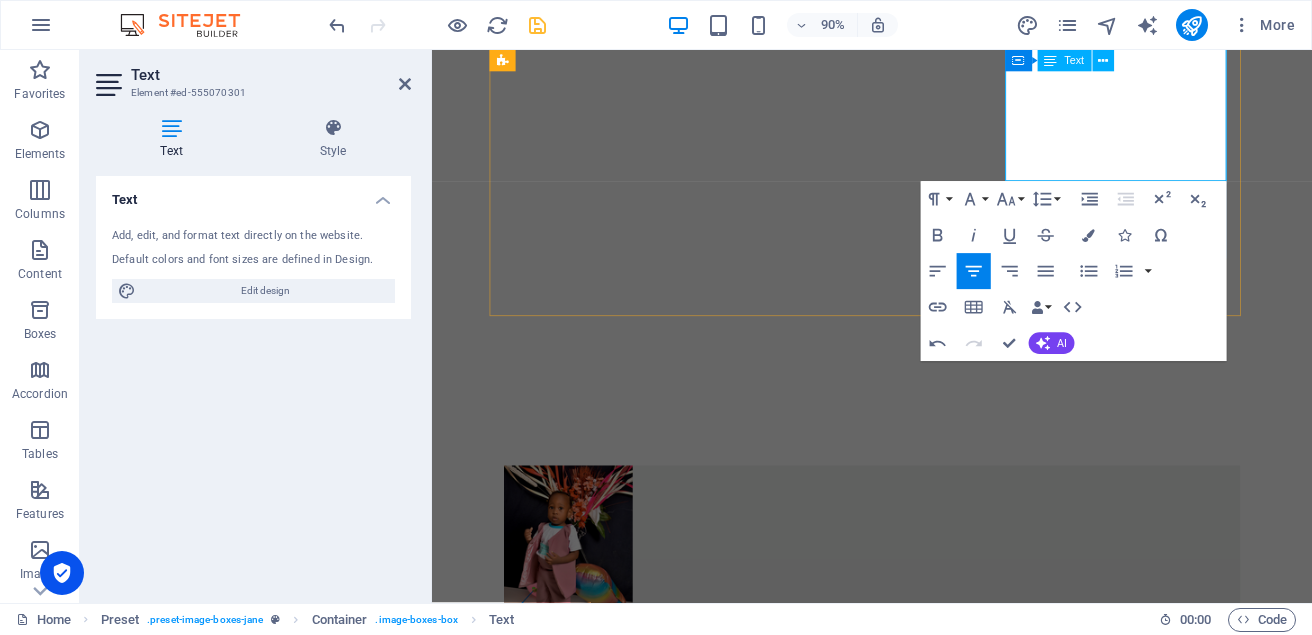 click at bounding box center [921, 2294] 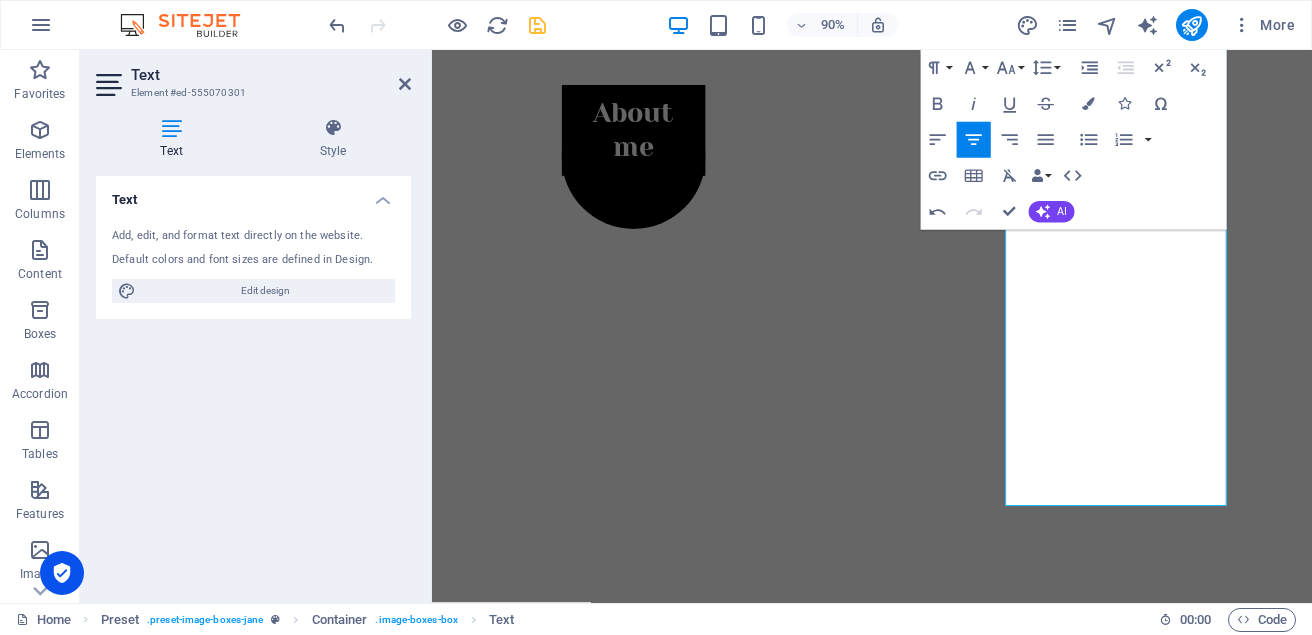 scroll, scrollTop: 1485, scrollLeft: 0, axis: vertical 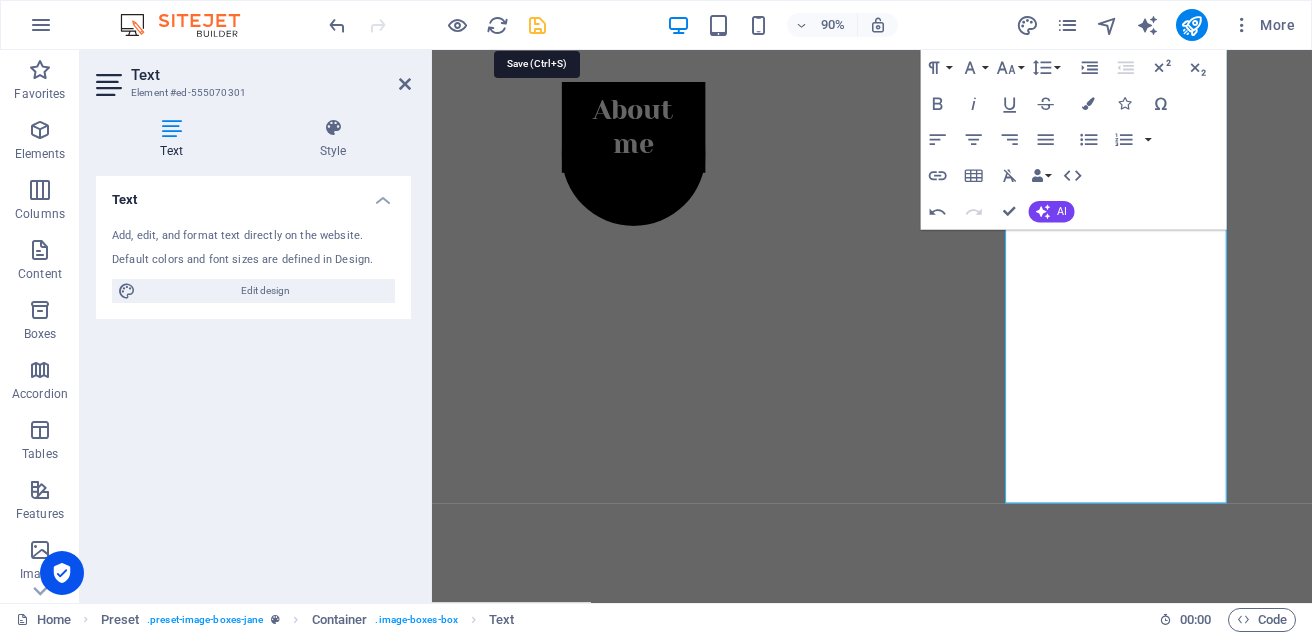 click at bounding box center (537, 25) 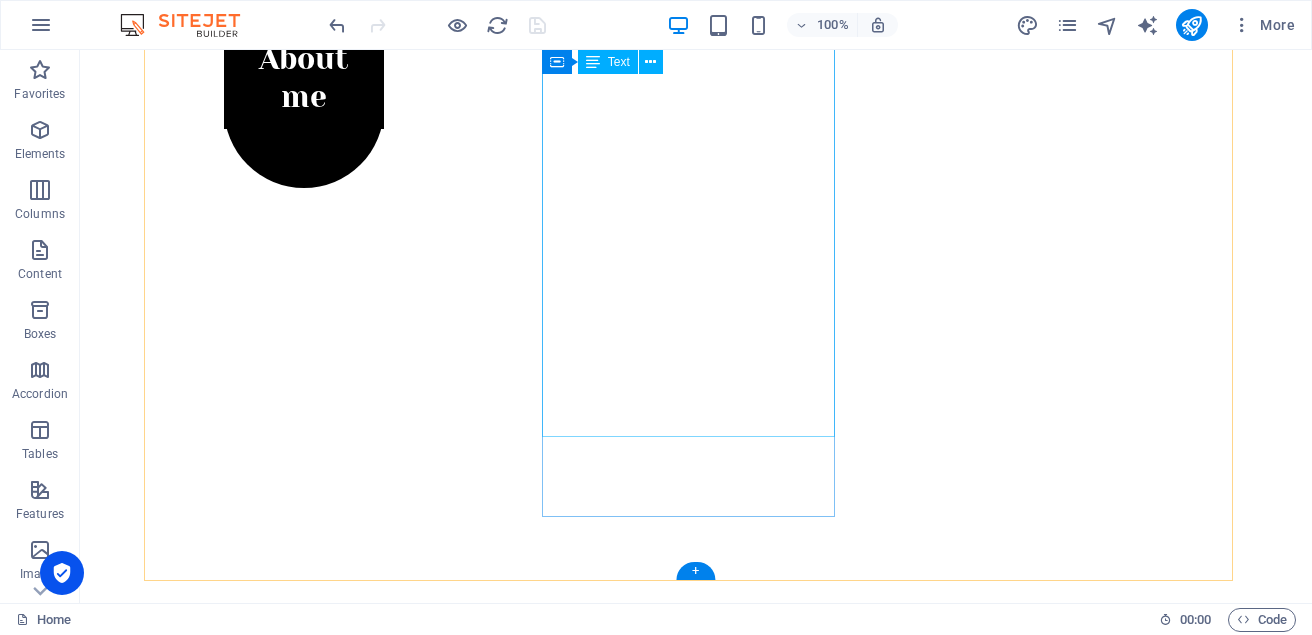 click on "Mufat Fashion Design specializes in creating stunning, versatile outfits for women that blend contemporary trends with timeless elegance. Each piece is carefully crafted to highlight femininity, offering a perfect balance of style, comfort, and sophistication. Whether it's chic everyday wear or an elegant statement piece, [PERSON_NAME]’s designs empower women to feel confident and beautiful in every moment. Online Booking at Mufat Fashion Design.  Click here Thank you for your continuous patronages" at bounding box center (632, 1781) 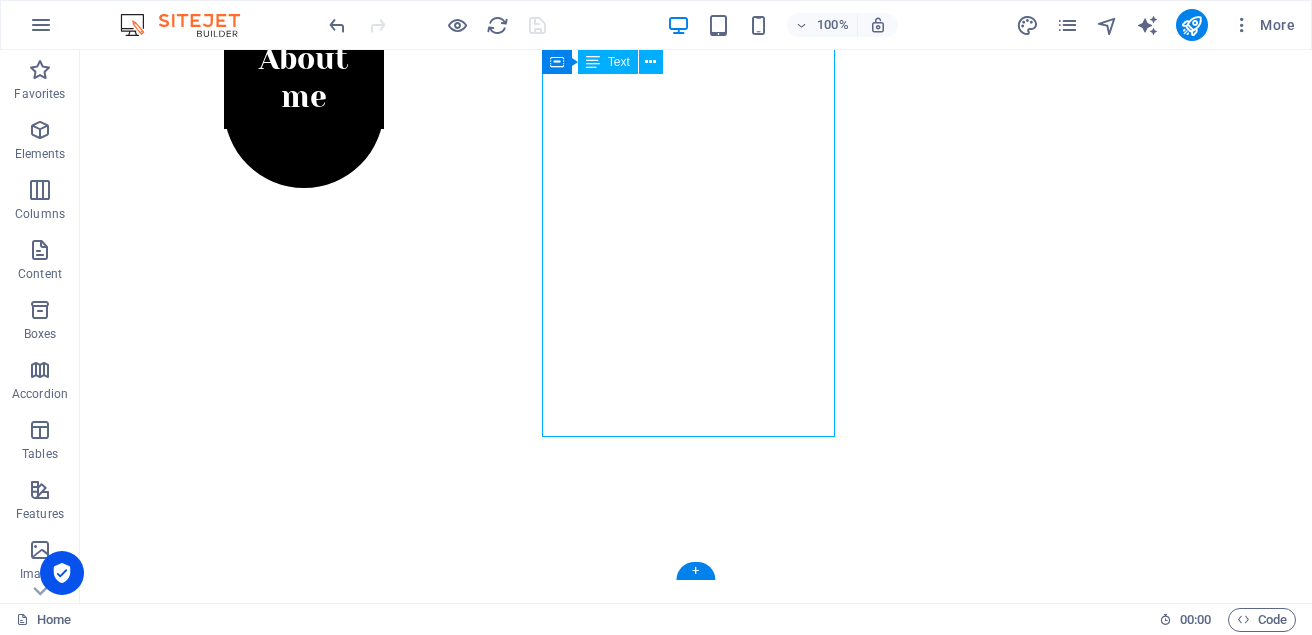 click on "Mufat Fashion Design specializes in creating stunning, versatile outfits for women that blend contemporary trends with timeless elegance. Each piece is carefully crafted to highlight femininity, offering a perfect balance of style, comfort, and sophistication. Whether it's chic everyday wear or an elegant statement piece, [PERSON_NAME]’s designs empower women to feel confident and beautiful in every moment. Online Booking at Mufat Fashion Design.  Click here Thank you for your continuous patronages" at bounding box center [632, 1781] 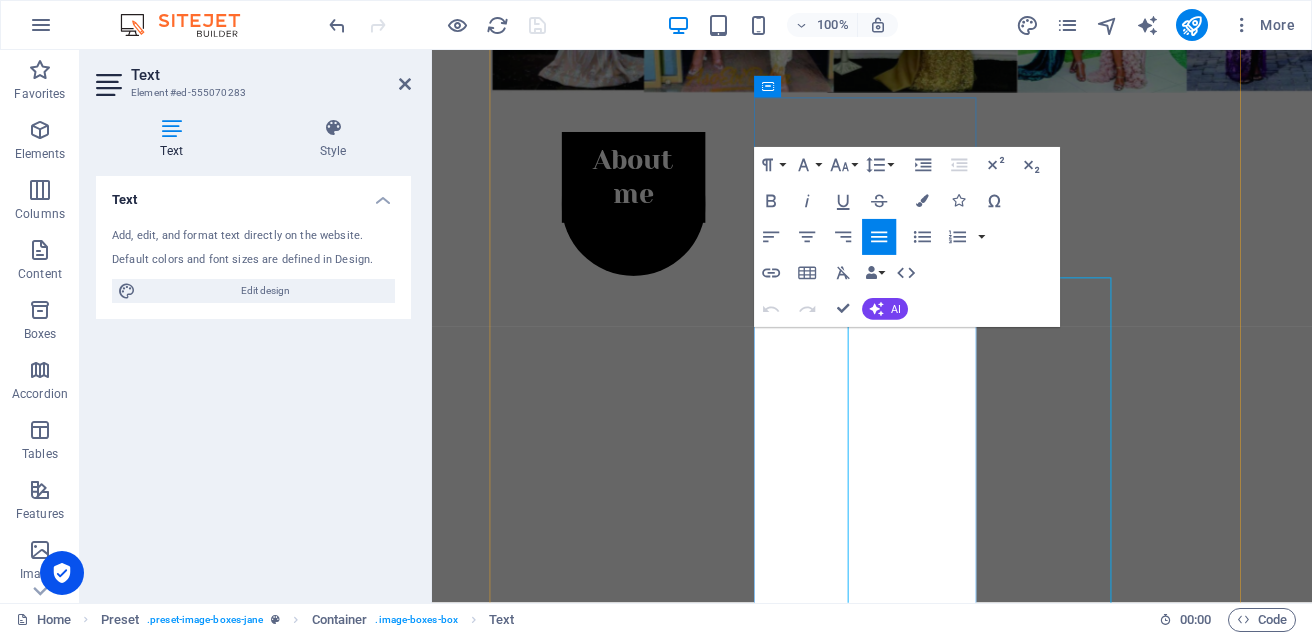 scroll, scrollTop: 814, scrollLeft: 0, axis: vertical 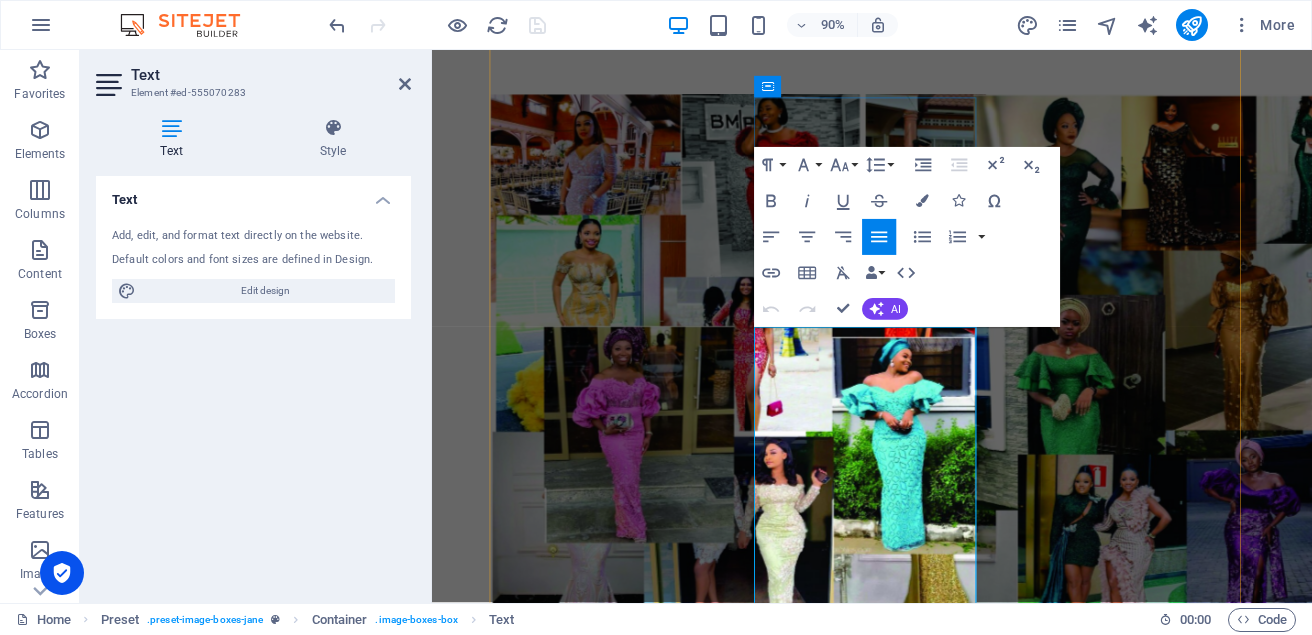 click on "Mufat Fashion Design specializes in creating stunning, versatile outfits for women that blend contemporary trends with timeless elegance. Each piece is carefully crafted to highlight femininity, offering a perfect balance of style, comfort, and sophistication. Whether it's chic everyday wear or an elegant statement piece, [PERSON_NAME]’s designs empower women to feel confident and beautiful in every moment. Online Booking at Mufat Fashion Design.  Click here Thank you for your continuous patronages" at bounding box center (921, 2540) 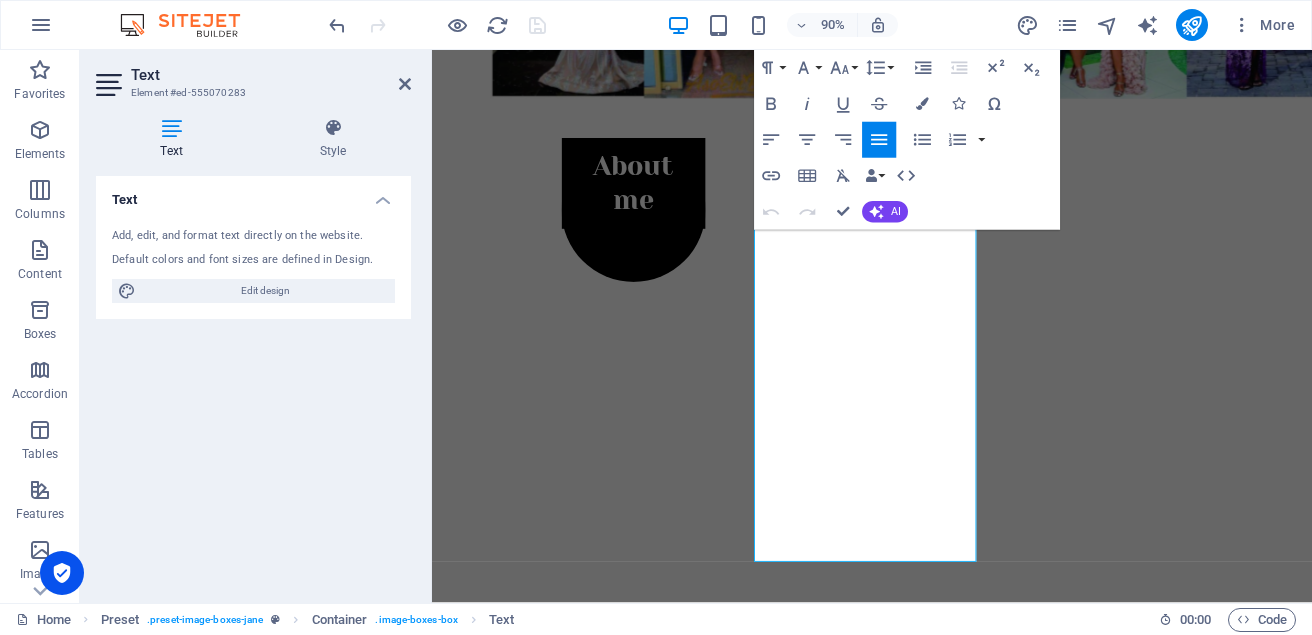scroll, scrollTop: 1431, scrollLeft: 0, axis: vertical 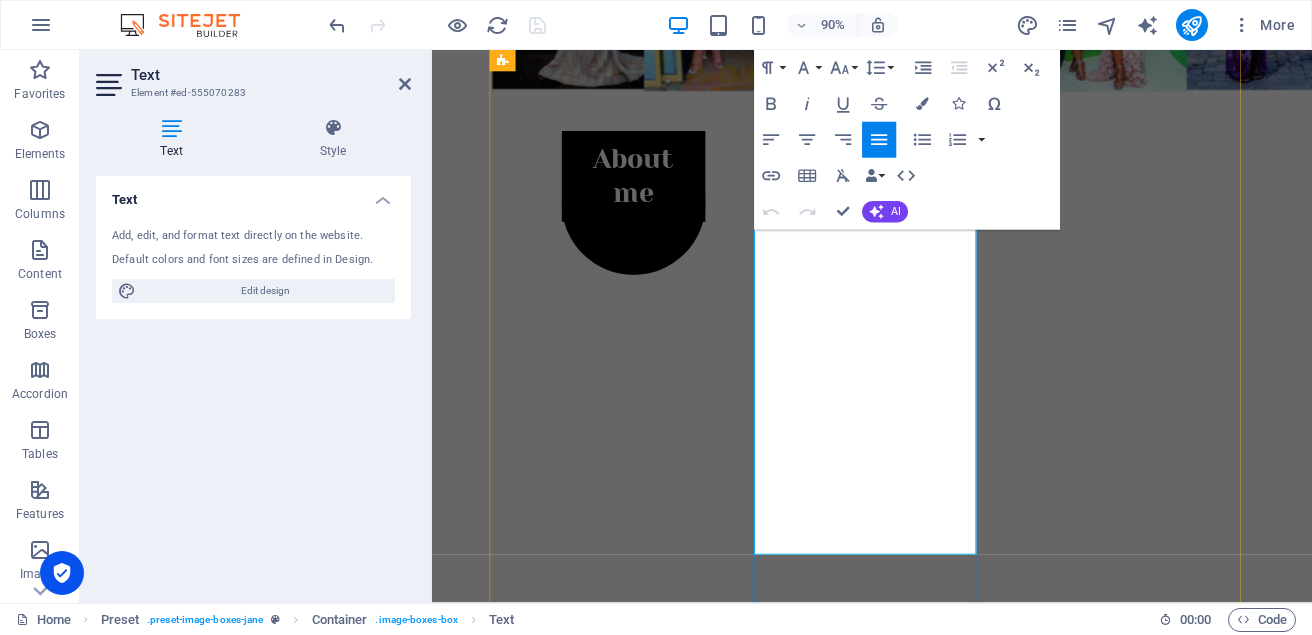 click at bounding box center [921, 2028] 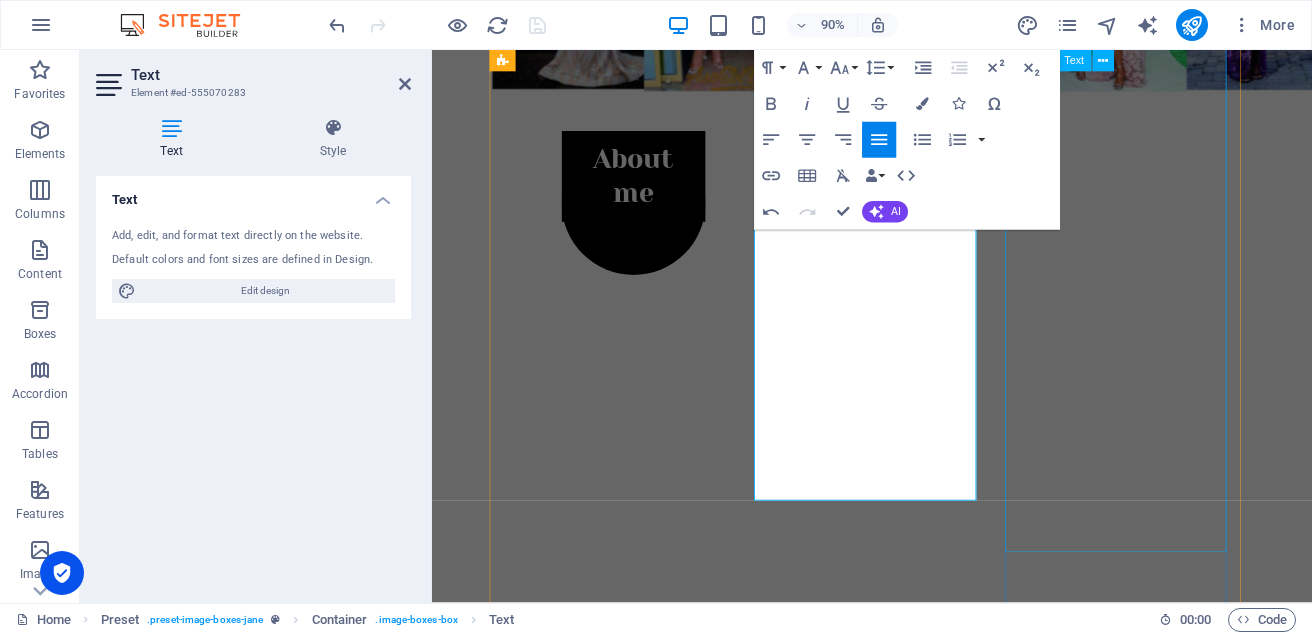 click on "Welcome to the Mufat Fashion Design blog, where we celebrate the art of creating beautiful, versatile outfits for women. Our designs are all about blending modern trends with timeless elegance, offering pieces that make every woman feel confident and stylish. Whether you’re looking for chic everyday wear or a statement piece for a special occasion, Mufat Fashion Design has something to elevate your wardrobe. Stay tuned for the latest trends, styling tips, and behind-the-scenes insights into our creative process! Our blogging page is under maintenance." at bounding box center [921, 2541] 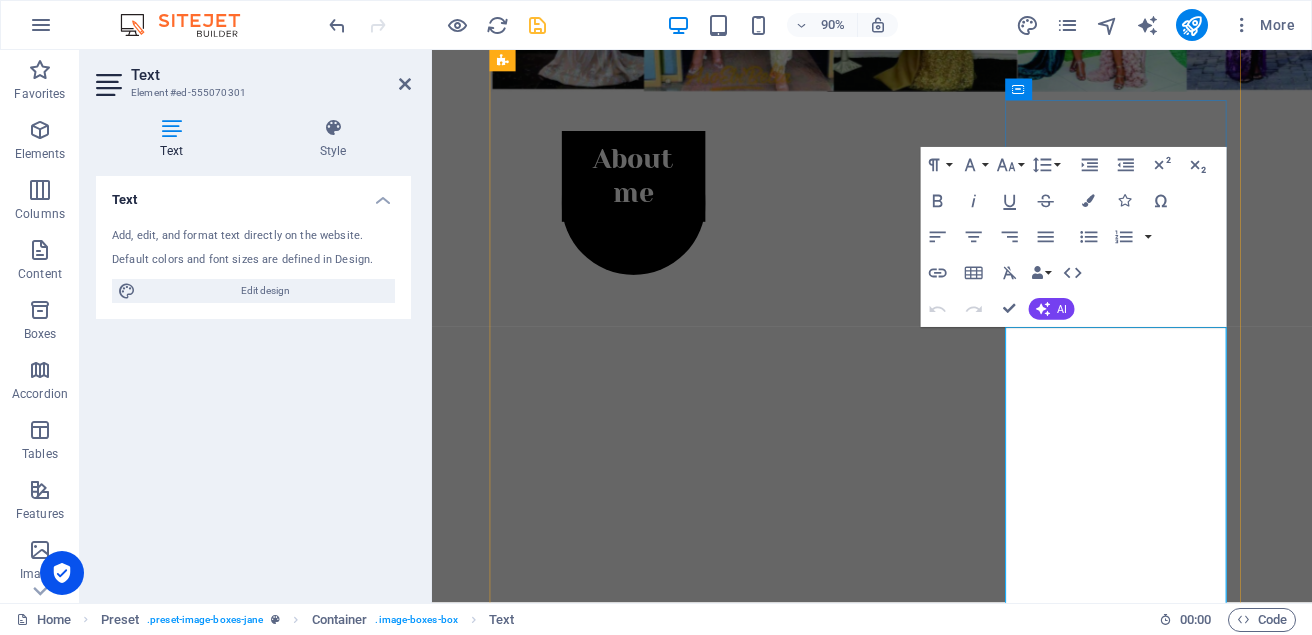 scroll, scrollTop: 811, scrollLeft: 0, axis: vertical 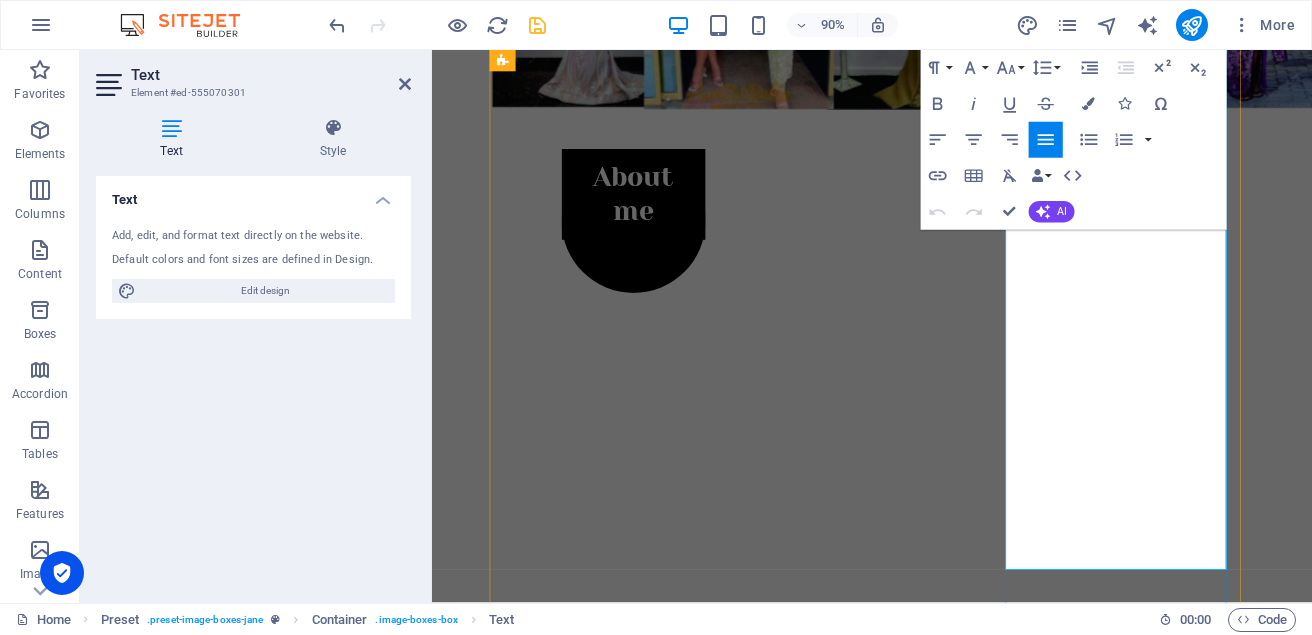 click on "Our blogging page is under maintenance." at bounding box center (921, 2636) 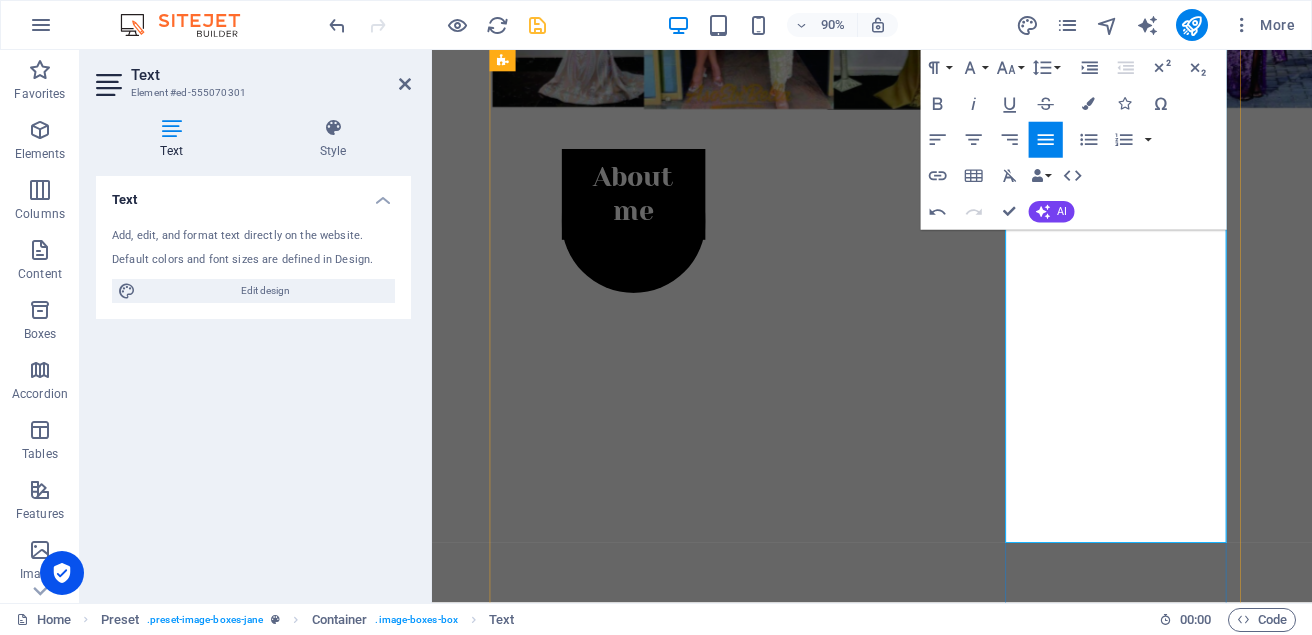 click on "Welcome to the Mufat Fashion Design blog, where we celebrate the art of creating beautiful, versatile outfits for women. Our designs are all about blending modern trends with timeless elegance, offering pieces that make every woman feel confident and stylish. Whether you’re looking for chic everyday wear or a statement piece for a special occasion, Mufat Fashion Design has something to elevate your wardrobe. Stay tuned for the latest trends, styling tips, and behind-the-scenes insights into our creative process!" at bounding box center (921, 2501) 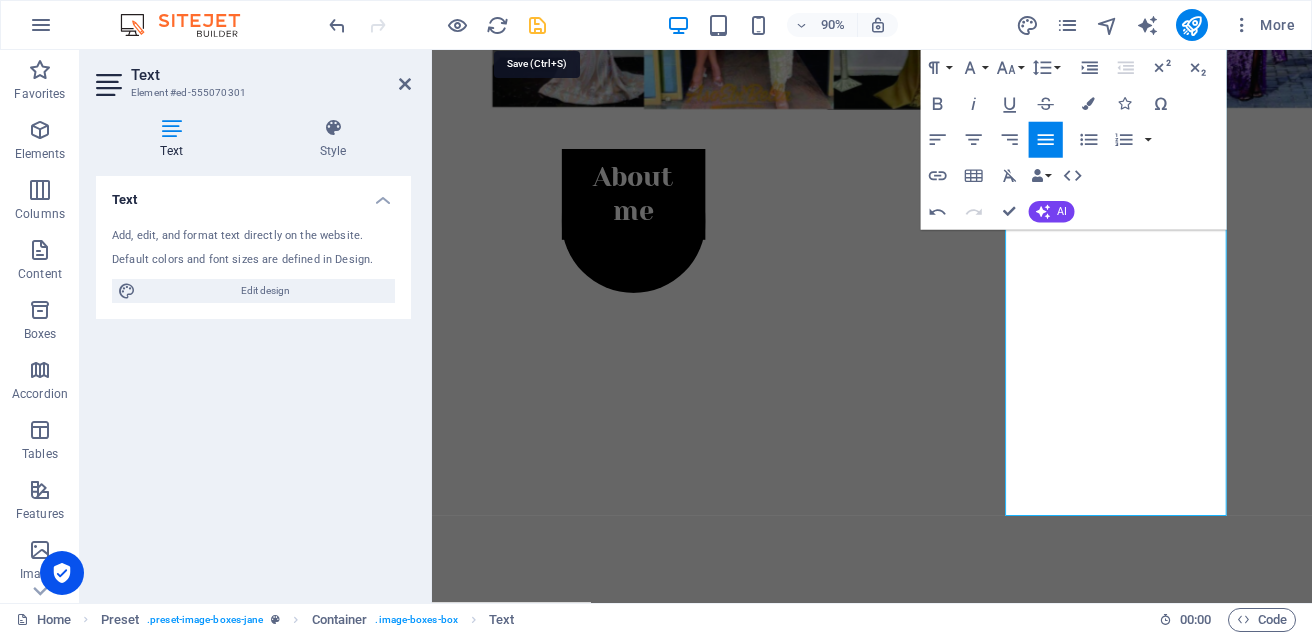 click at bounding box center [537, 25] 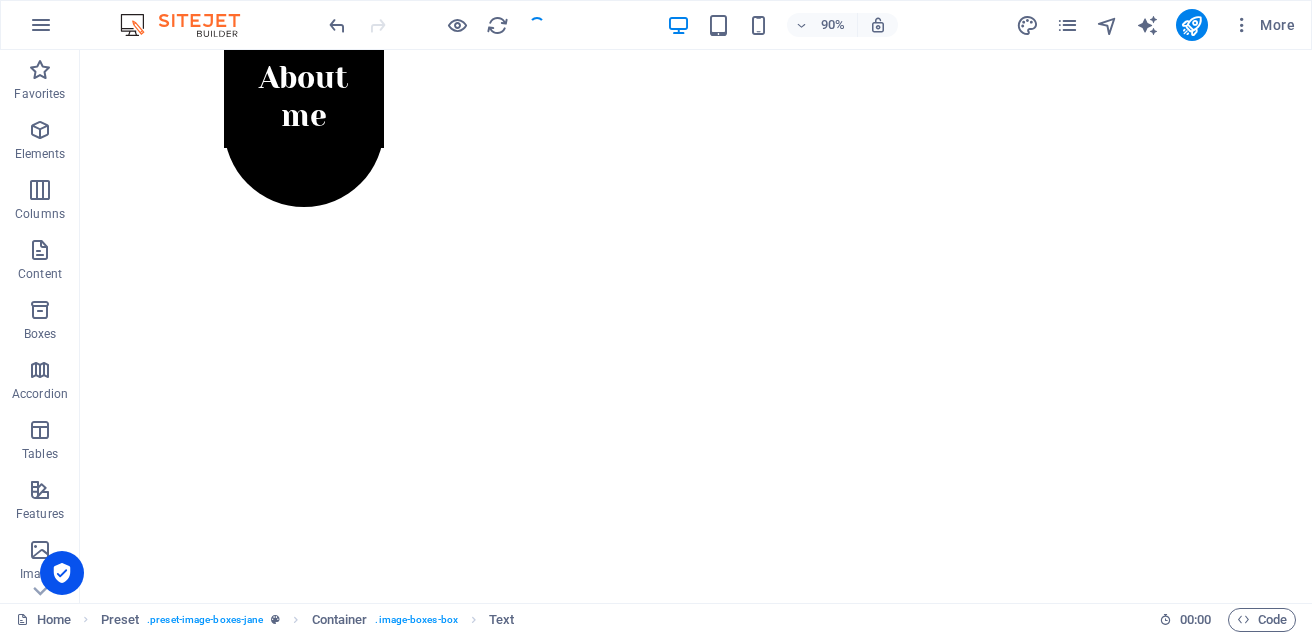 scroll, scrollTop: 1356, scrollLeft: 0, axis: vertical 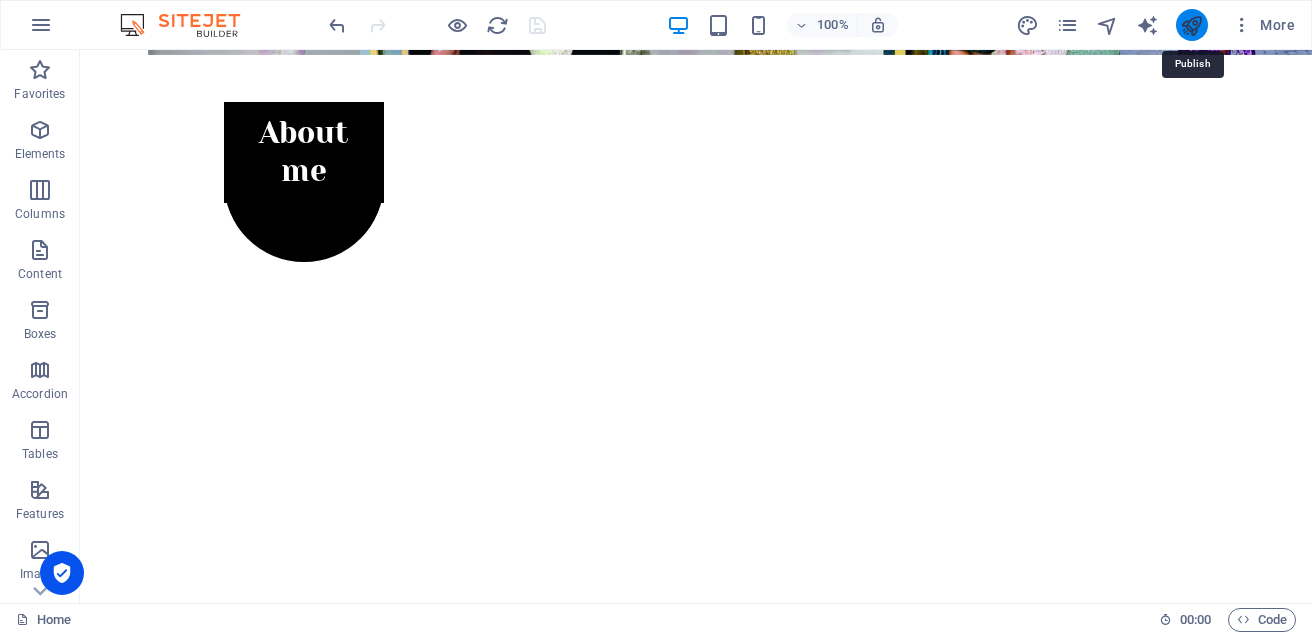 click at bounding box center (1191, 25) 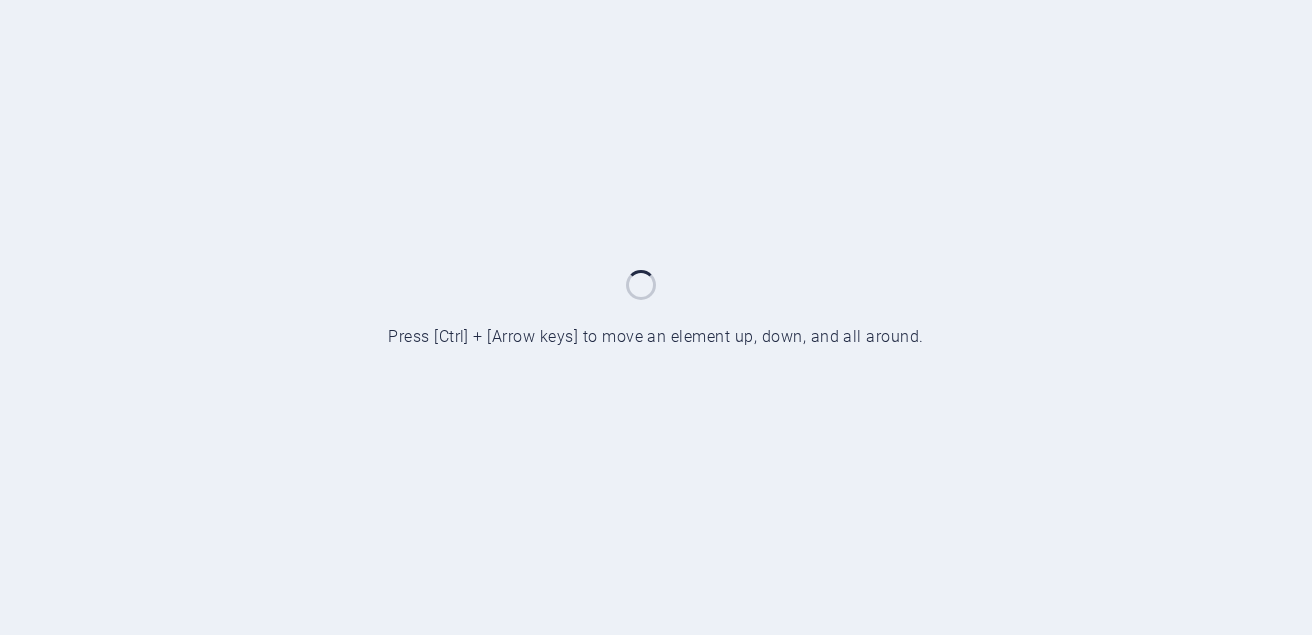 scroll, scrollTop: 0, scrollLeft: 0, axis: both 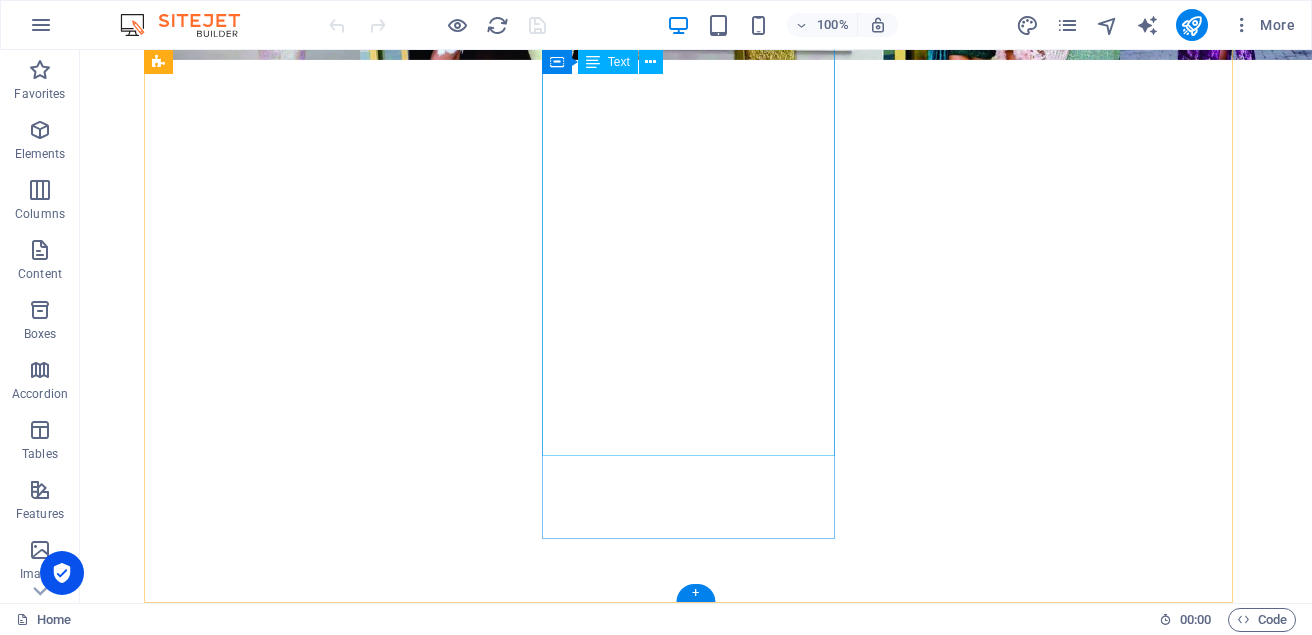 click on "Mufat Fashion Design specializes in creating stunning, versatile outfits for women that blend contemporary trends with timeless elegance. Each piece is carefully crafted to highlight femininity, offering a perfect balance of style, comfort, and sophistication. Whether it's chic everyday wear or an elegant statement piece, [PERSON_NAME]’s designs empower women to feel confident and beautiful in every moment. Online Booking at Mufat Fashion Design.  Click here Thank you for your continuous patronages" at bounding box center [632, 1830] 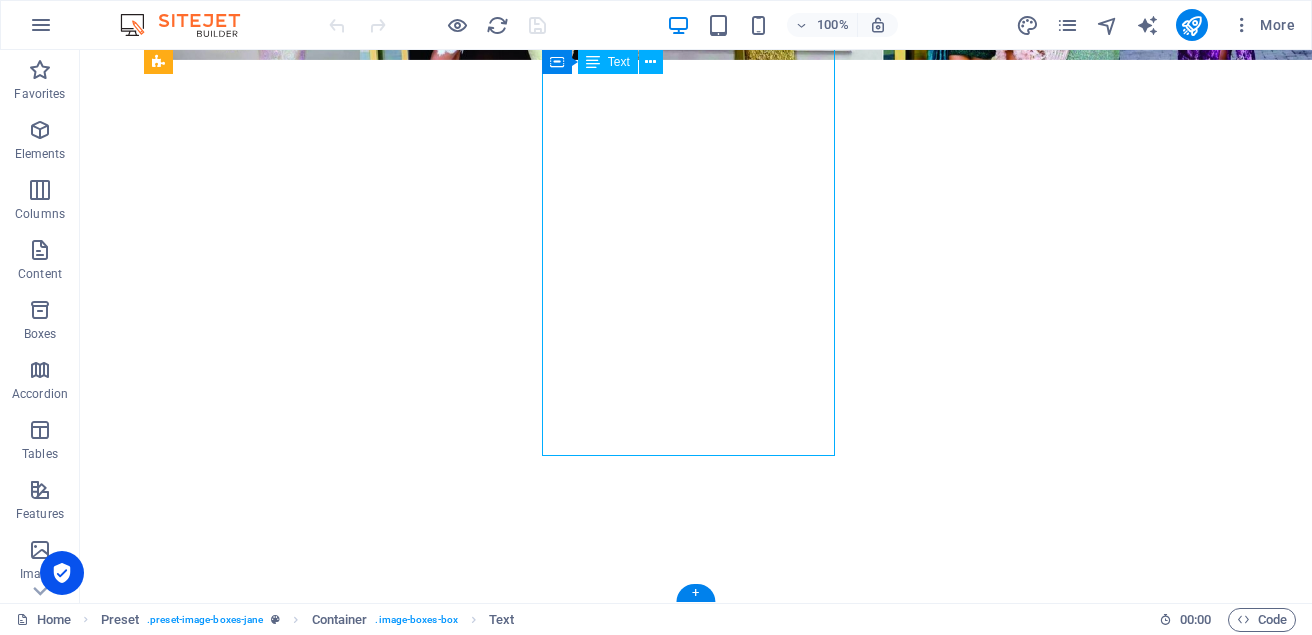 click on "Mufat Fashion Design specializes in creating stunning, versatile outfits for women that blend contemporary trends with timeless elegance. Each piece is carefully crafted to highlight femininity, offering a perfect balance of style, comfort, and sophistication. Whether it's chic everyday wear or an elegant statement piece, [PERSON_NAME]’s designs empower women to feel confident and beautiful in every moment. Online Booking at Mufat Fashion Design.  Click here Thank you for your continuous patronages" at bounding box center [632, 1830] 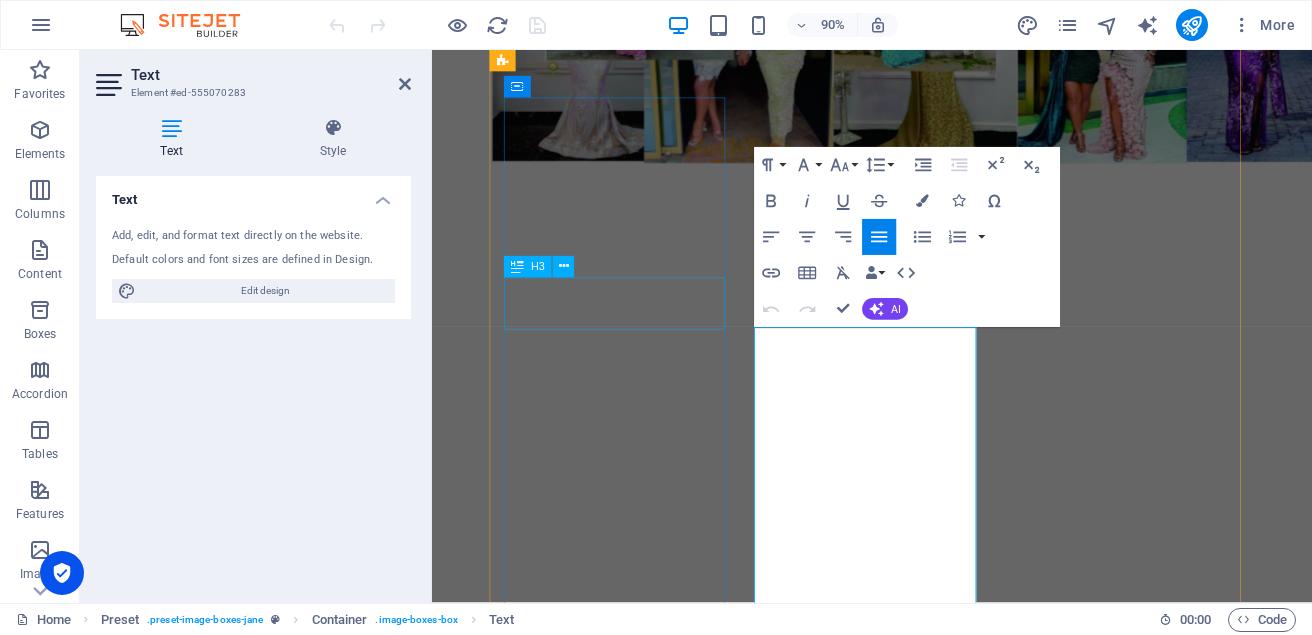 scroll, scrollTop: 814, scrollLeft: 0, axis: vertical 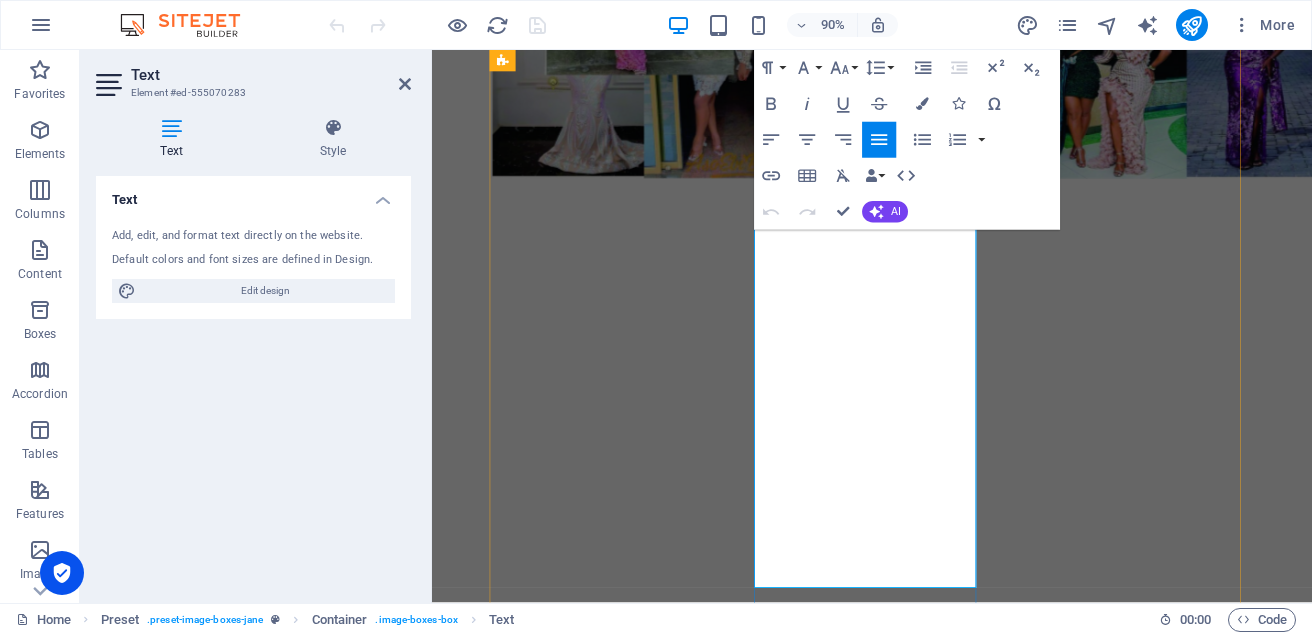 drag, startPoint x: 955, startPoint y: 481, endPoint x: 807, endPoint y: 456, distance: 150.09663 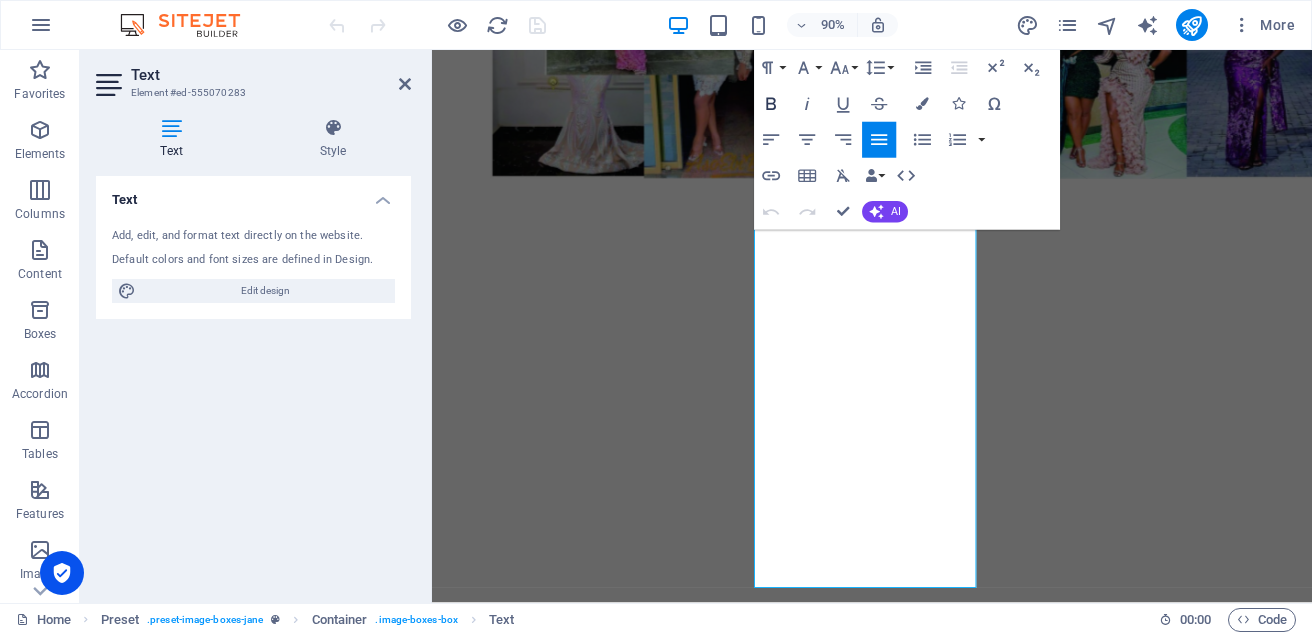 click 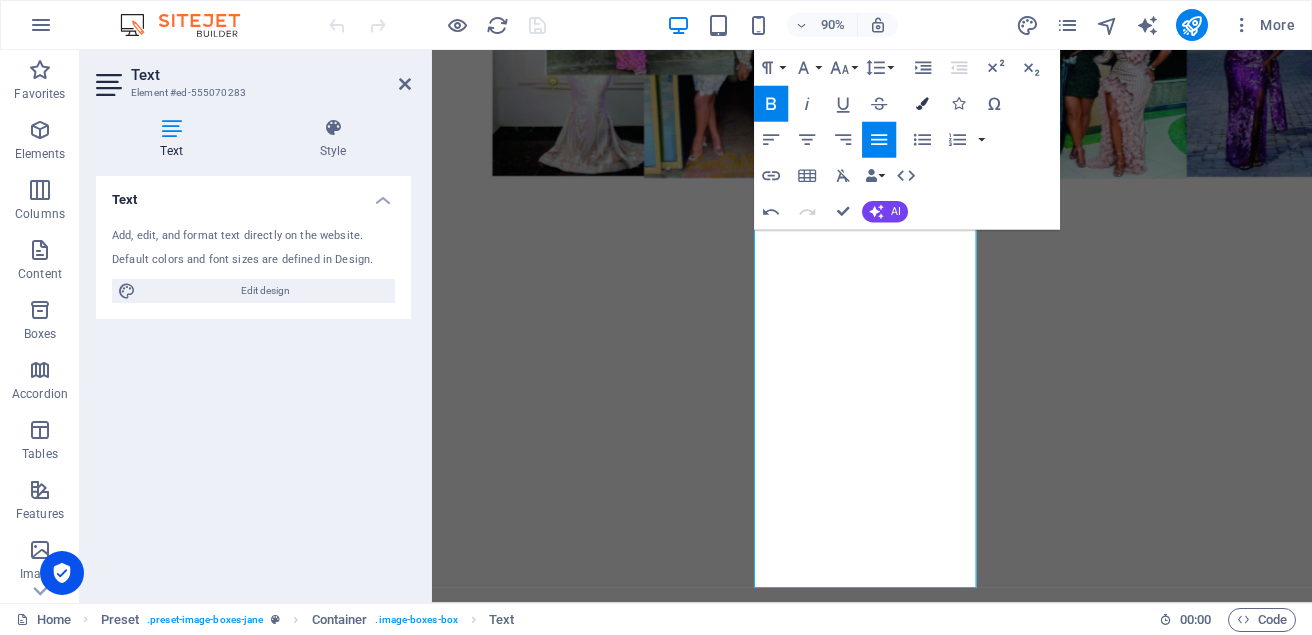 click at bounding box center [922, 104] 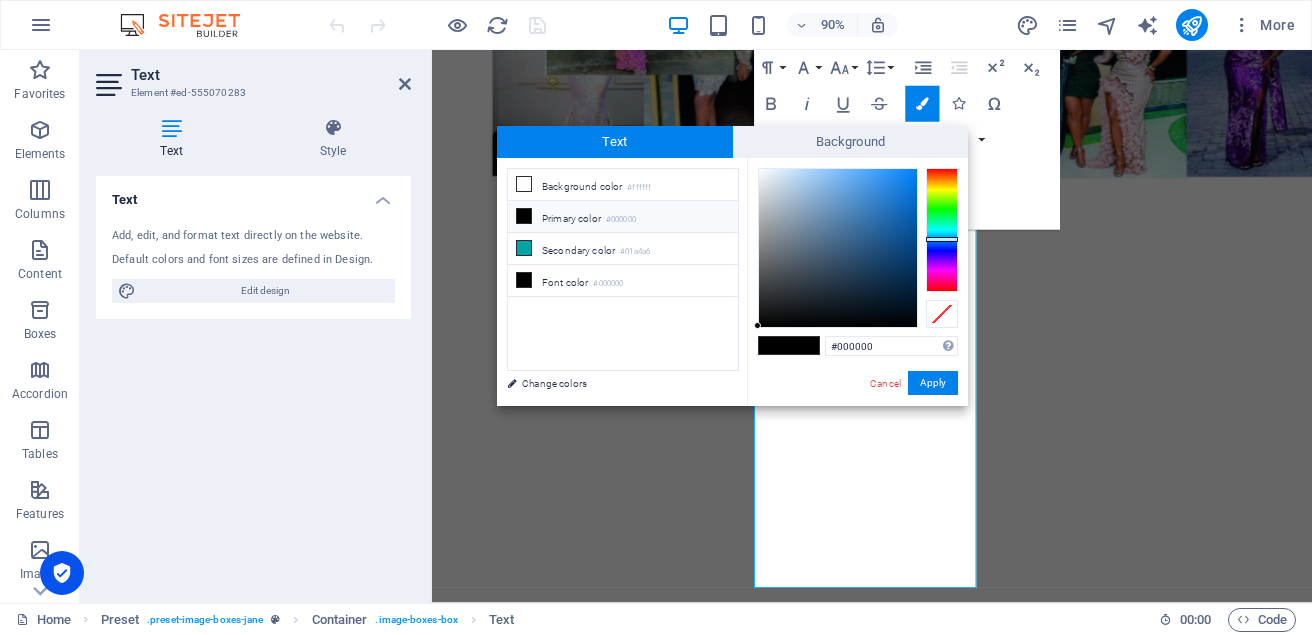 click at bounding box center (942, 230) 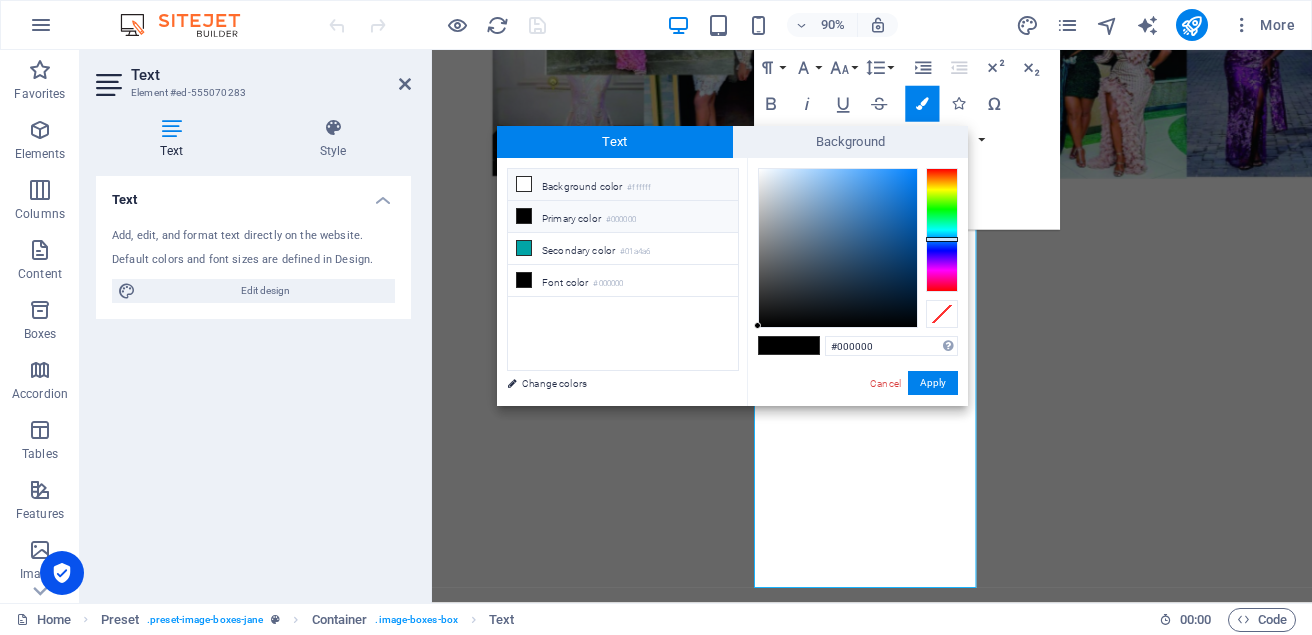 click at bounding box center [524, 184] 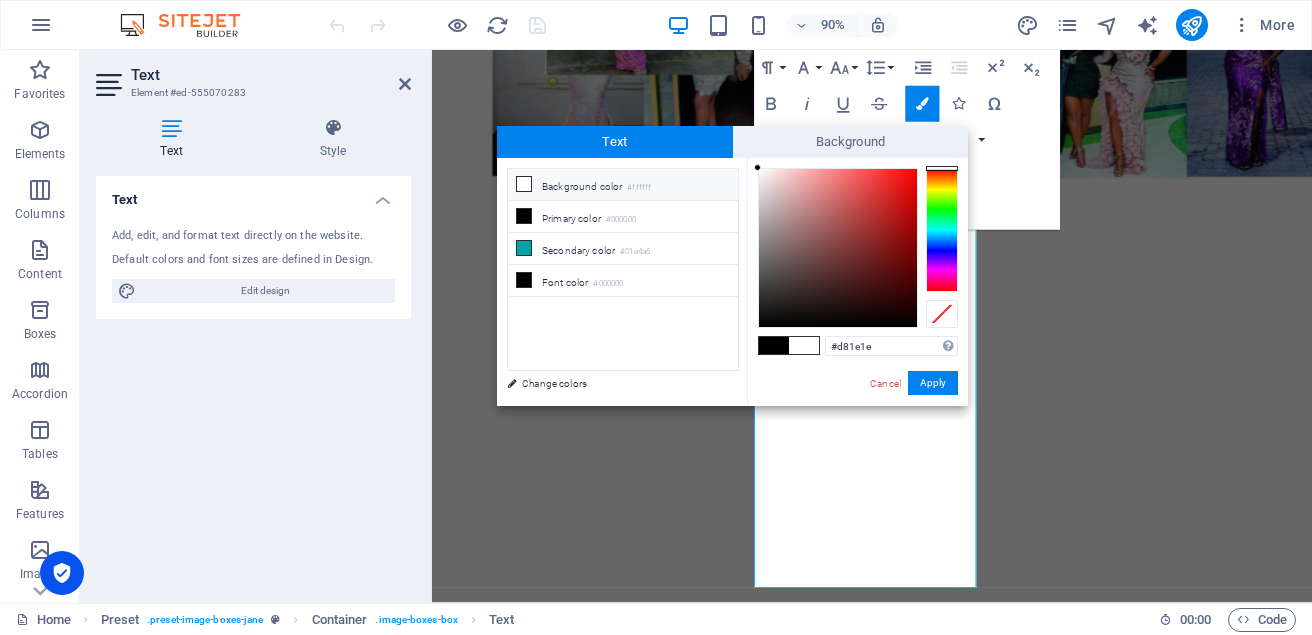 click at bounding box center [838, 248] 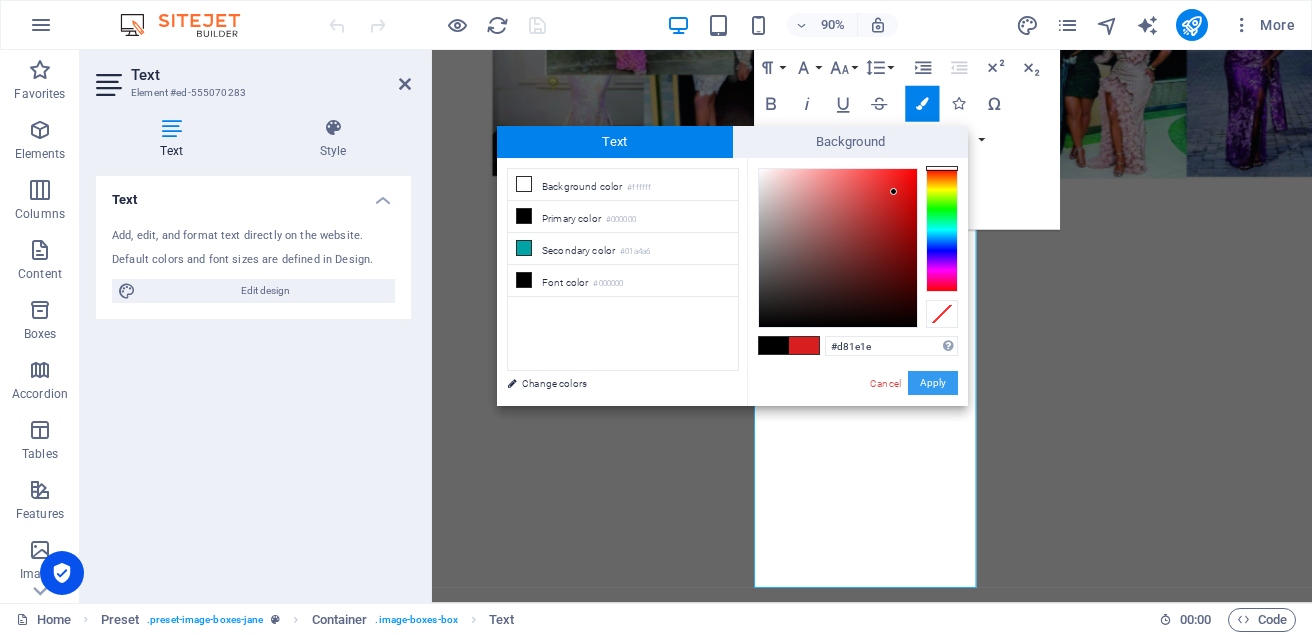 click on "Apply" at bounding box center [933, 383] 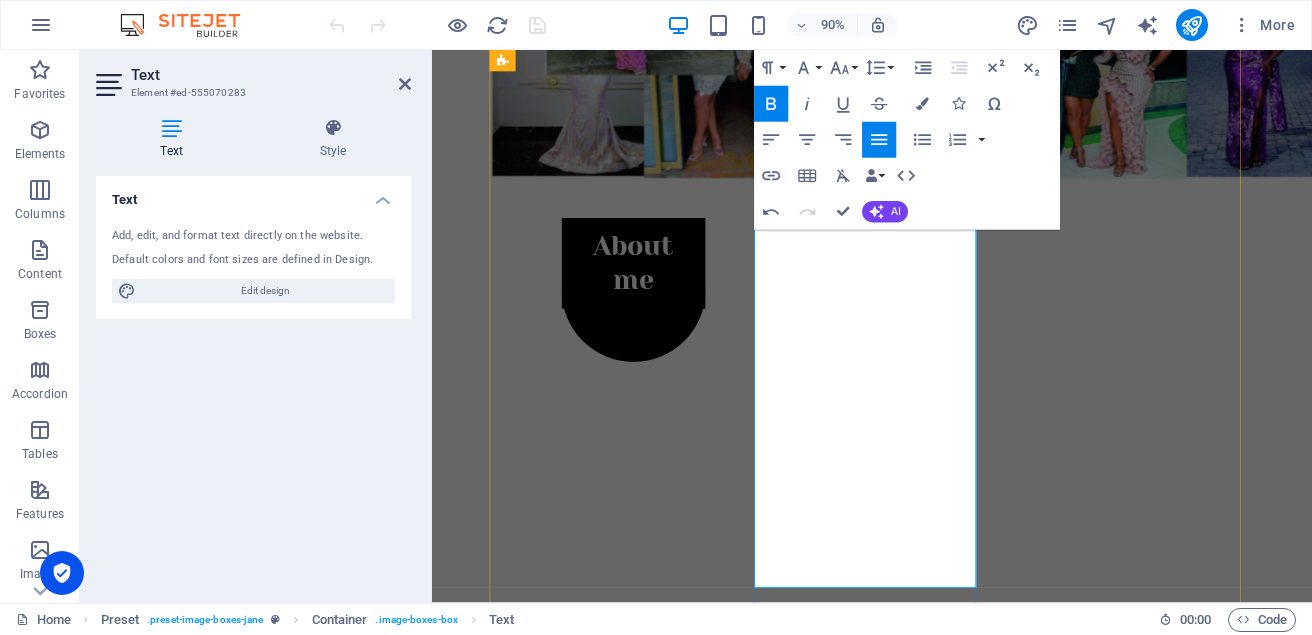 drag, startPoint x: 1013, startPoint y: 604, endPoint x: 809, endPoint y: 574, distance: 206.19408 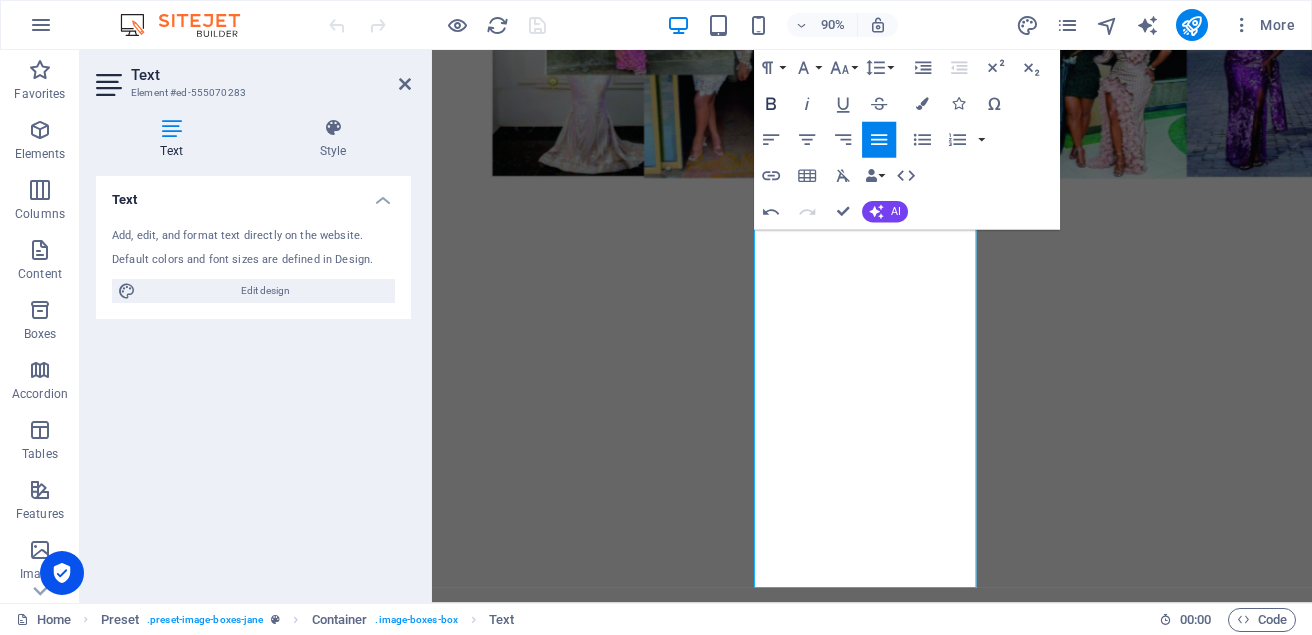 click 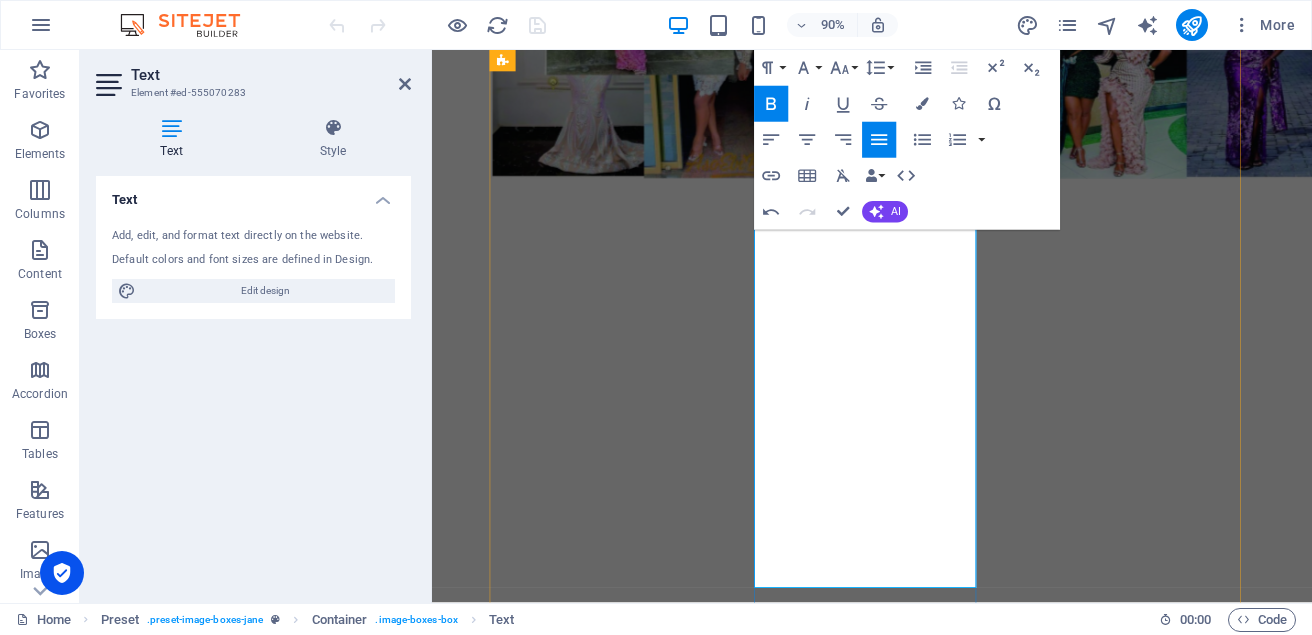 drag, startPoint x: 956, startPoint y: 486, endPoint x: 809, endPoint y: 454, distance: 150.44267 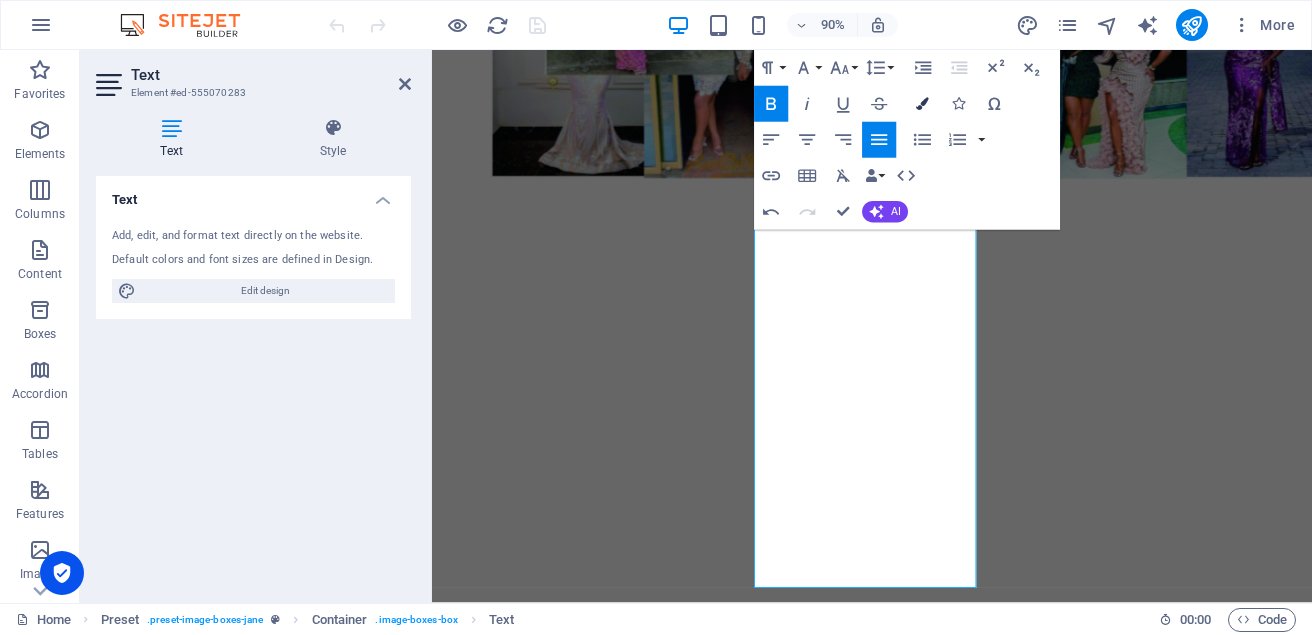 click at bounding box center [922, 104] 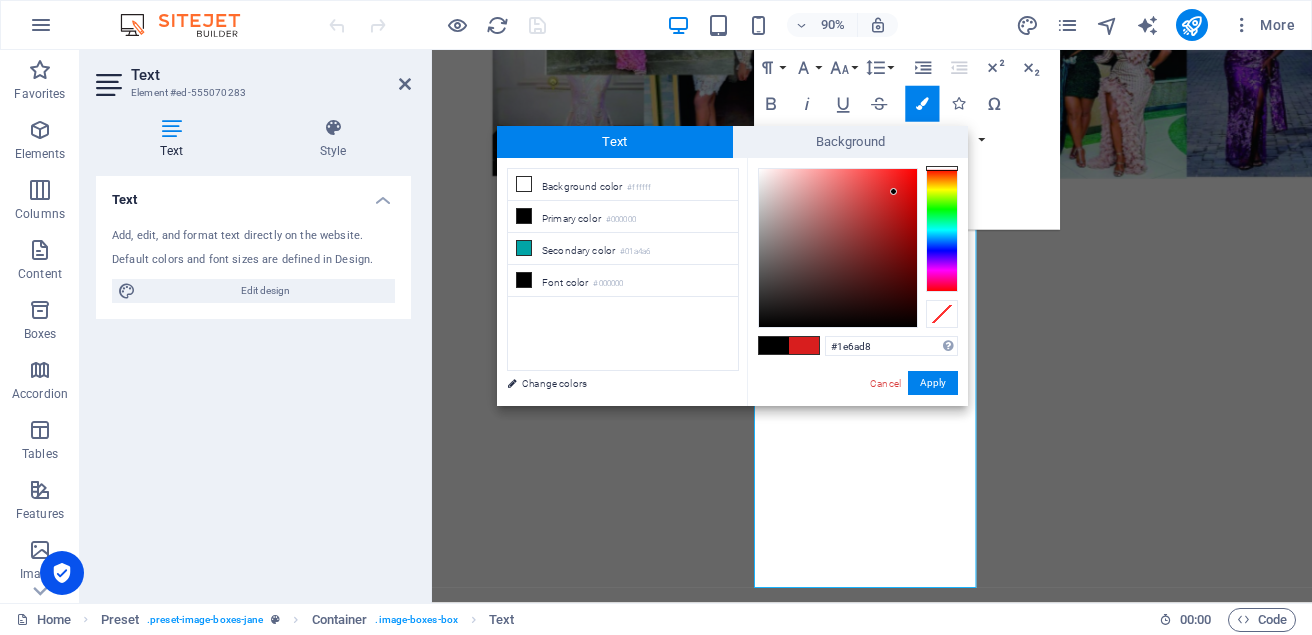 click at bounding box center (942, 230) 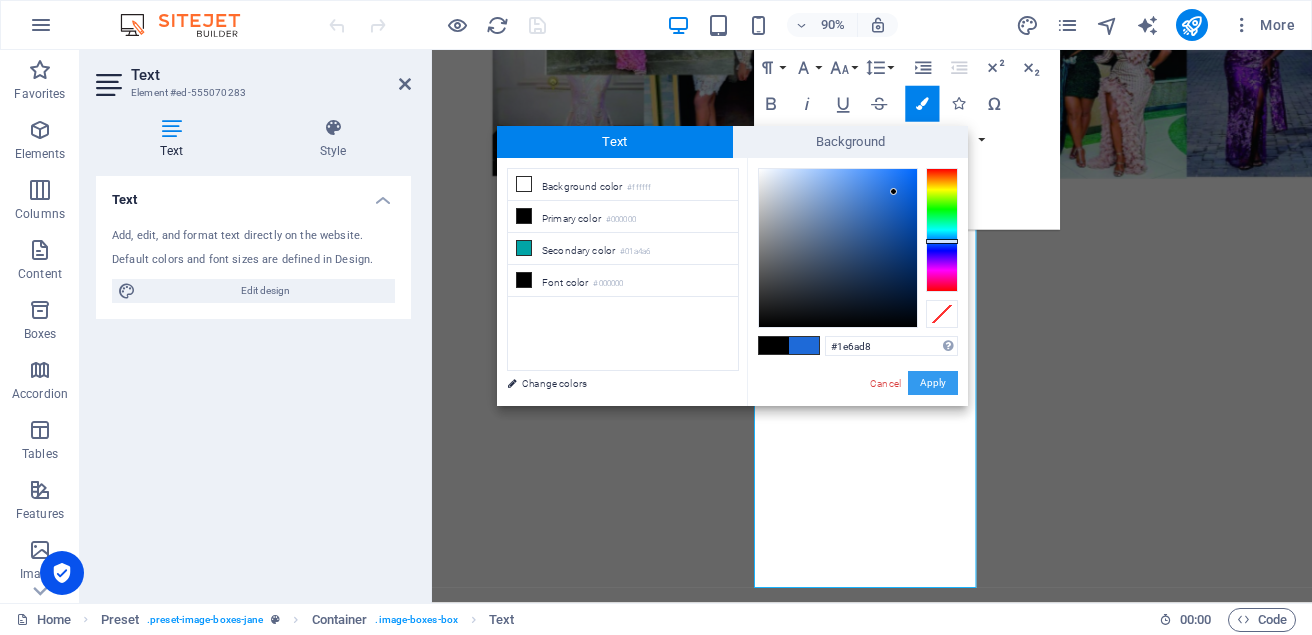 click on "Apply" at bounding box center (933, 383) 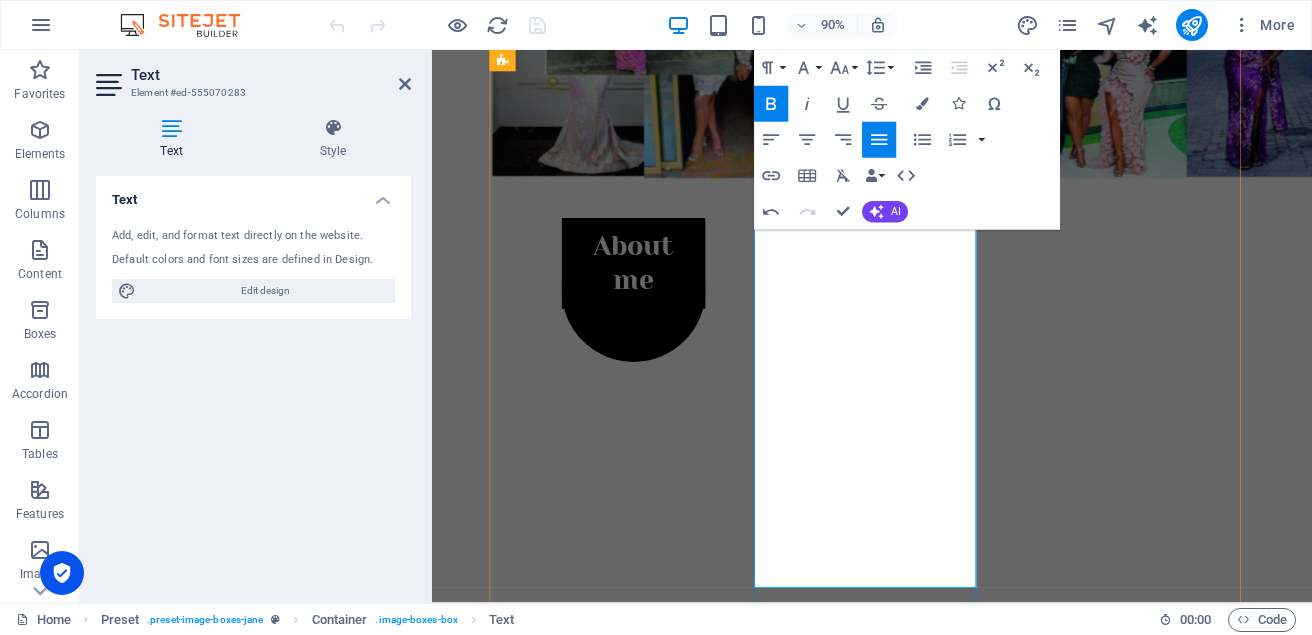 click at bounding box center (921, 2065) 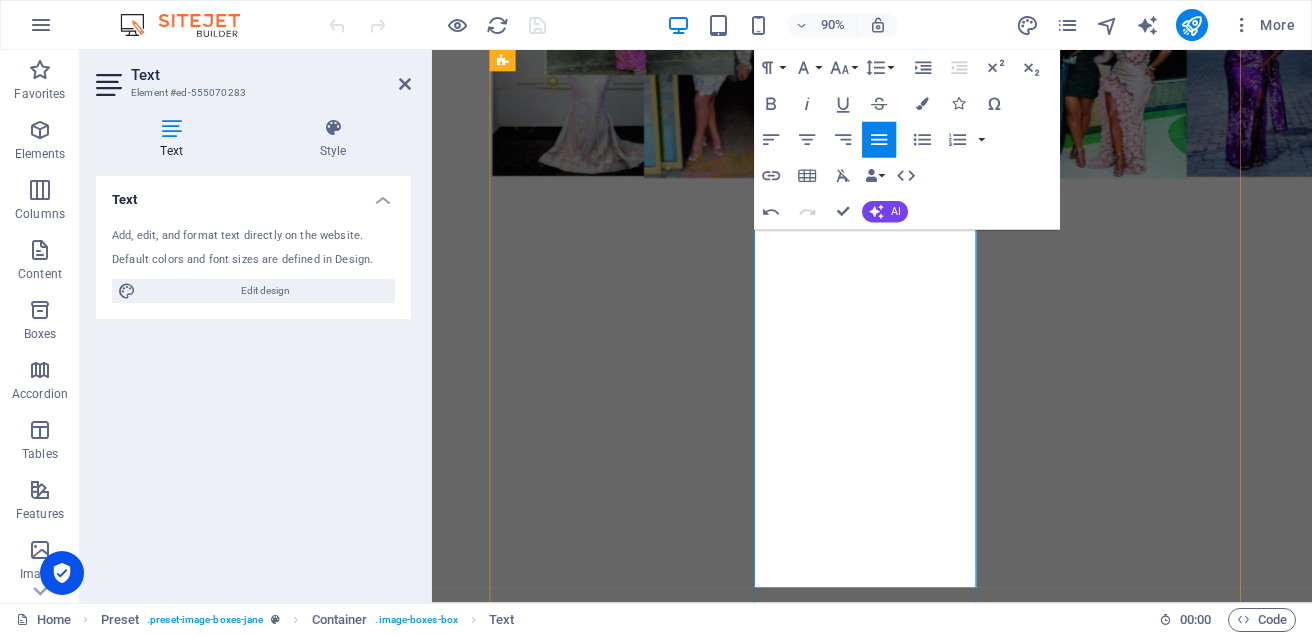 drag, startPoint x: 976, startPoint y: 481, endPoint x: 1028, endPoint y: 523, distance: 66.8431 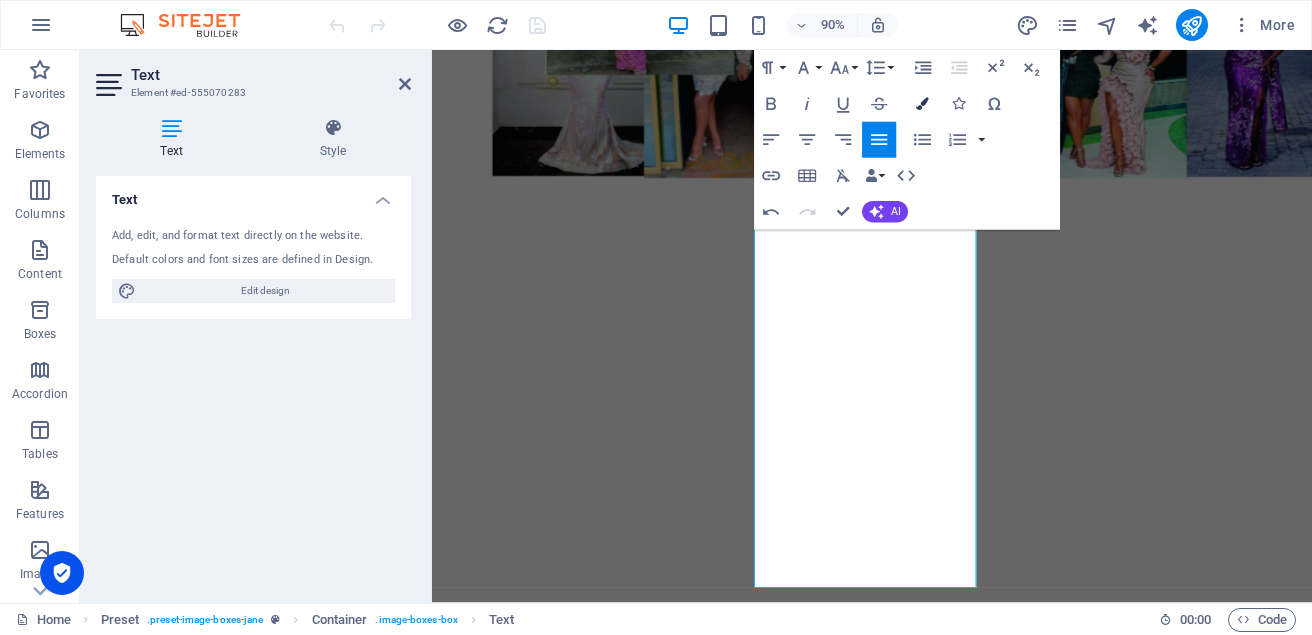 click at bounding box center [922, 104] 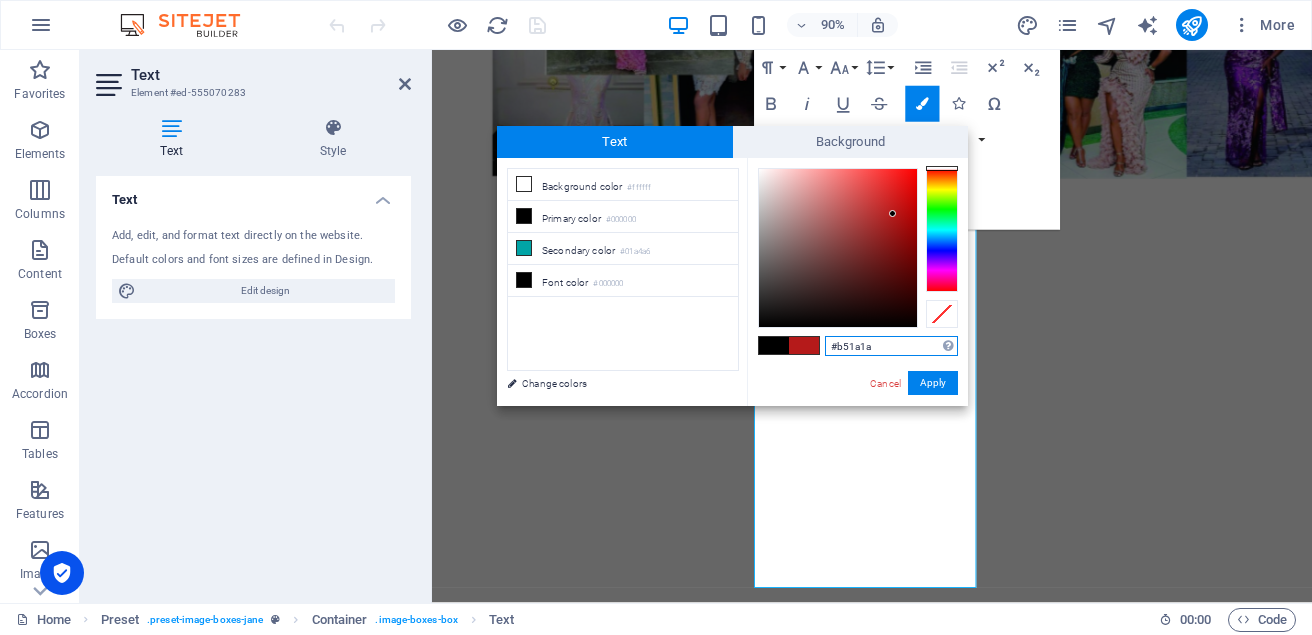 click at bounding box center (838, 248) 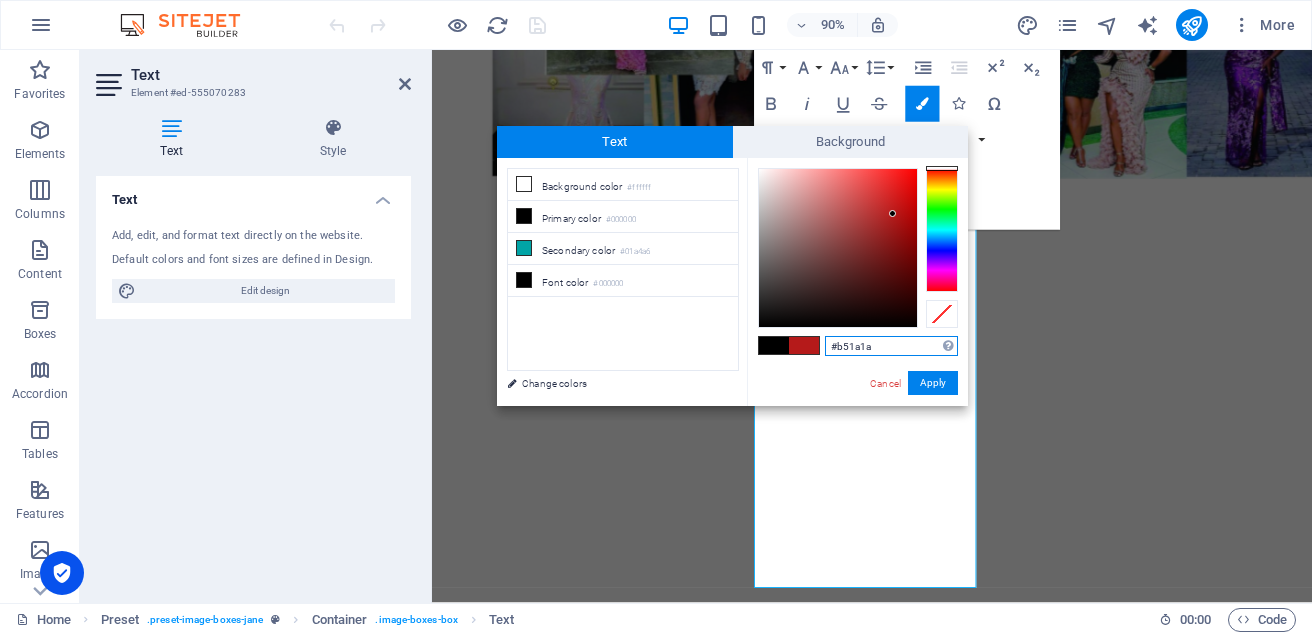 type on "#cf2121" 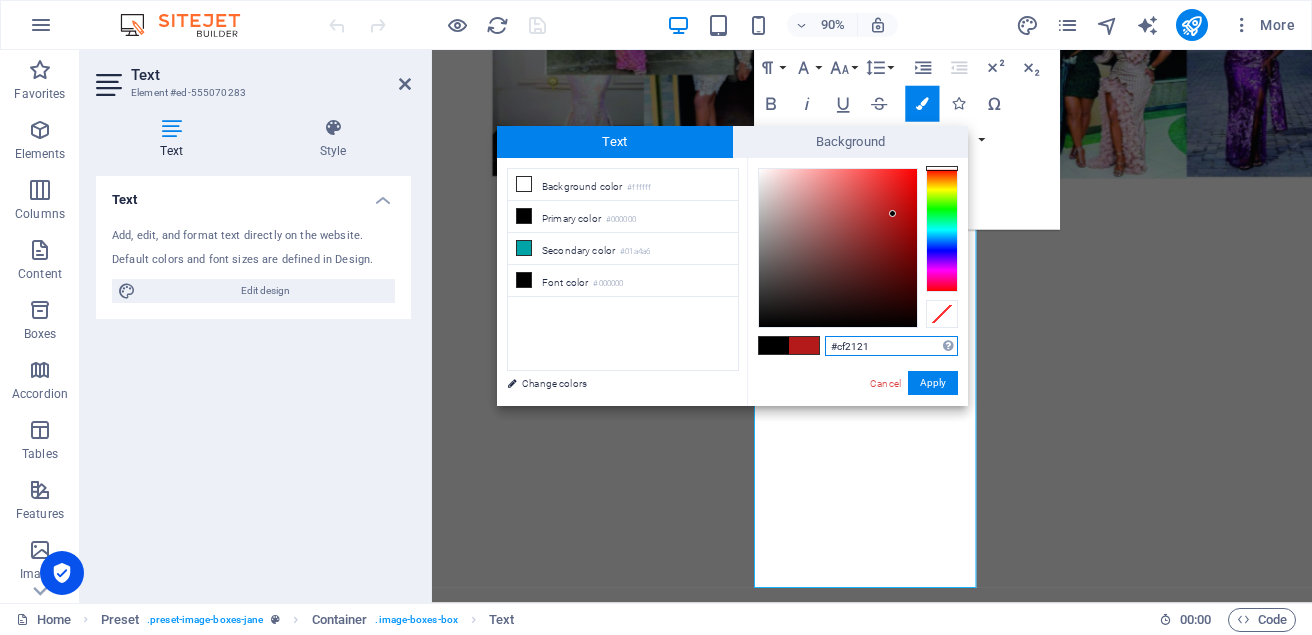click at bounding box center (838, 248) 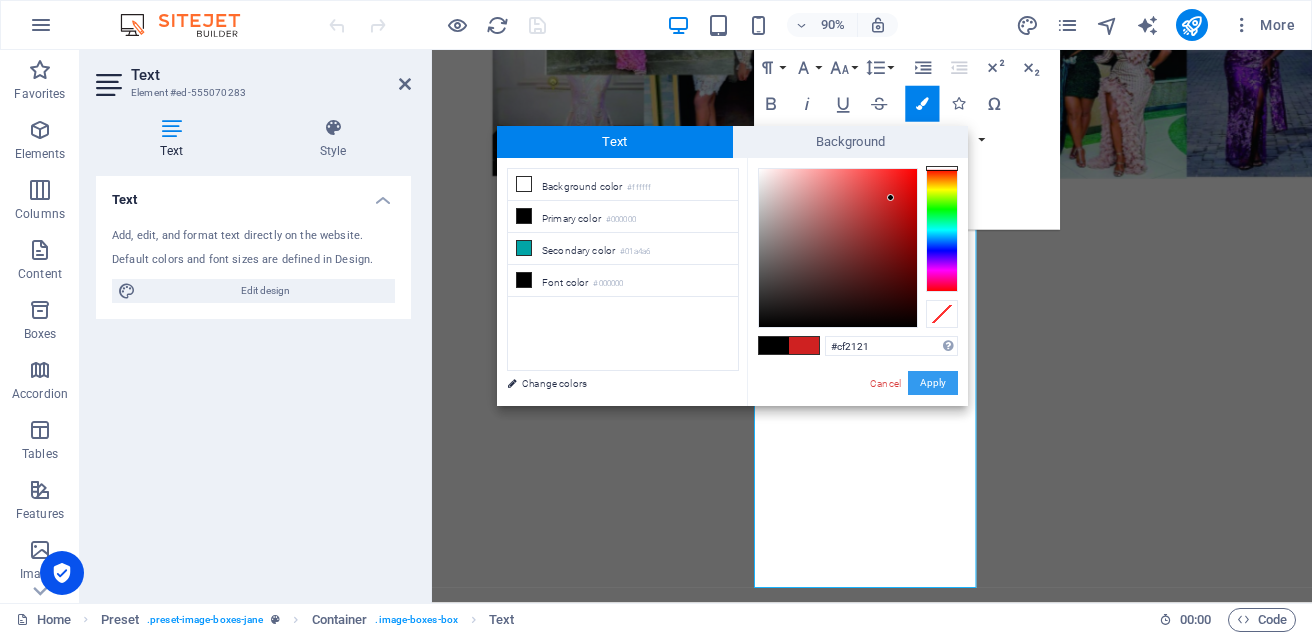 click on "Apply" at bounding box center [933, 383] 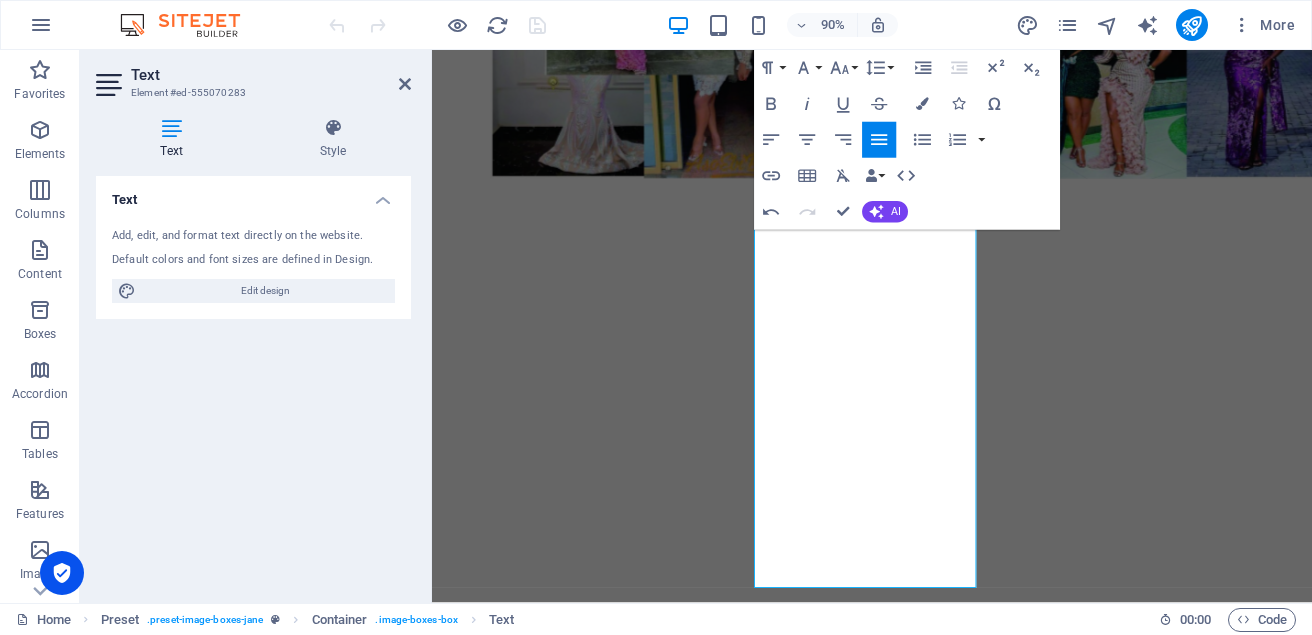 click at bounding box center [437, 25] 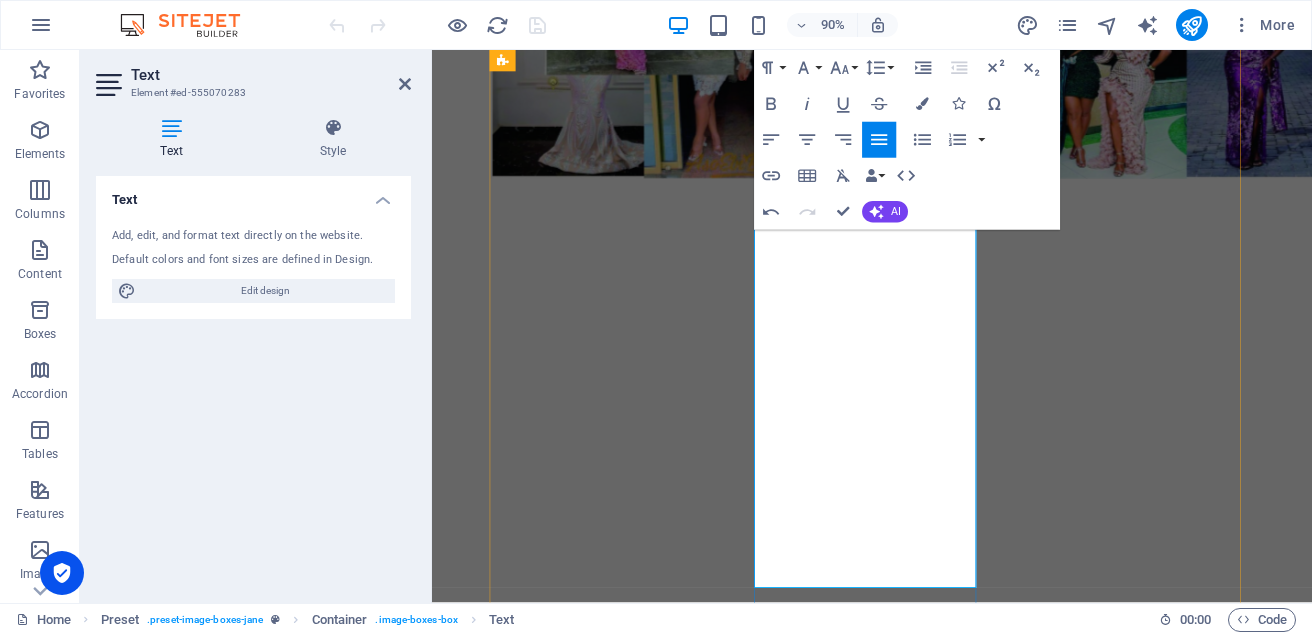 click on "Thank you for your continuous patronages" at bounding box center (921, 2095) 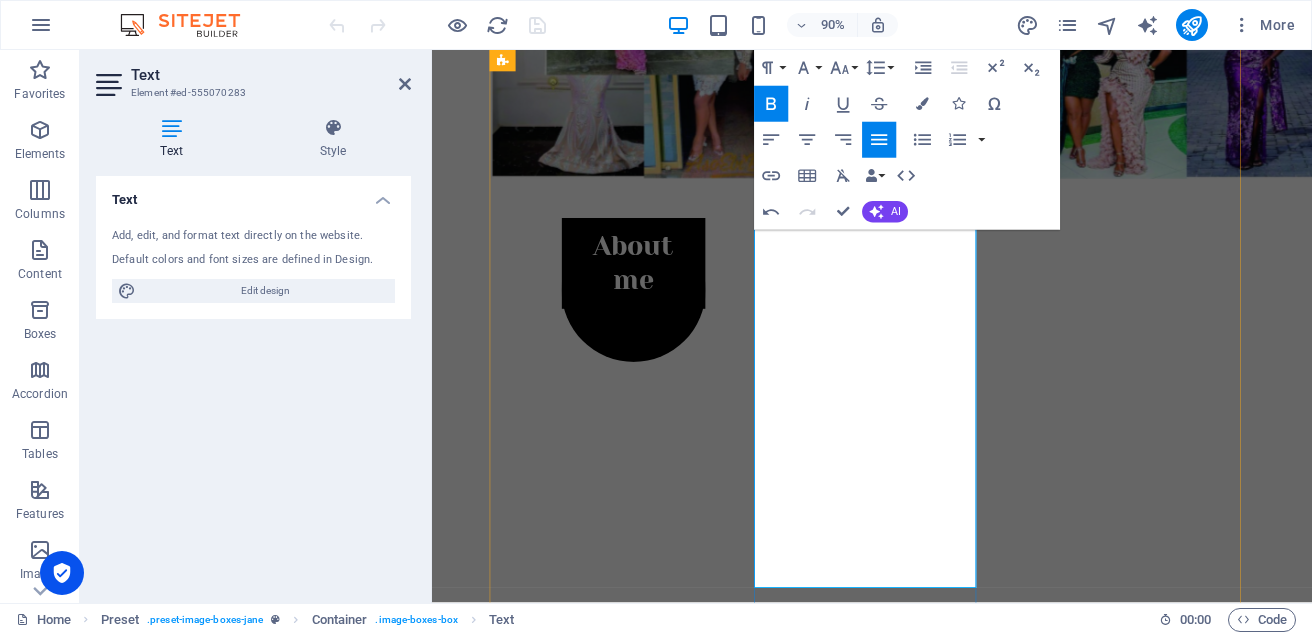 drag, startPoint x: 980, startPoint y: 481, endPoint x: 1023, endPoint y: 507, distance: 50.24938 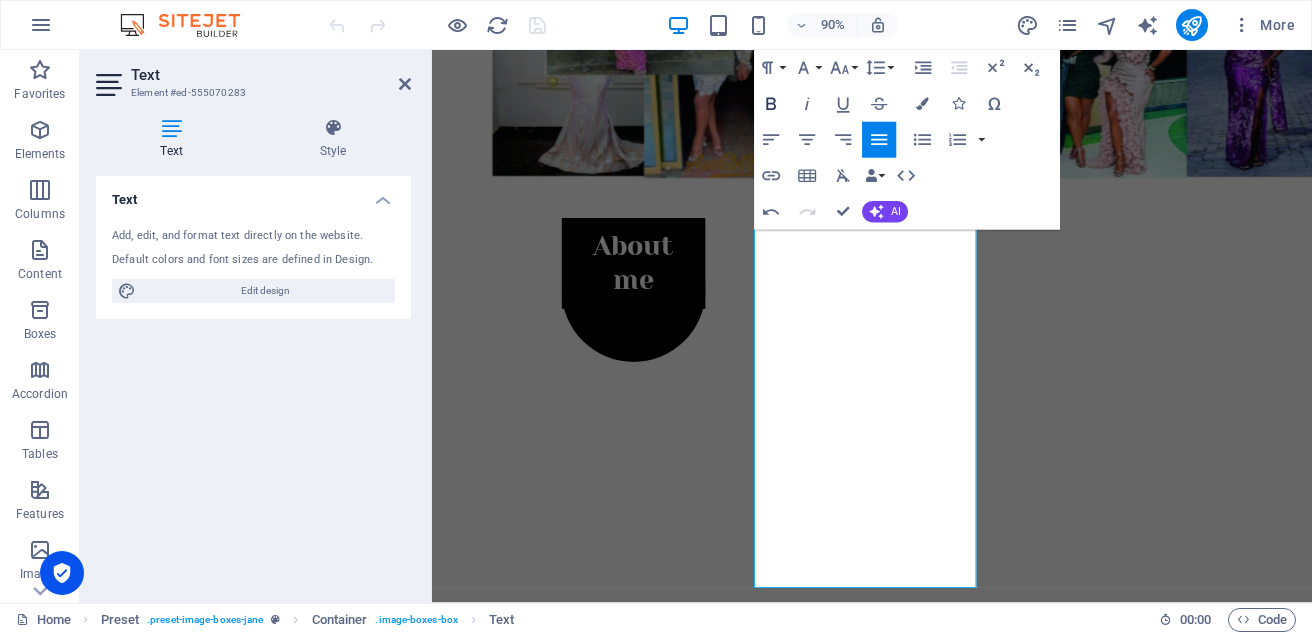 click 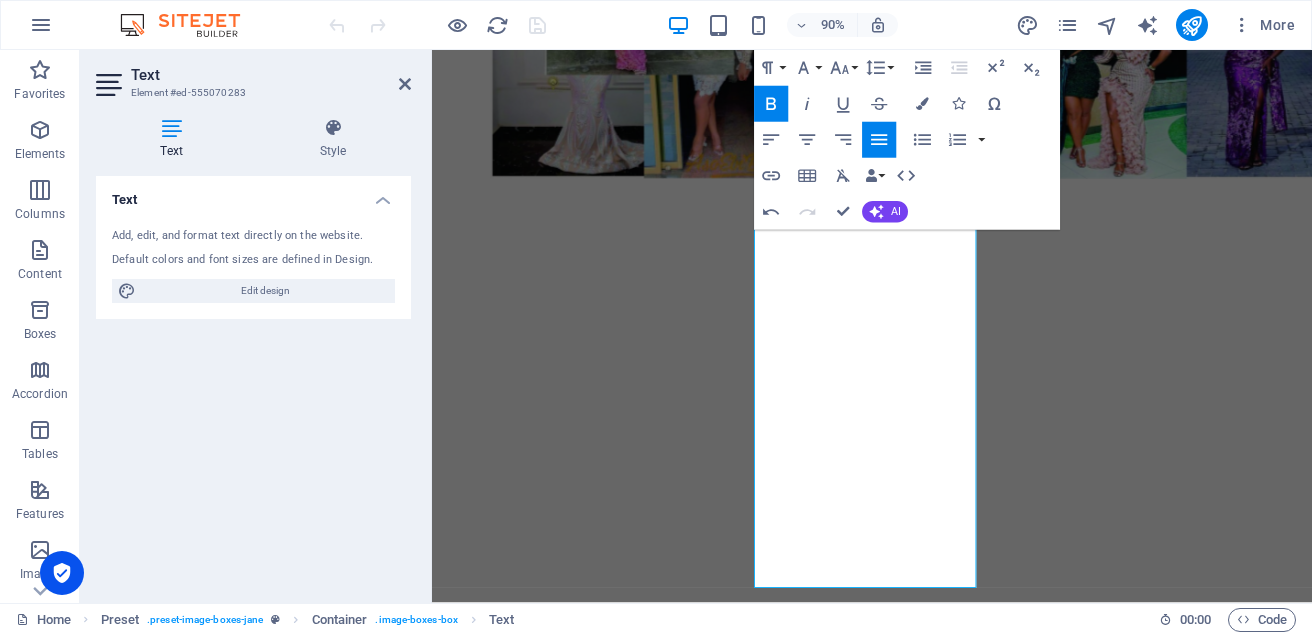 click at bounding box center [437, 25] 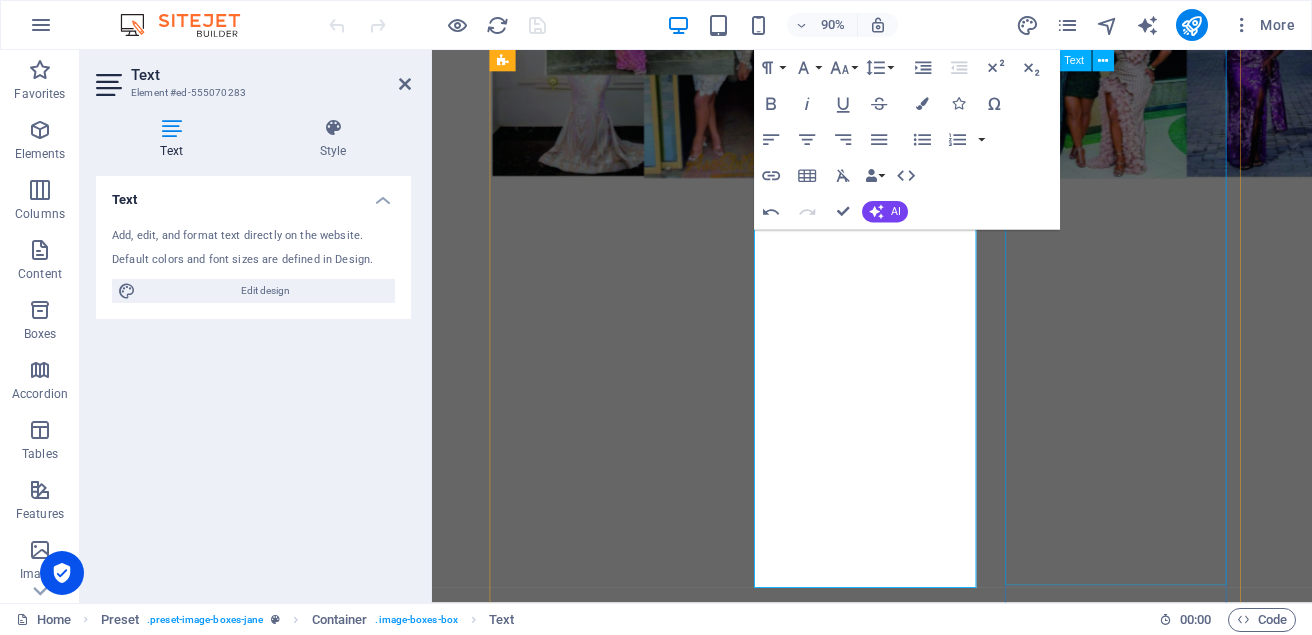 click on "Welcome to the Mufat Fashion Design blog, where we celebrate the art of creating beautiful, versatile outfits for women. Our designs are all about blending modern trends with timeless elegance, offering pieces that make every woman feel confident and stylish. Whether you’re looking for chic everyday wear or a statement piece for a special occasion, Mufat Fashion Design has something to elevate your wardrobe. Stay tuned for the latest trends, styling tips, and behind-the-scenes insights into our creative process! Our blogging page is under maintenance." at bounding box center (921, 2608) 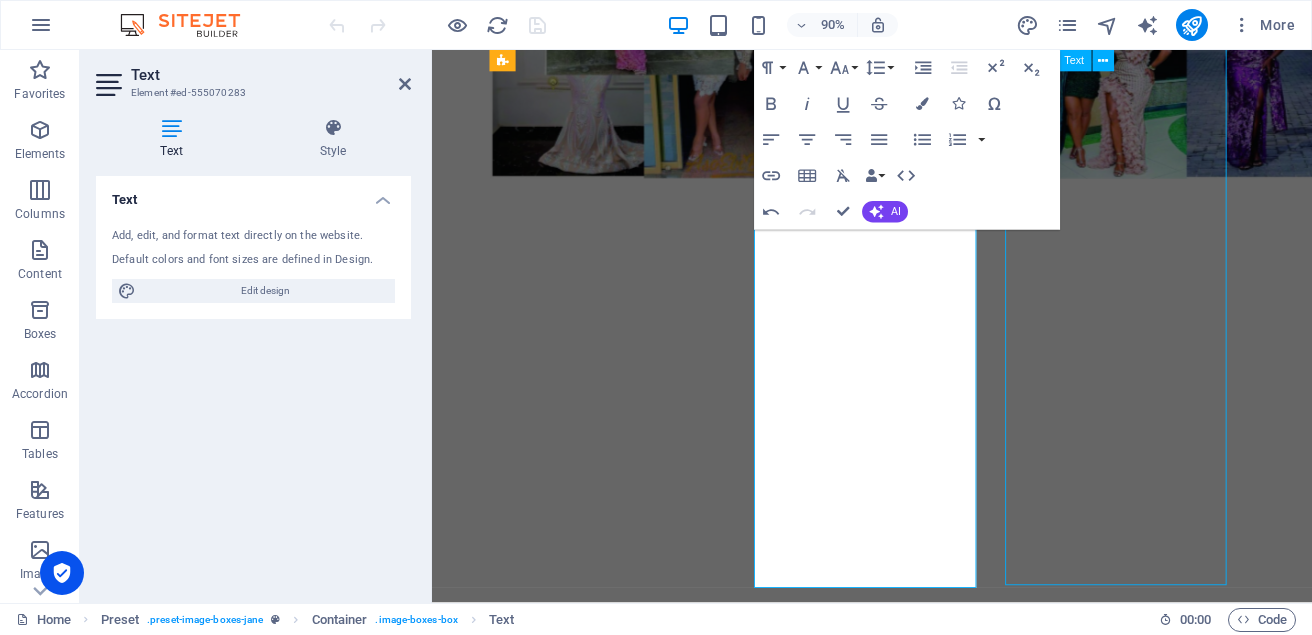 click on "Welcome to the Mufat Fashion Design blog, where we celebrate the art of creating beautiful, versatile outfits for women. Our designs are all about blending modern trends with timeless elegance, offering pieces that make every woman feel confident and stylish. Whether you’re looking for chic everyday wear or a statement piece for a special occasion, Mufat Fashion Design has something to elevate your wardrobe. Stay tuned for the latest trends, styling tips, and behind-the-scenes insights into our creative process! Our blogging page is under maintenance." at bounding box center (921, 2608) 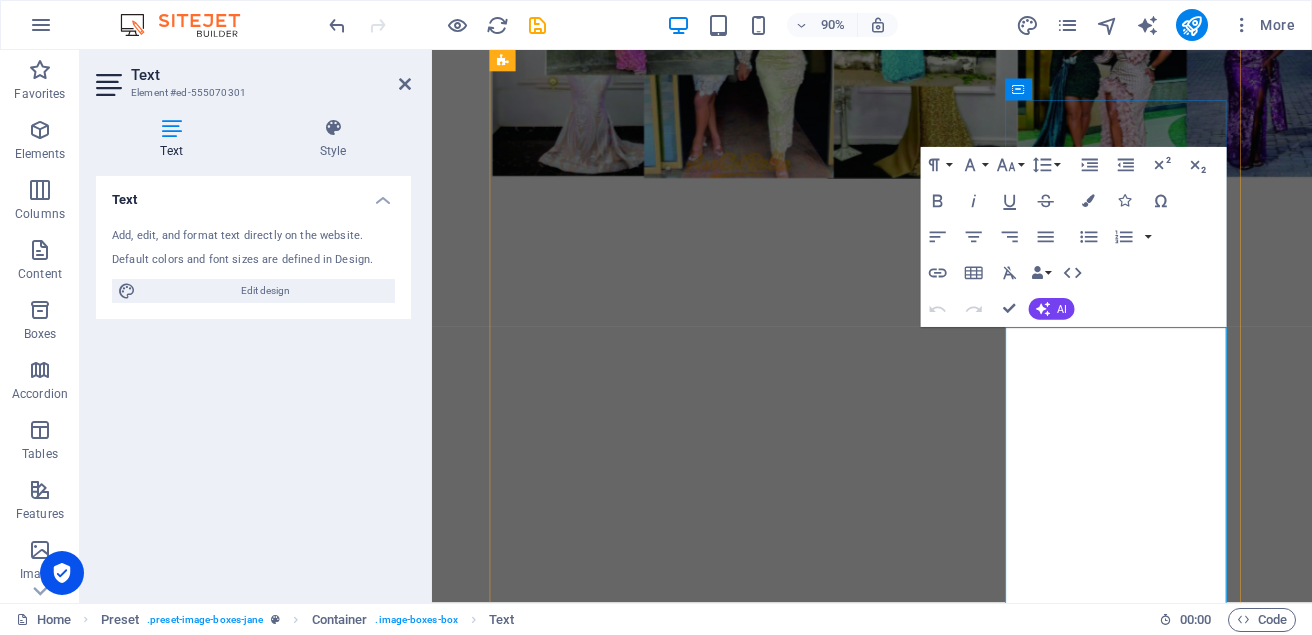 scroll, scrollTop: 811, scrollLeft: 0, axis: vertical 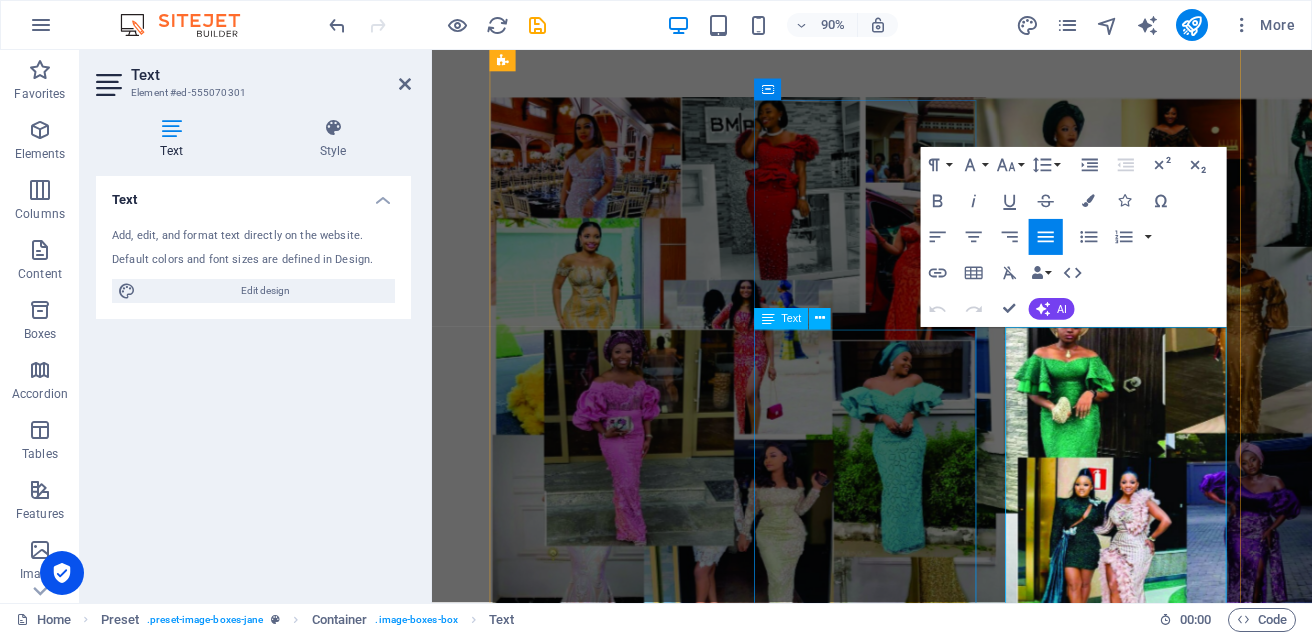 click on "About Mufat Fashion Design is a dynamic and innovative fashion brand known for its bold, contemporary styles that merge classic elegance with modern trends. Focused on creating high-quality, stylish pieces, Mufat offers a diverse range of clothing, from casual wear to elegant evening attire. The brand emphasizes attention to detail, craftsmanship, and versatility, making it a favorite among those who seek both sophistication and comfort in their wardrobe. Mufat Fashion Design is committed to empowering individuals to express their unique personalities through timeless, yet cutting-edge fashion. see more Work Mufat Fashion Design specializes in creating stunning, versatile outfits for women that blend contemporary trends with timeless elegance. Each piece is carefully crafted to highlight femininity, offering a perfect balance of style, comfort, and sophistication. Whether it's chic everyday wear or an elegant statement piece, [PERSON_NAME]’s designs empower women to feel confident and beautiful in every moment. ." at bounding box center [921, 2437] 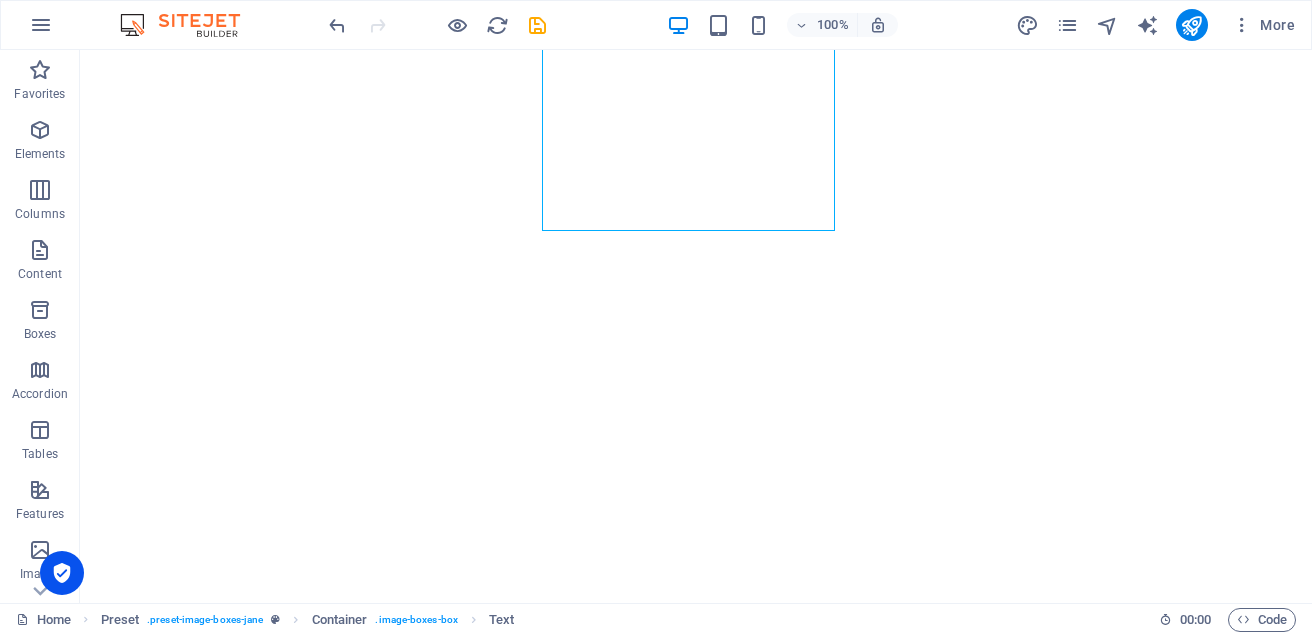 scroll, scrollTop: 1580, scrollLeft: 0, axis: vertical 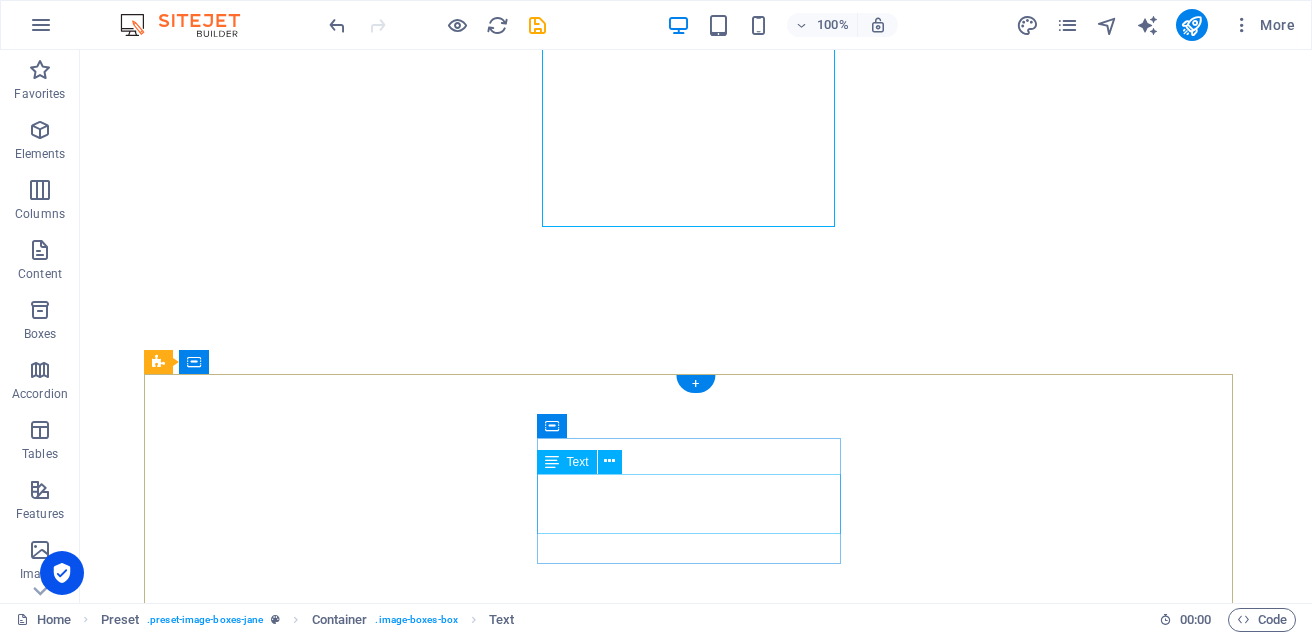 click on "Facebook" at bounding box center (632, 2717) 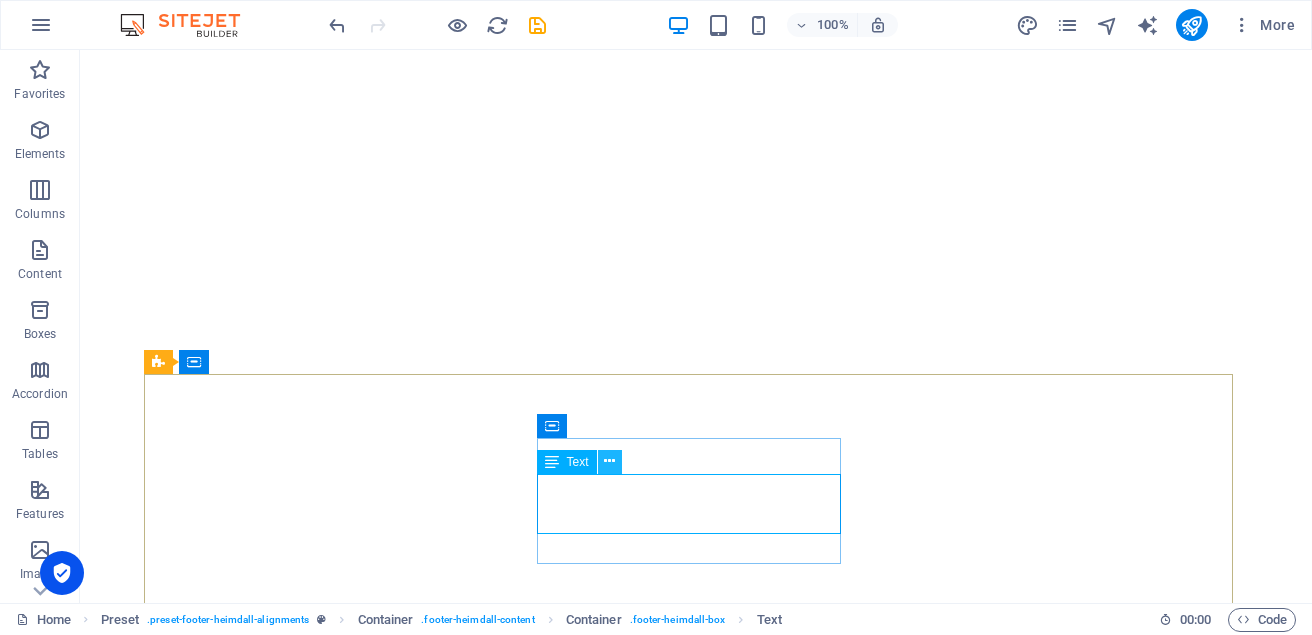 click at bounding box center (609, 461) 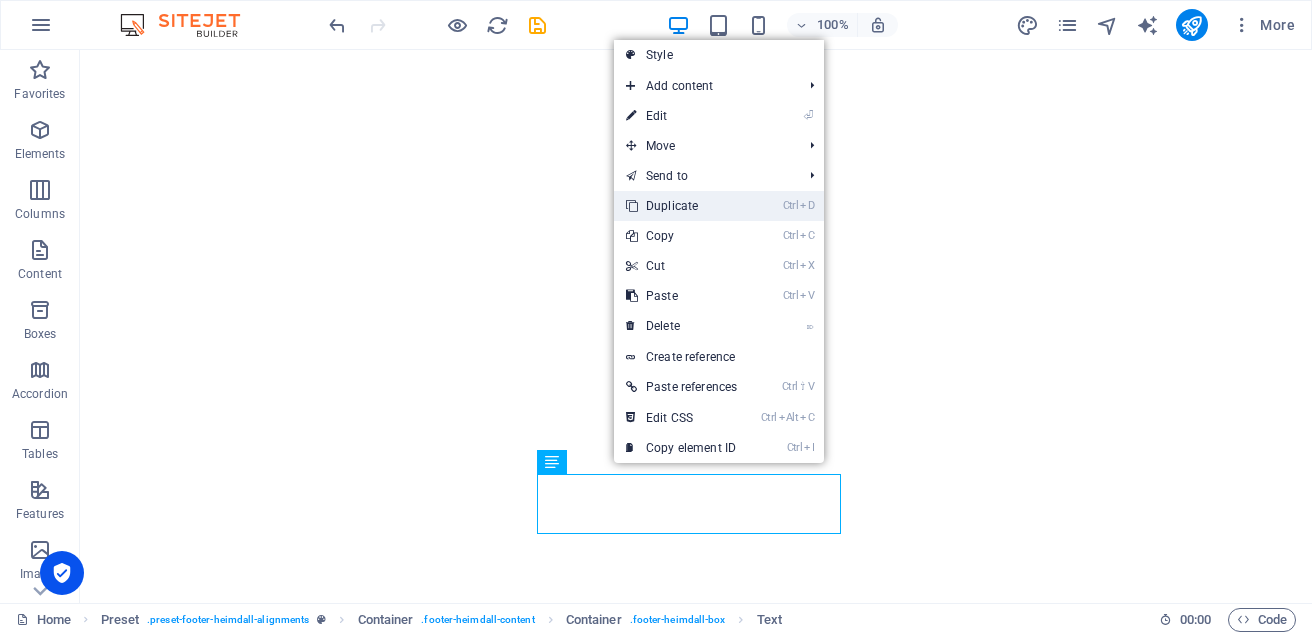 click on "Ctrl D  Duplicate" at bounding box center (681, 206) 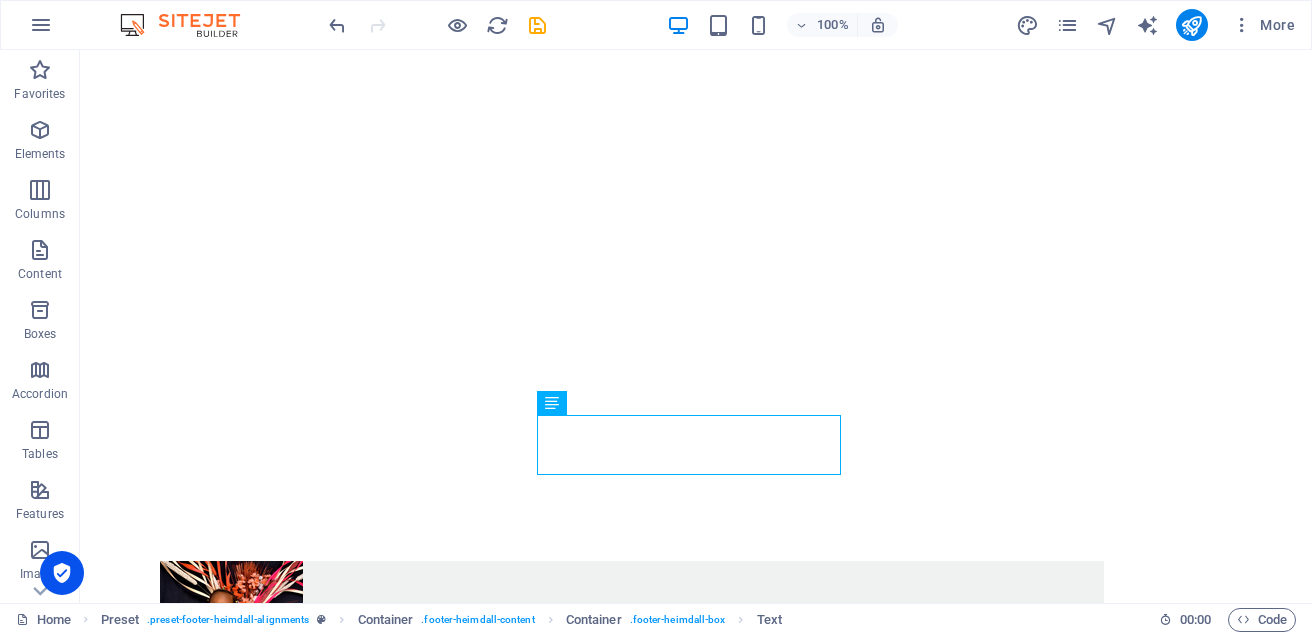 scroll, scrollTop: 1707, scrollLeft: 0, axis: vertical 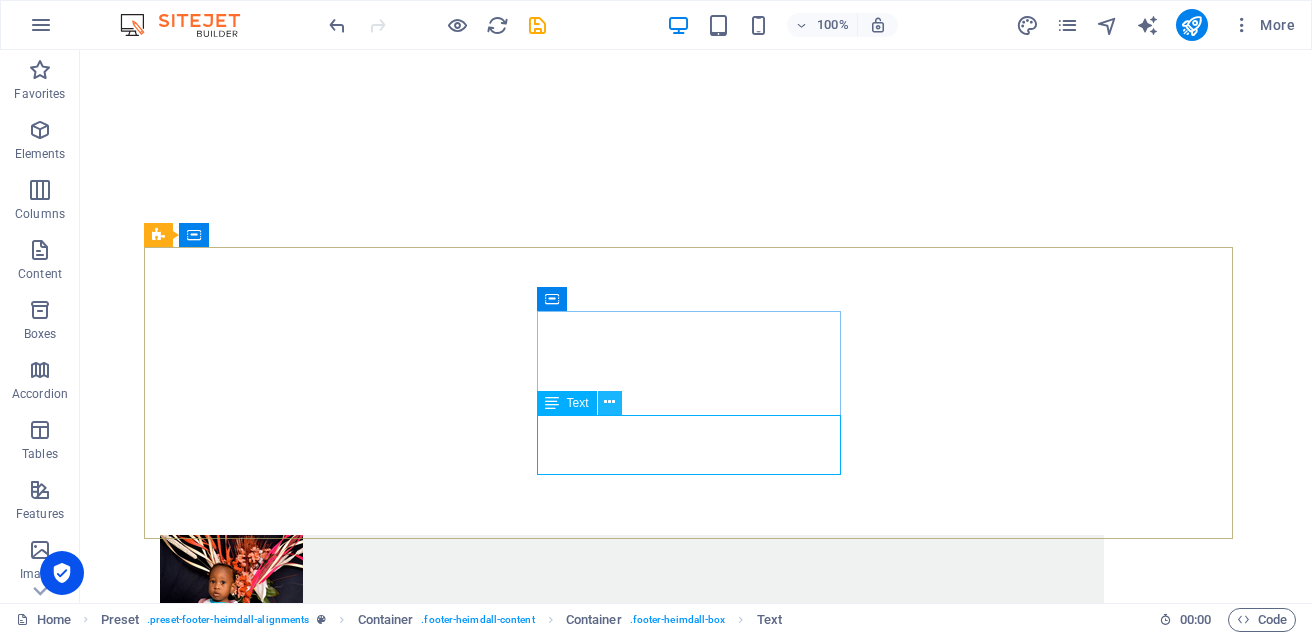 click at bounding box center [609, 402] 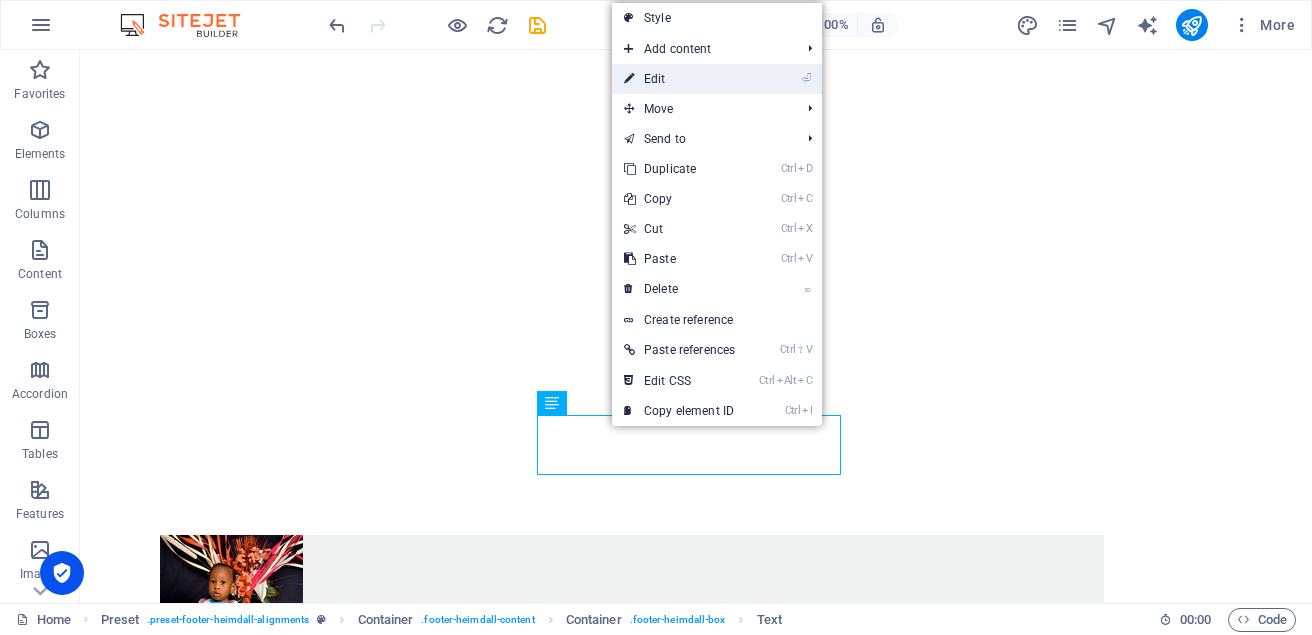 click on "⏎  Edit" at bounding box center [717, 79] 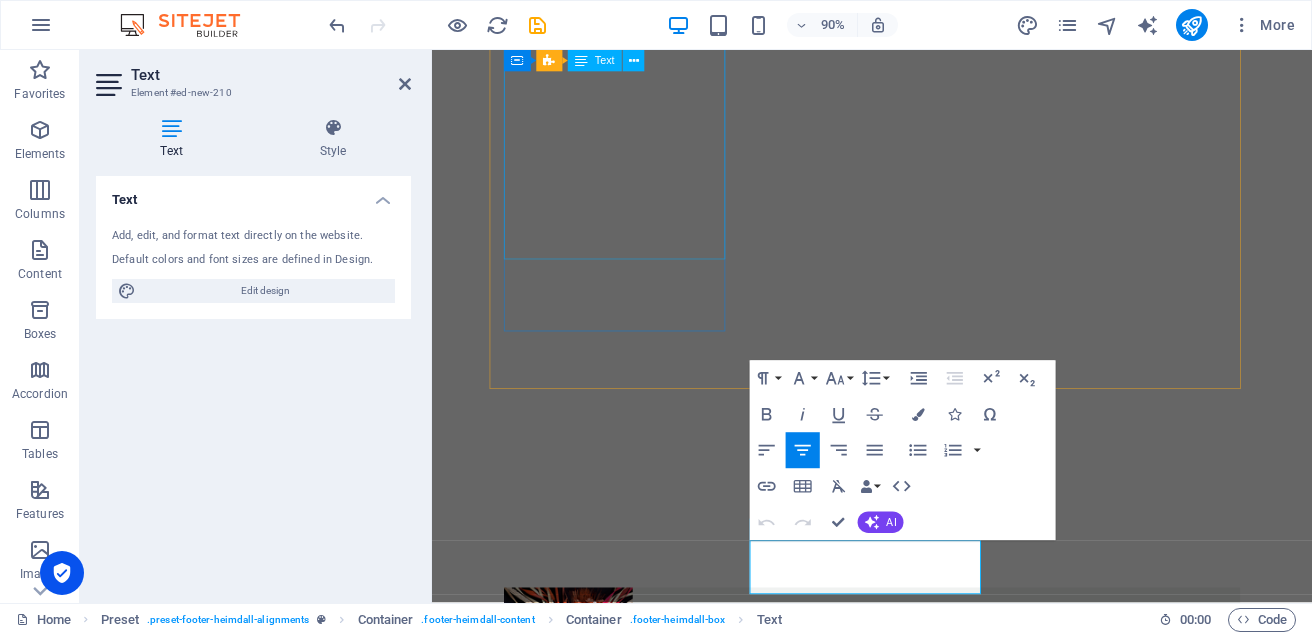 scroll, scrollTop: 1762, scrollLeft: 0, axis: vertical 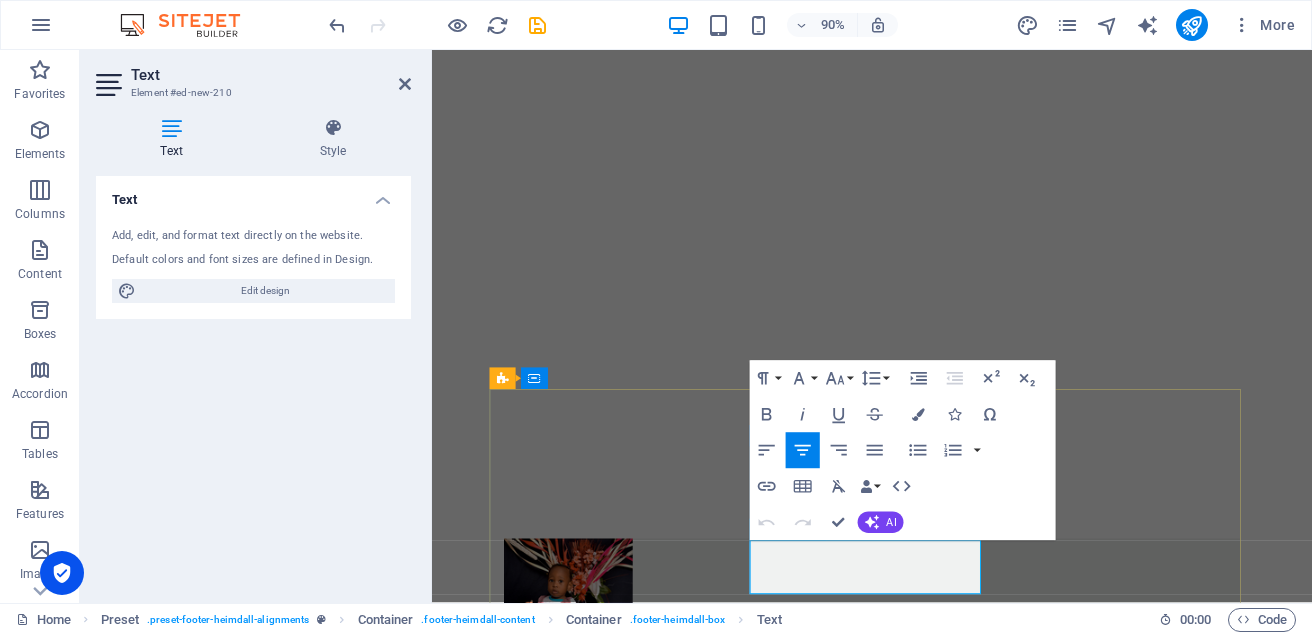 drag, startPoint x: 965, startPoint y: 612, endPoint x: 848, endPoint y: 609, distance: 117.03845 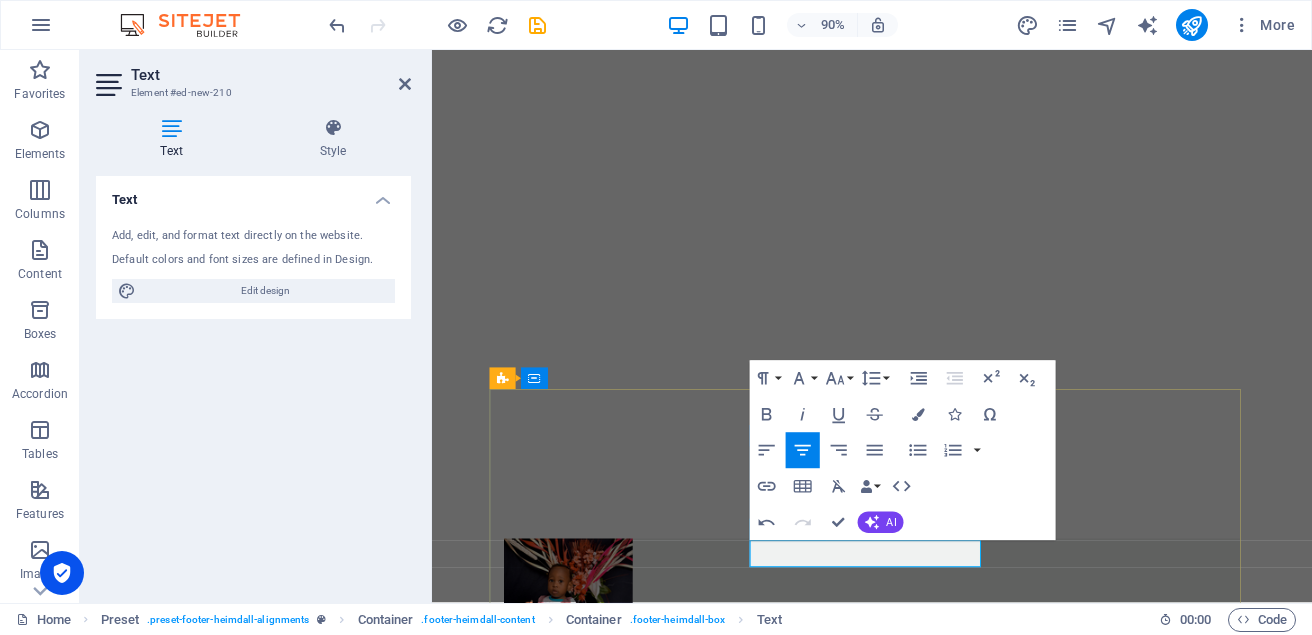 drag, startPoint x: 1004, startPoint y: 606, endPoint x: 820, endPoint y: 611, distance: 184.06792 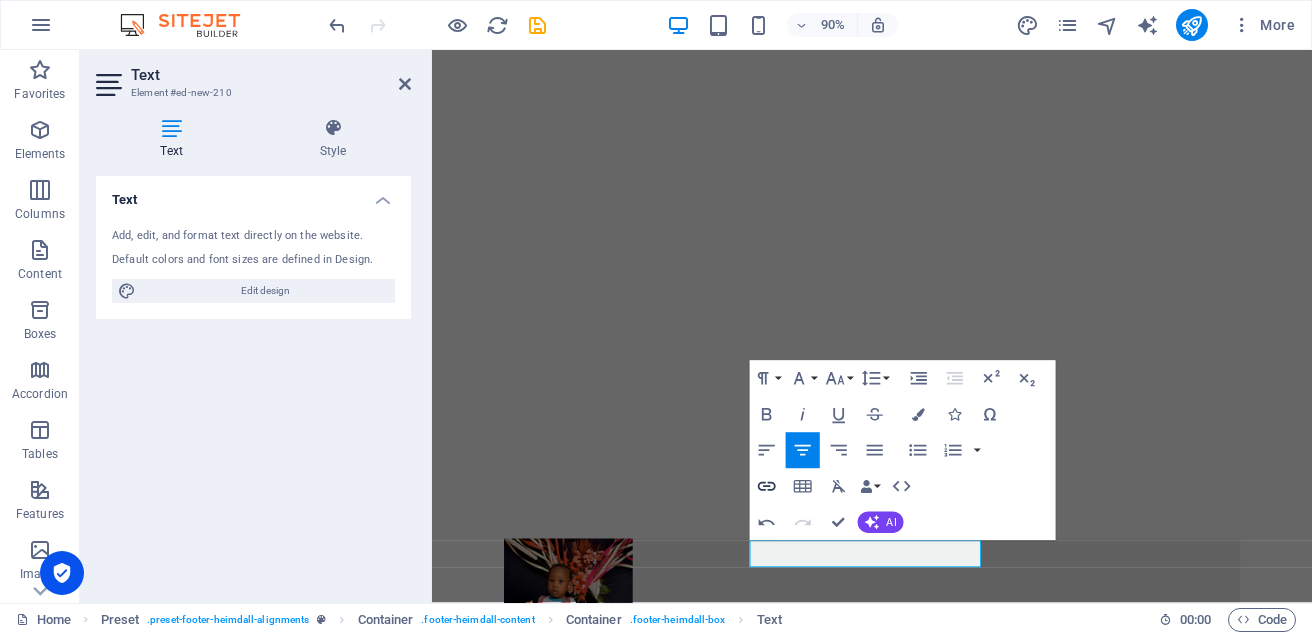 click 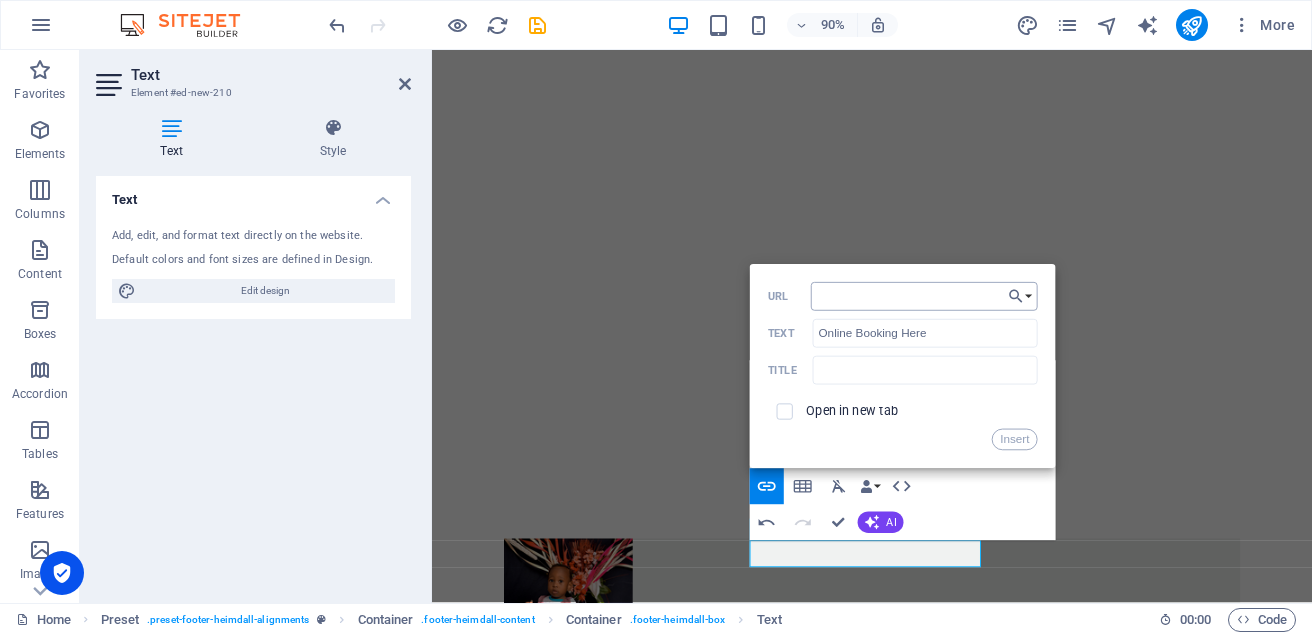 click on "URL" at bounding box center (924, 296) 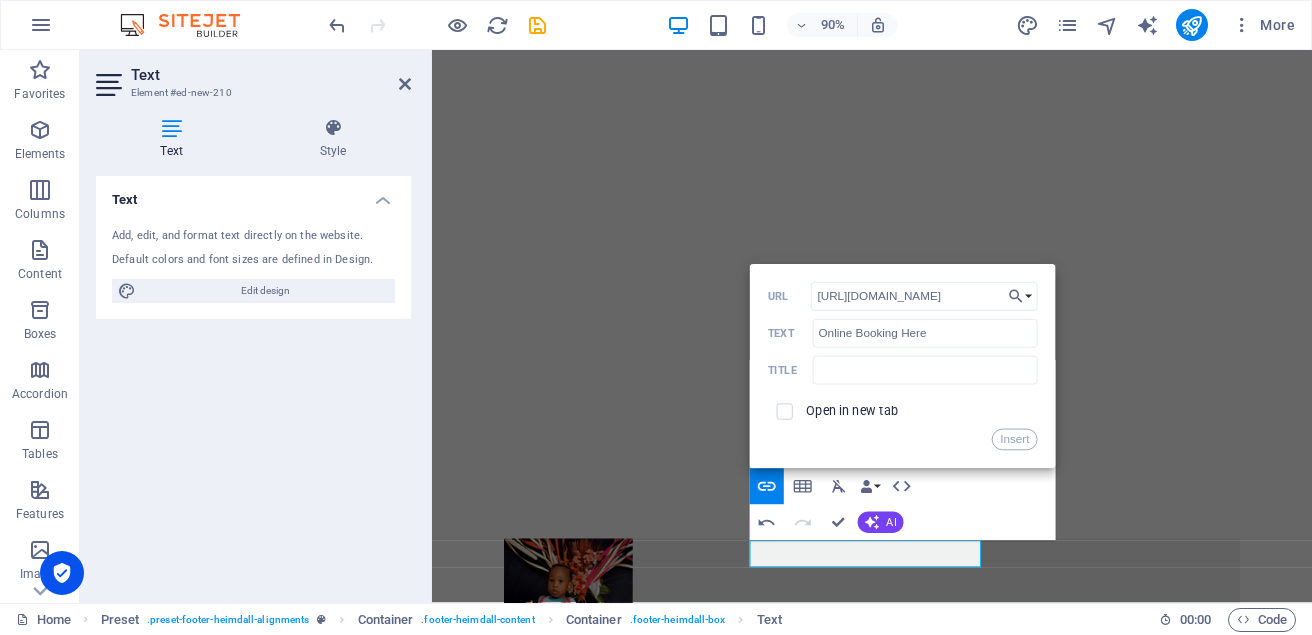 scroll, scrollTop: 0, scrollLeft: 34, axis: horizontal 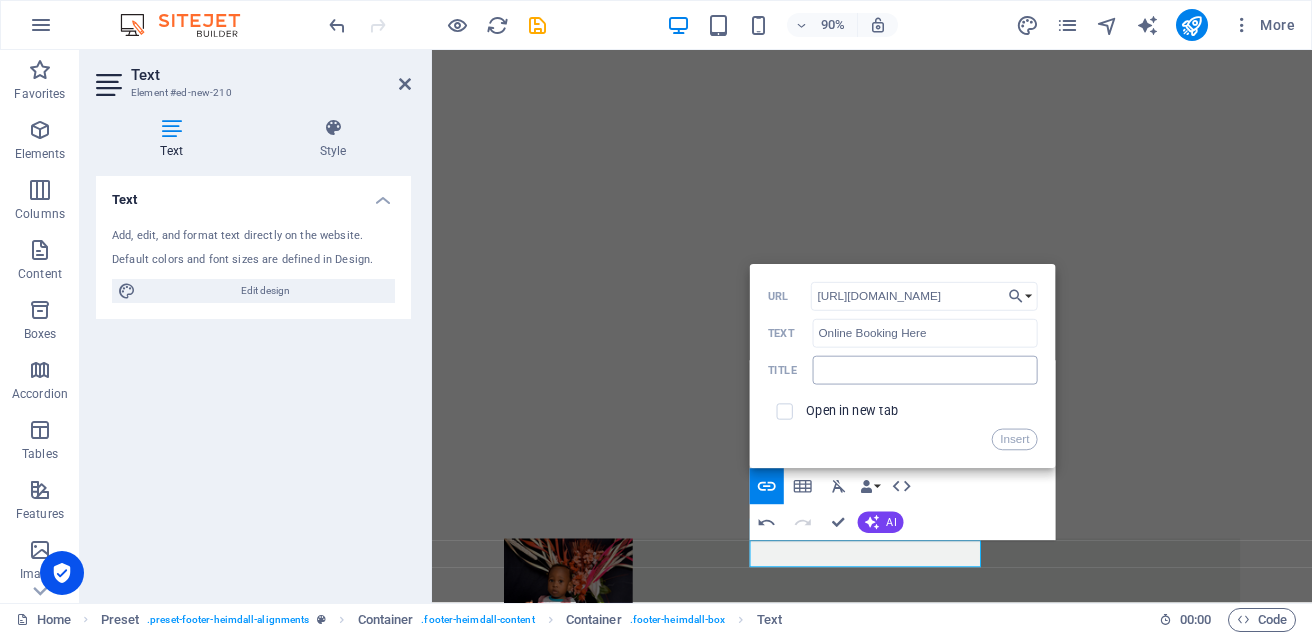 type on "[URL][DOMAIN_NAME]" 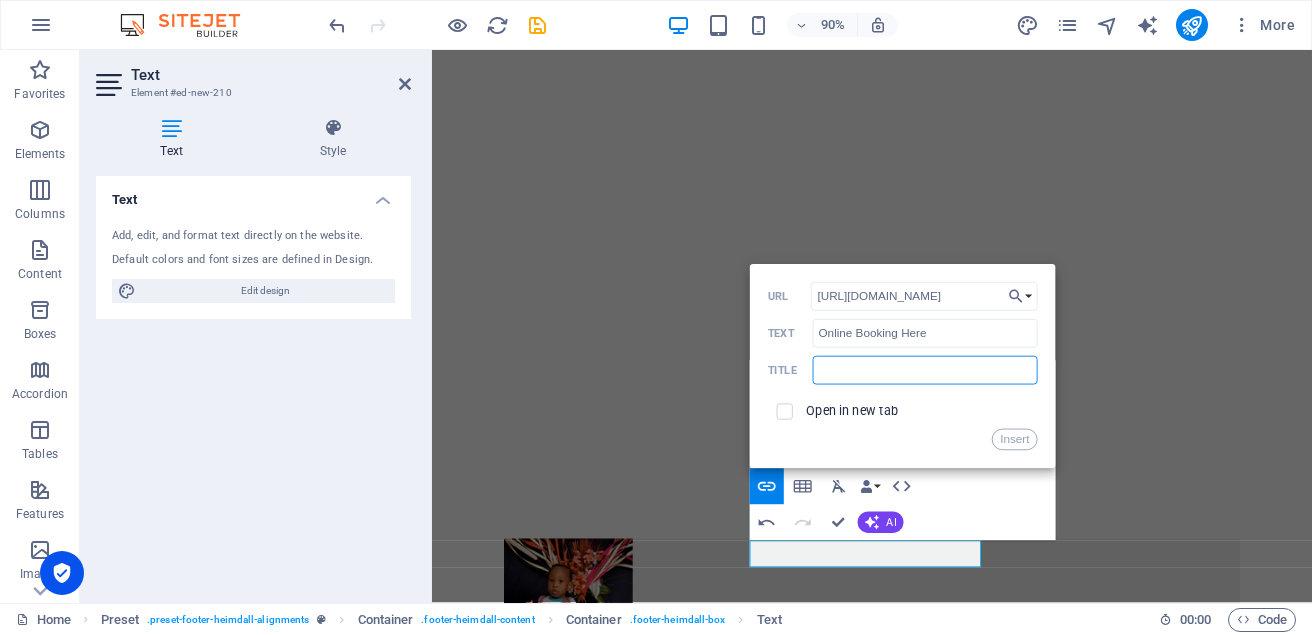 scroll, scrollTop: 0, scrollLeft: 0, axis: both 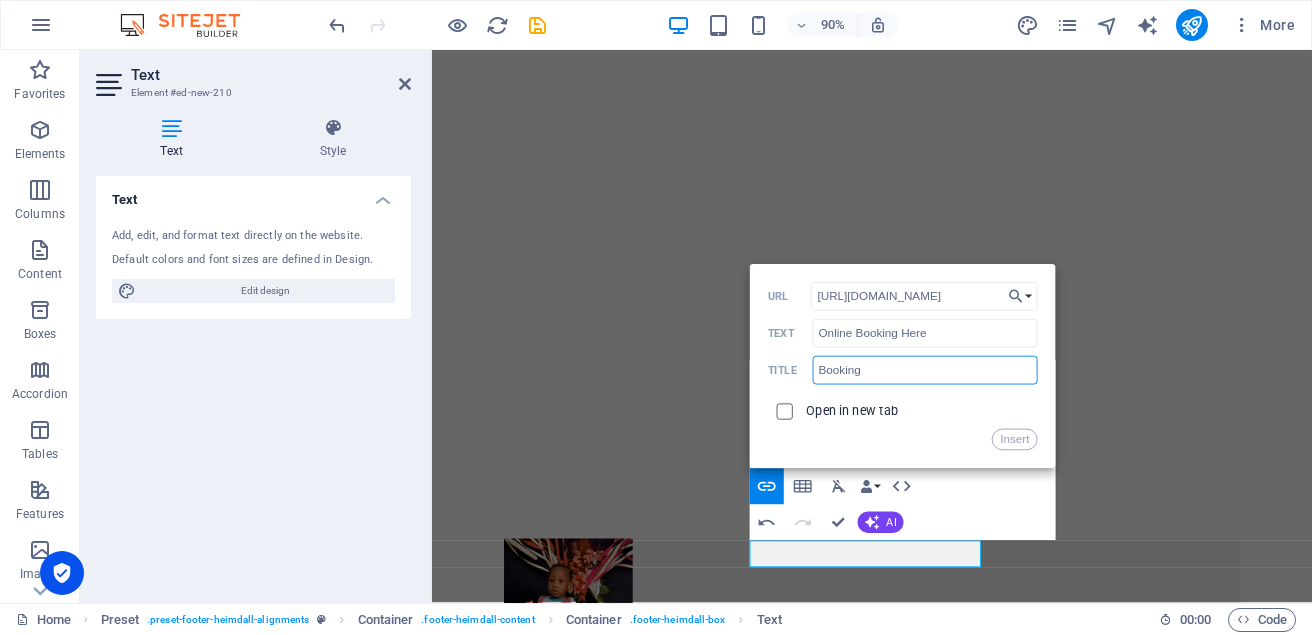 type on "Booking" 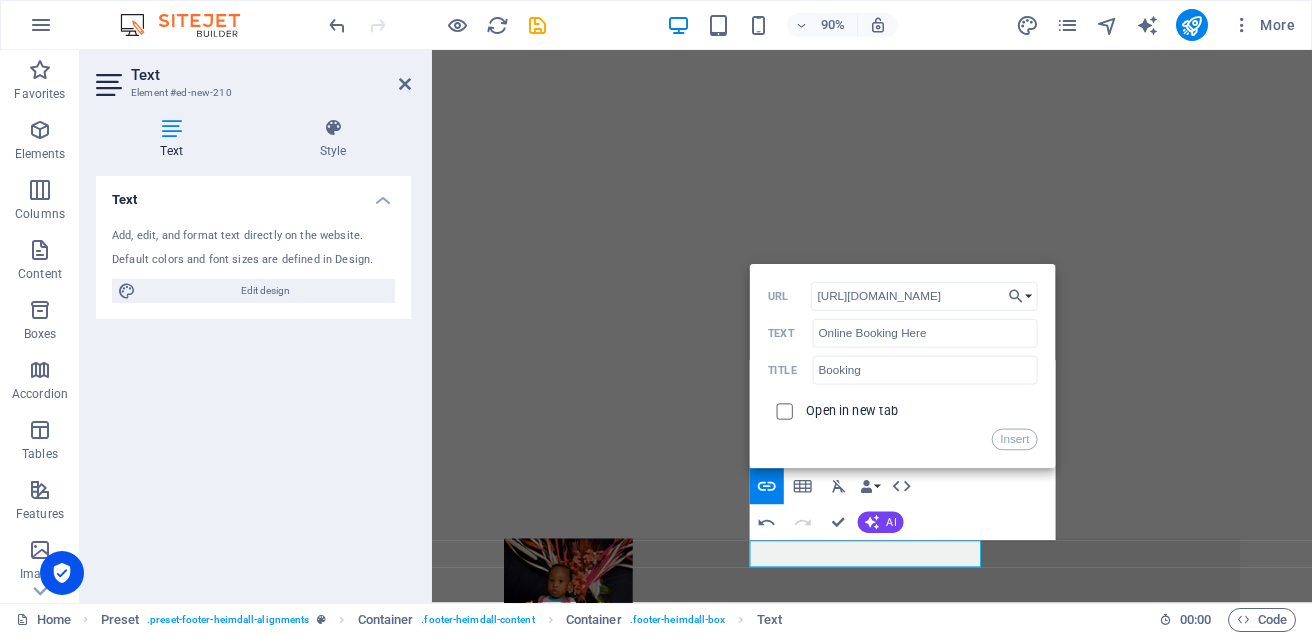 click at bounding box center [782, 409] 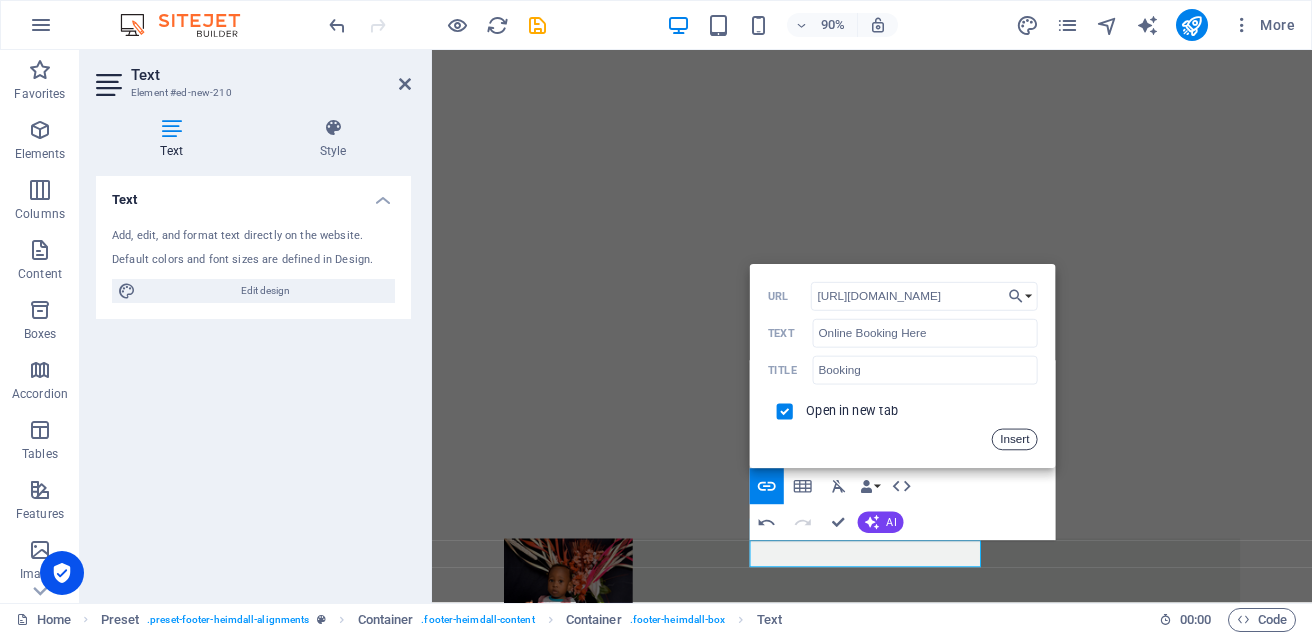 click on "Insert" at bounding box center [1014, 440] 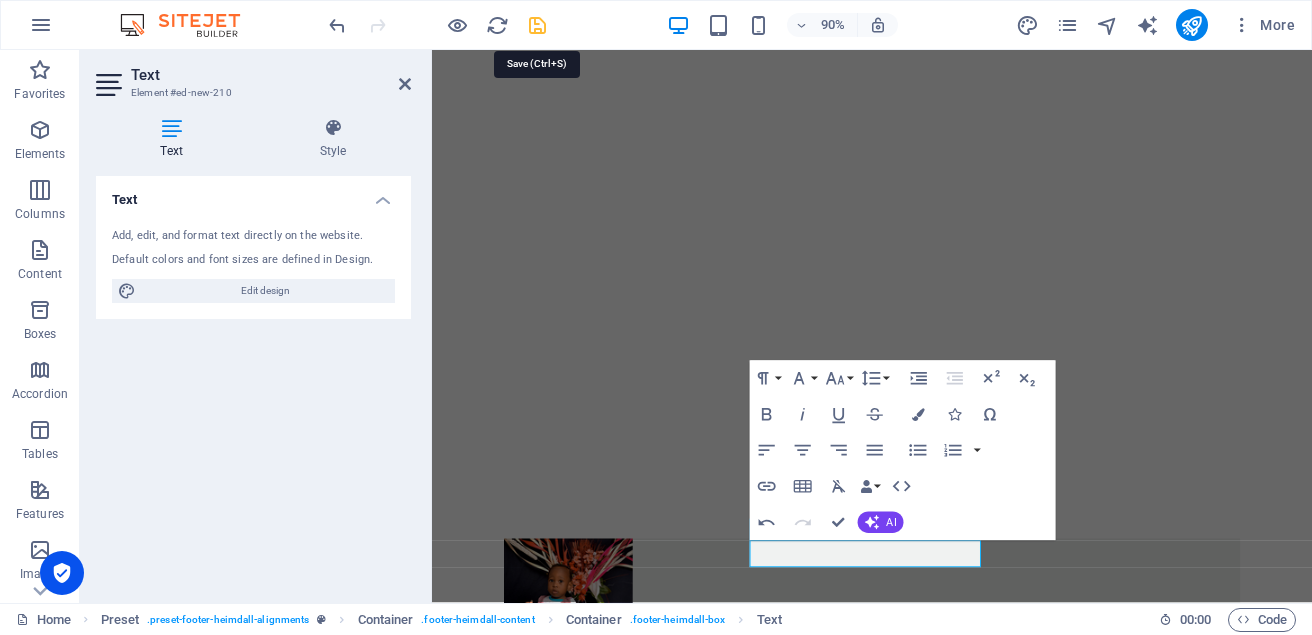 click at bounding box center (537, 25) 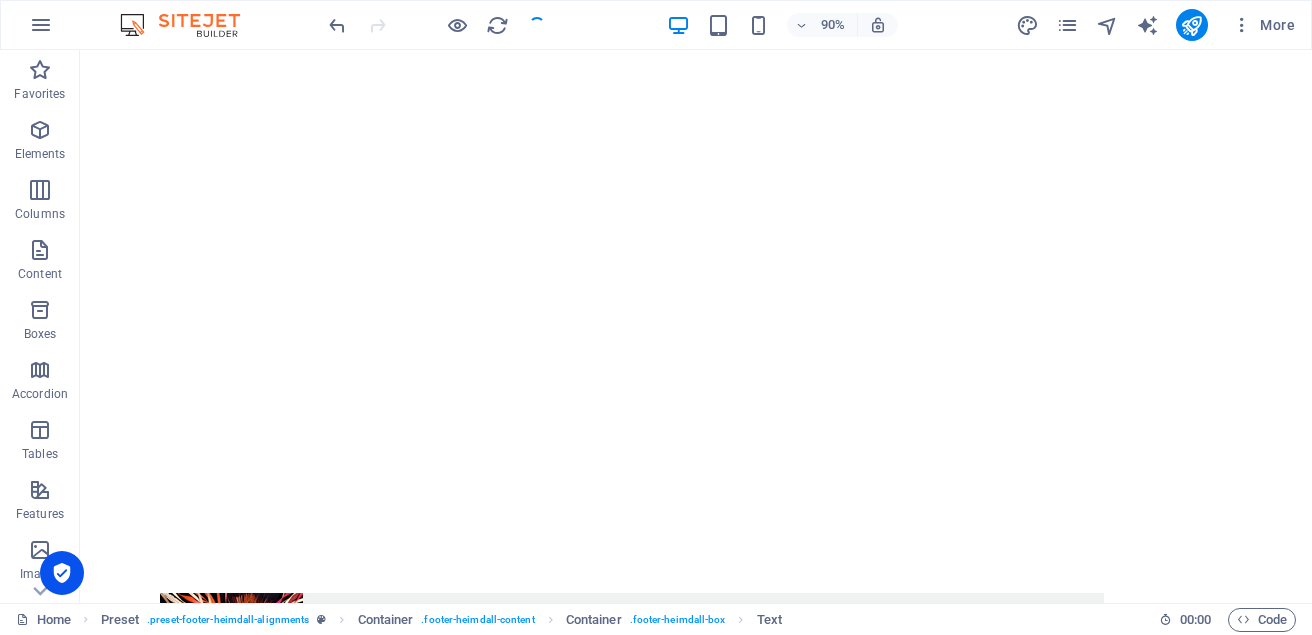 scroll, scrollTop: 1677, scrollLeft: 0, axis: vertical 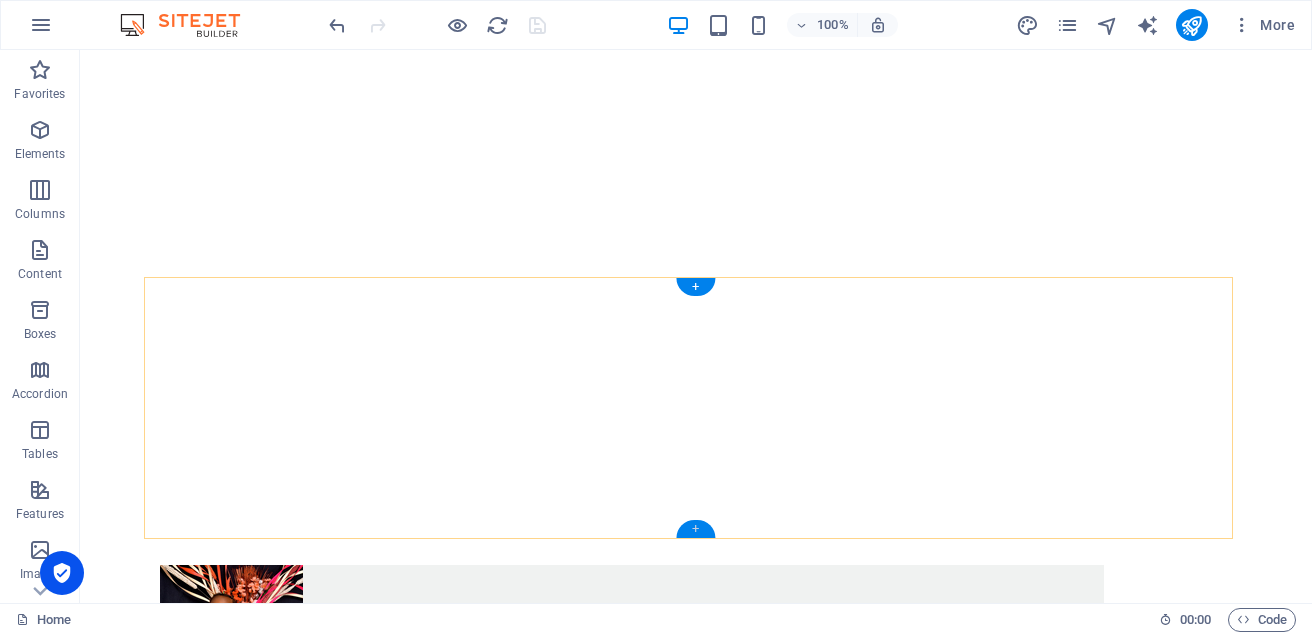 drag, startPoint x: 692, startPoint y: 528, endPoint x: 297, endPoint y: 532, distance: 395.02026 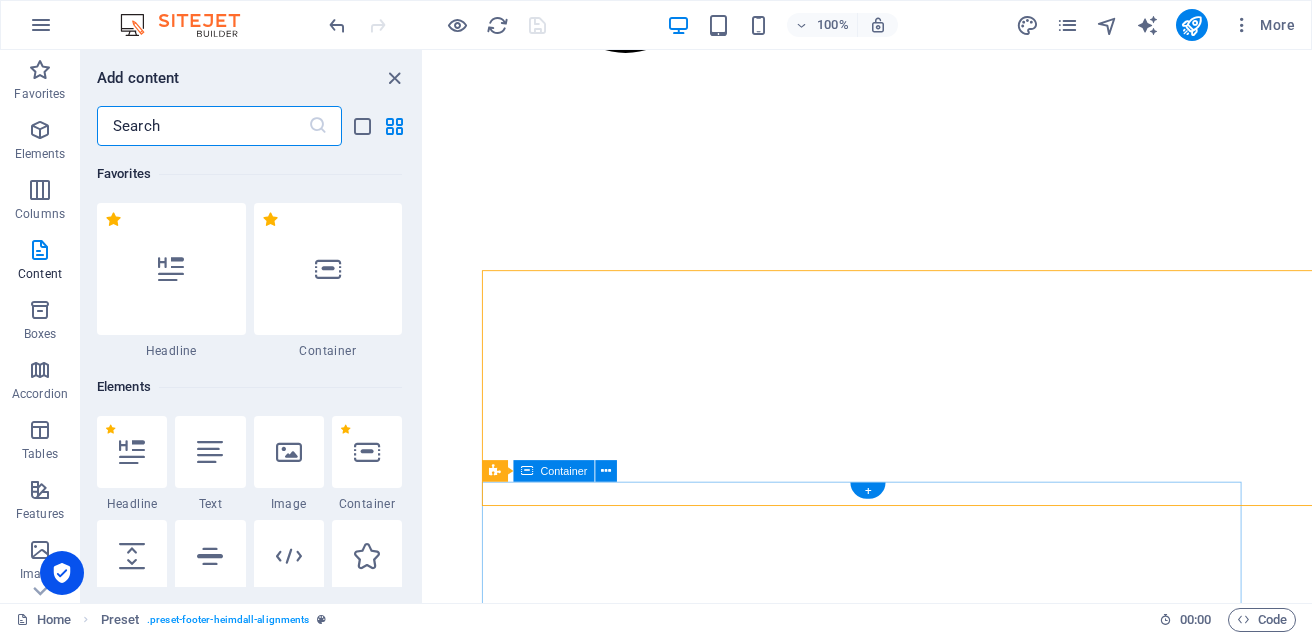 scroll, scrollTop: 1659, scrollLeft: 0, axis: vertical 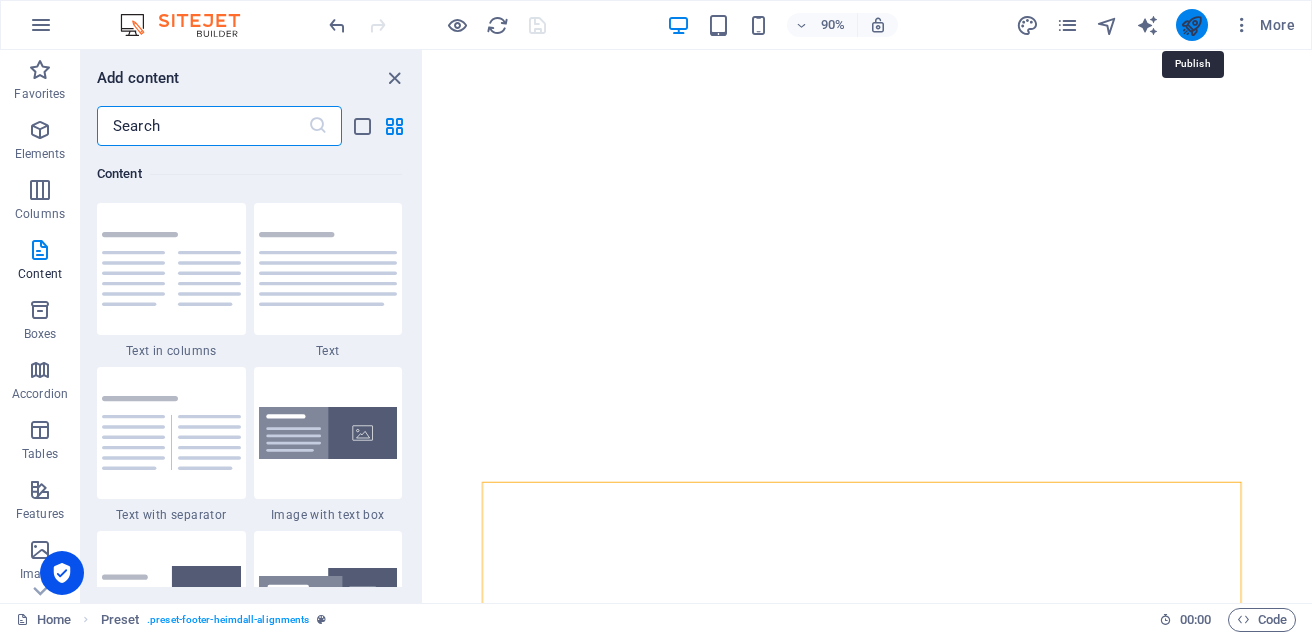 click at bounding box center [1191, 25] 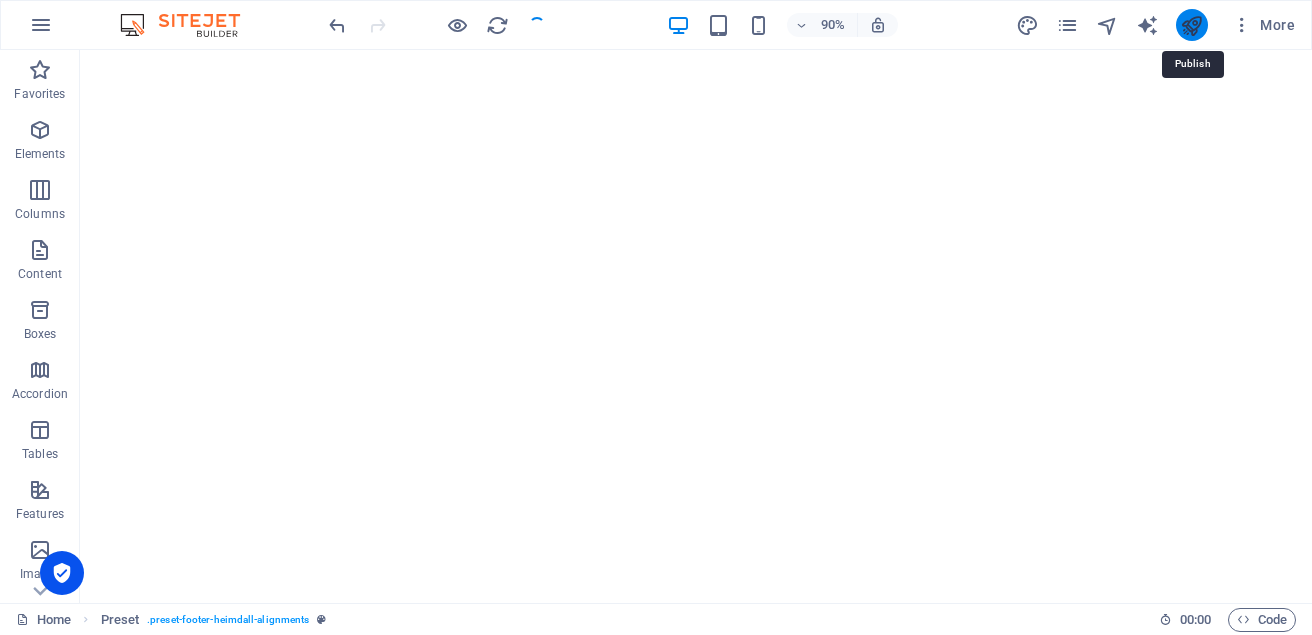 scroll, scrollTop: 1604, scrollLeft: 0, axis: vertical 